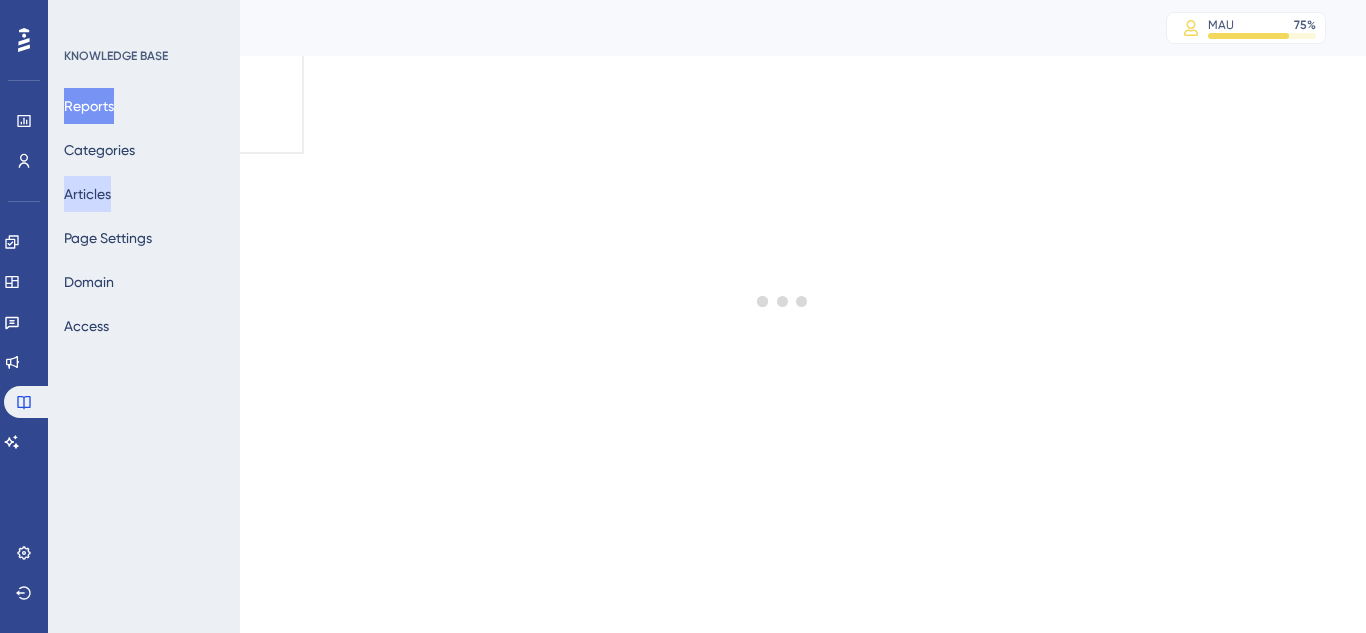 click on "Articles" at bounding box center (87, 194) 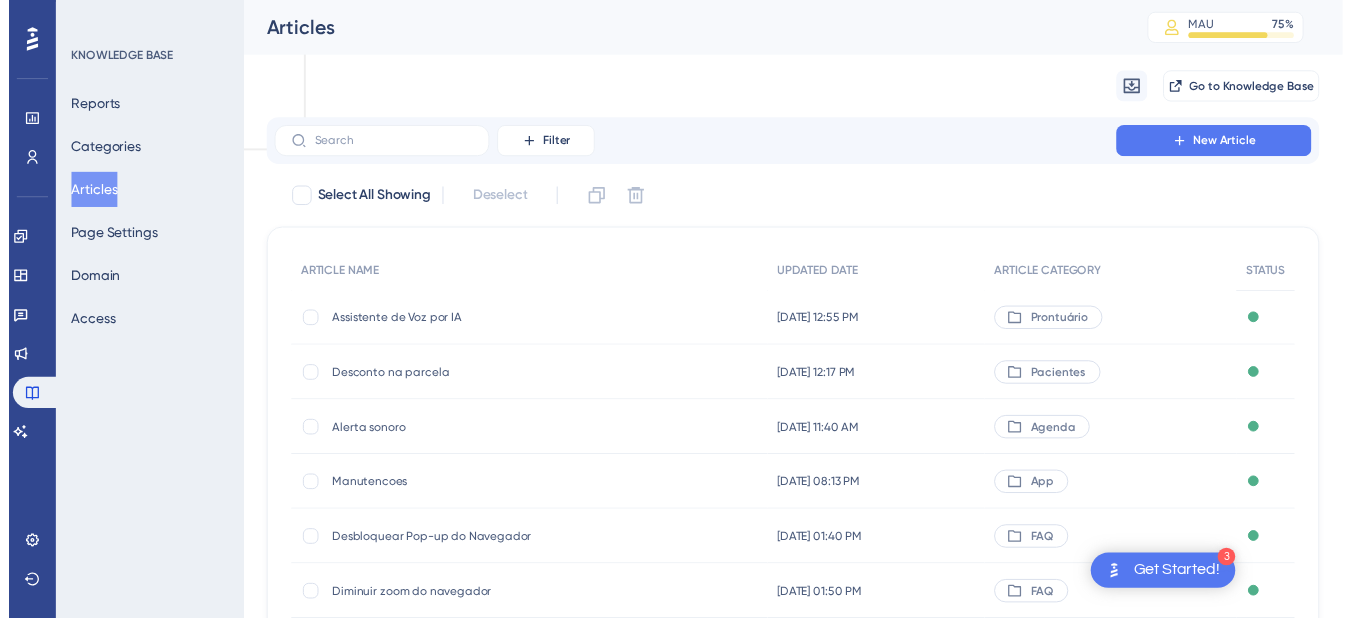 scroll, scrollTop: 0, scrollLeft: 0, axis: both 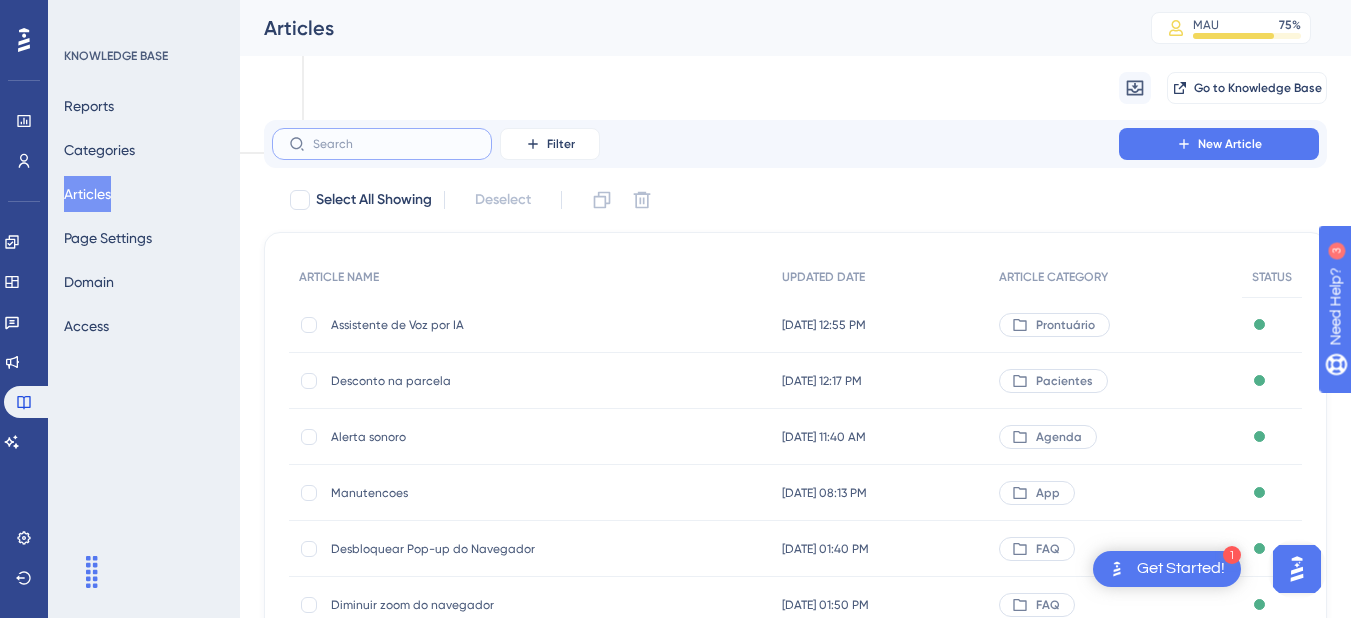 click at bounding box center (394, 144) 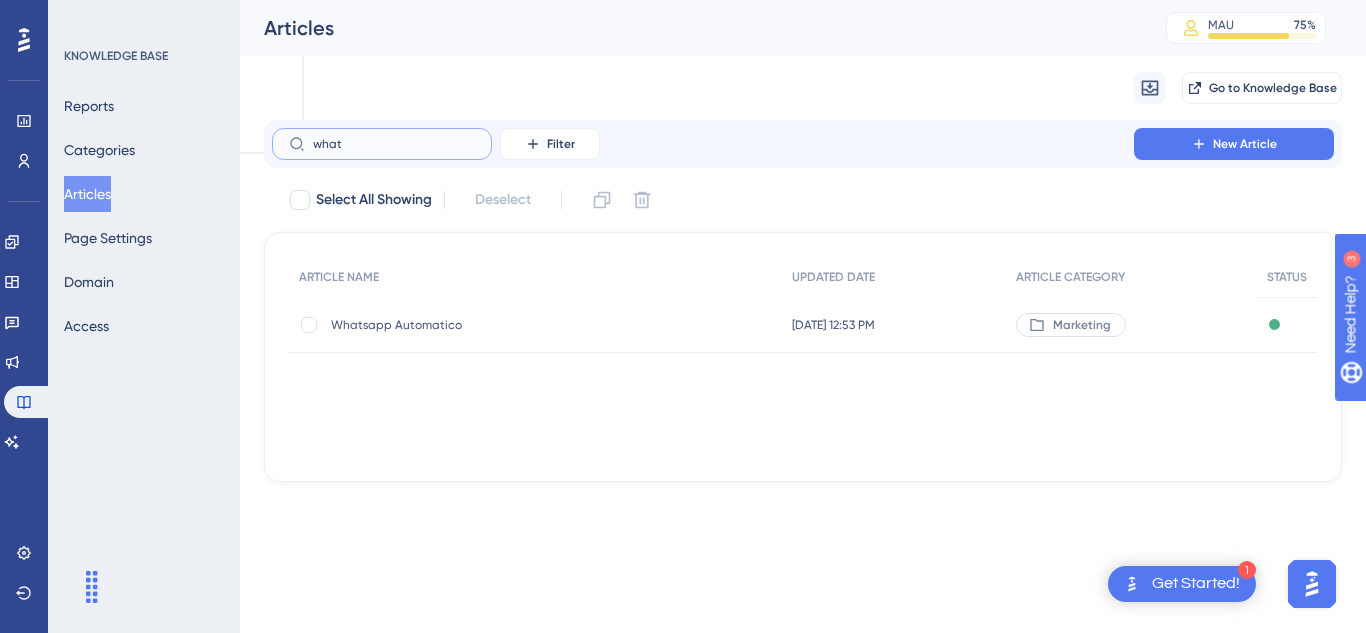 type on "what" 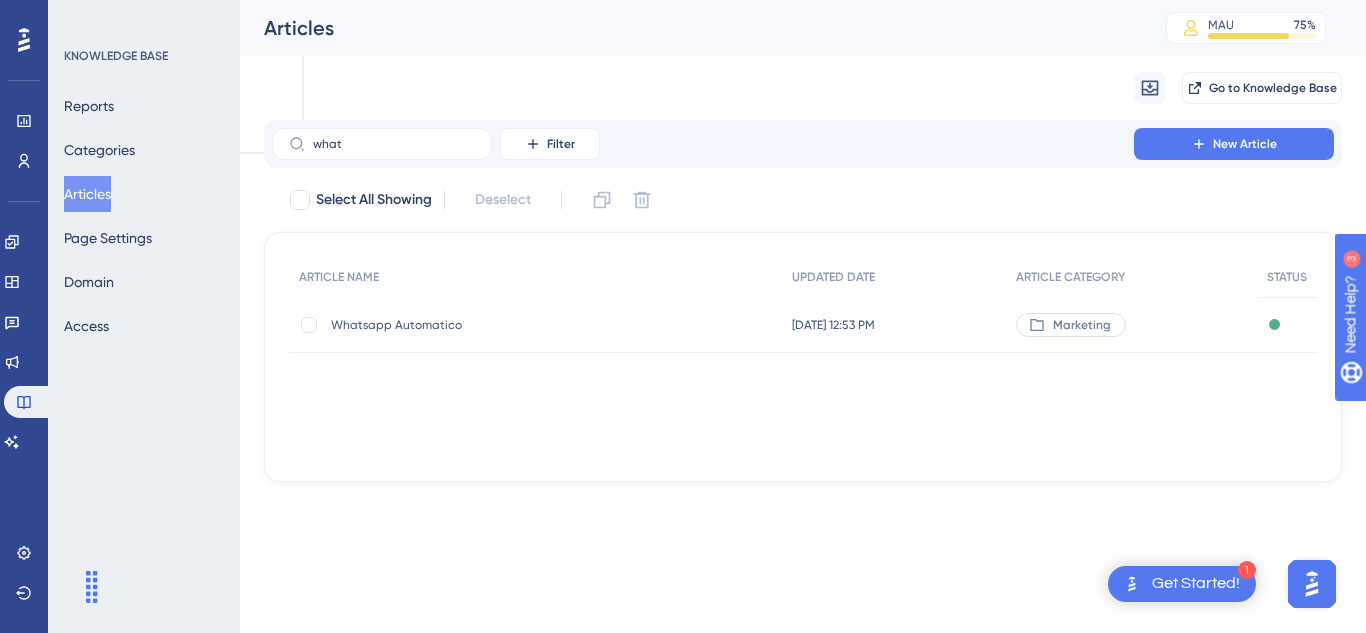 click on "Whatsapp Automatico" at bounding box center [491, 325] 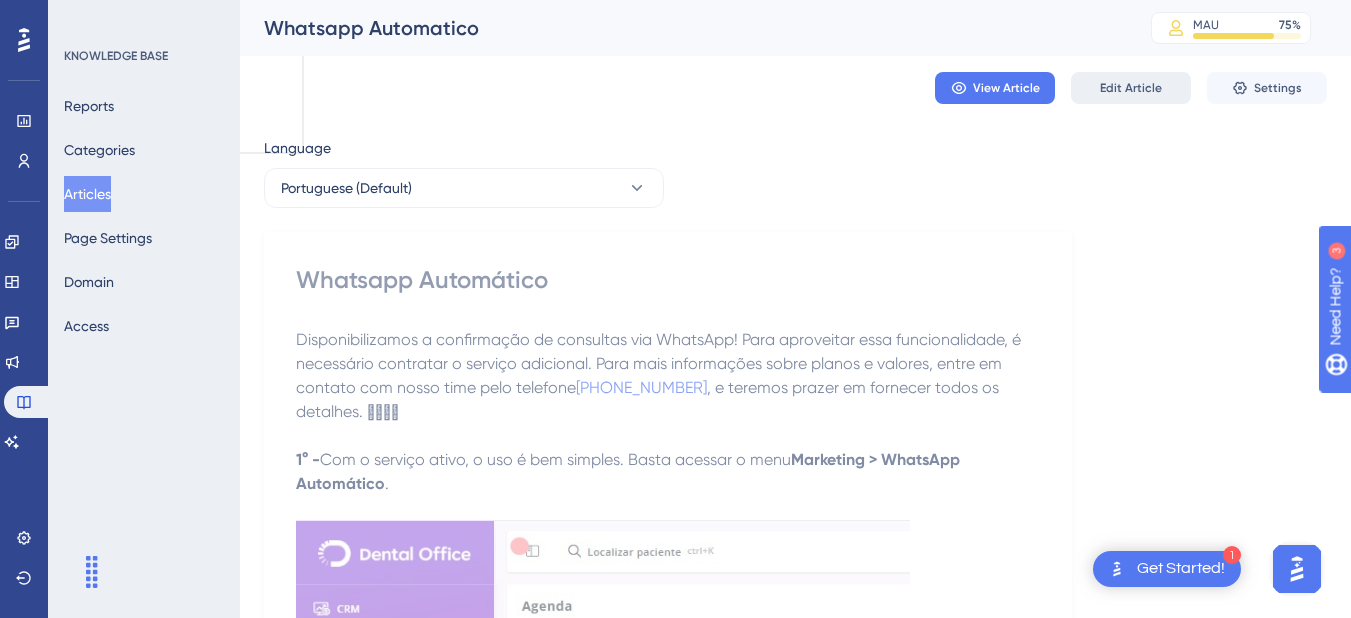 click on "Edit Article" at bounding box center (1131, 88) 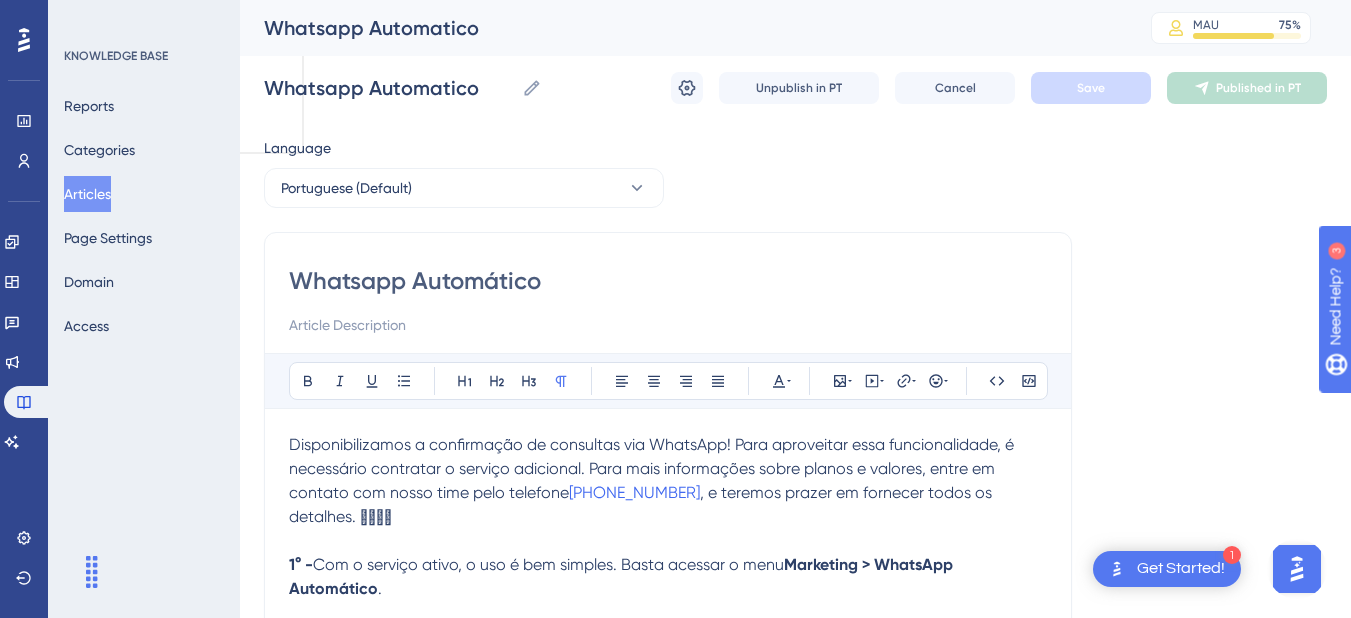 scroll, scrollTop: 1525, scrollLeft: 0, axis: vertical 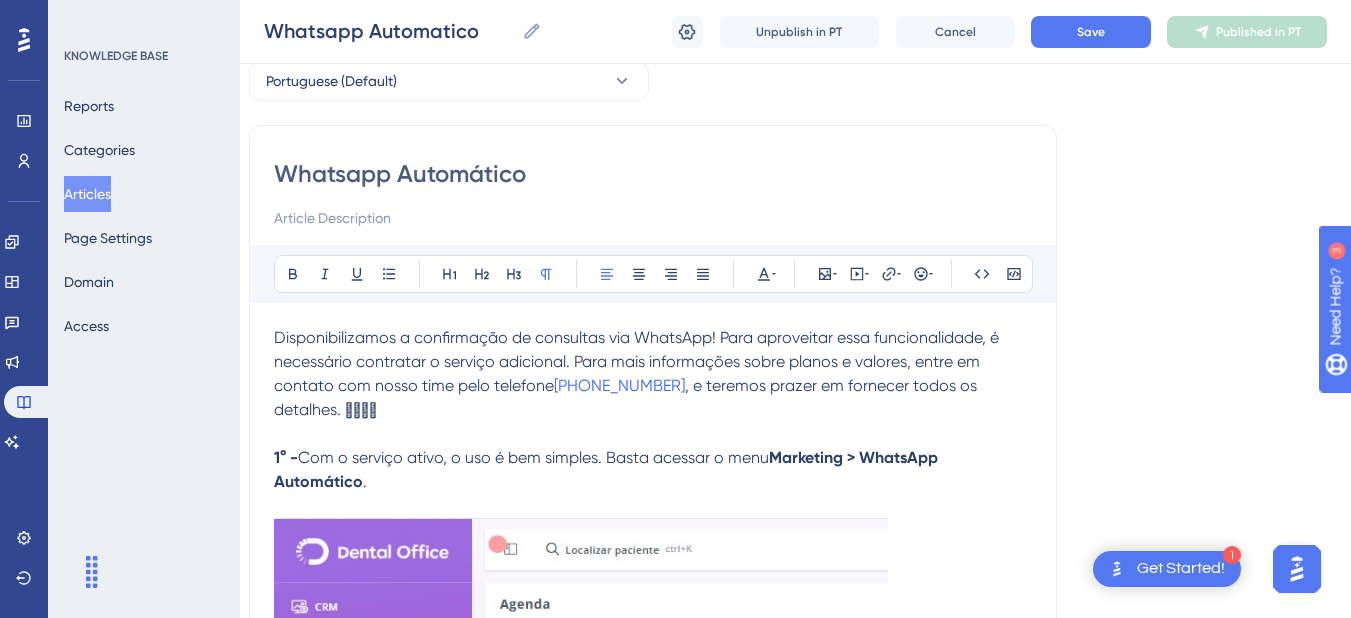 drag, startPoint x: 272, startPoint y: 334, endPoint x: 600, endPoint y: 486, distance: 361.50797 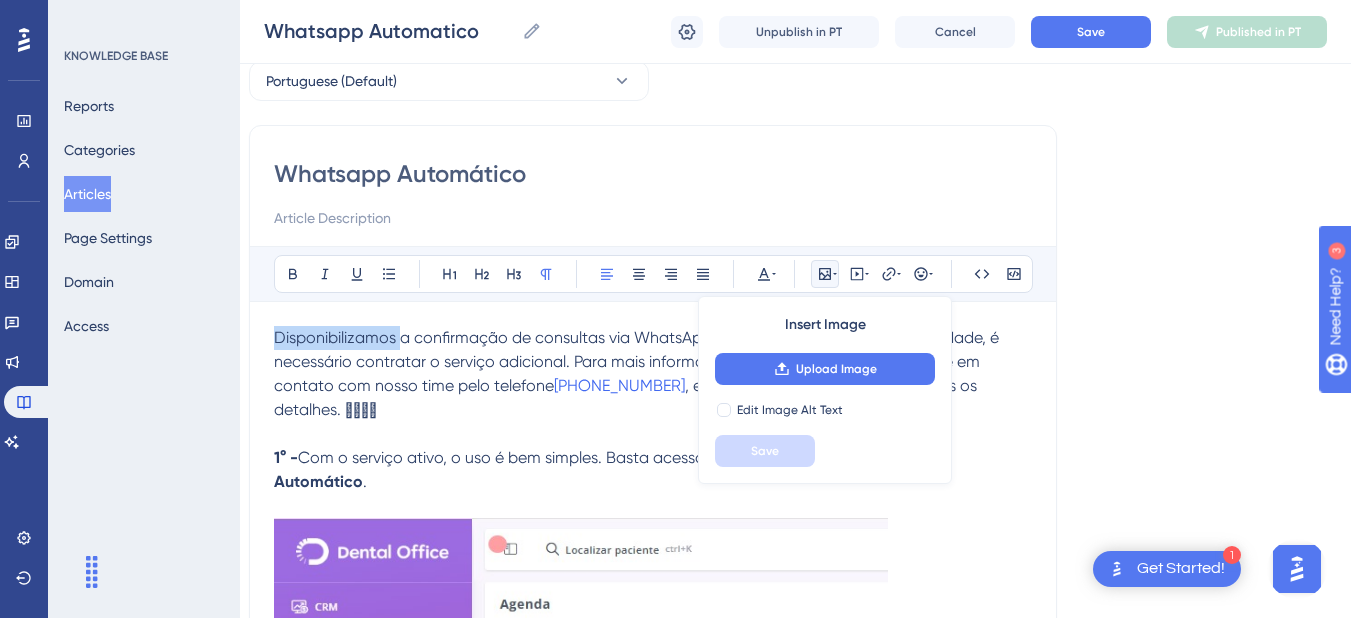 click on "Disponibilizamos a confirmação de consultas via WhatsApp! Para aproveitar essa funcionalidade, é necessário contratar o serviço adicional. Para mais informações sobre planos e valores, entre em contato com nosso time pelo telefone" at bounding box center (638, 361) 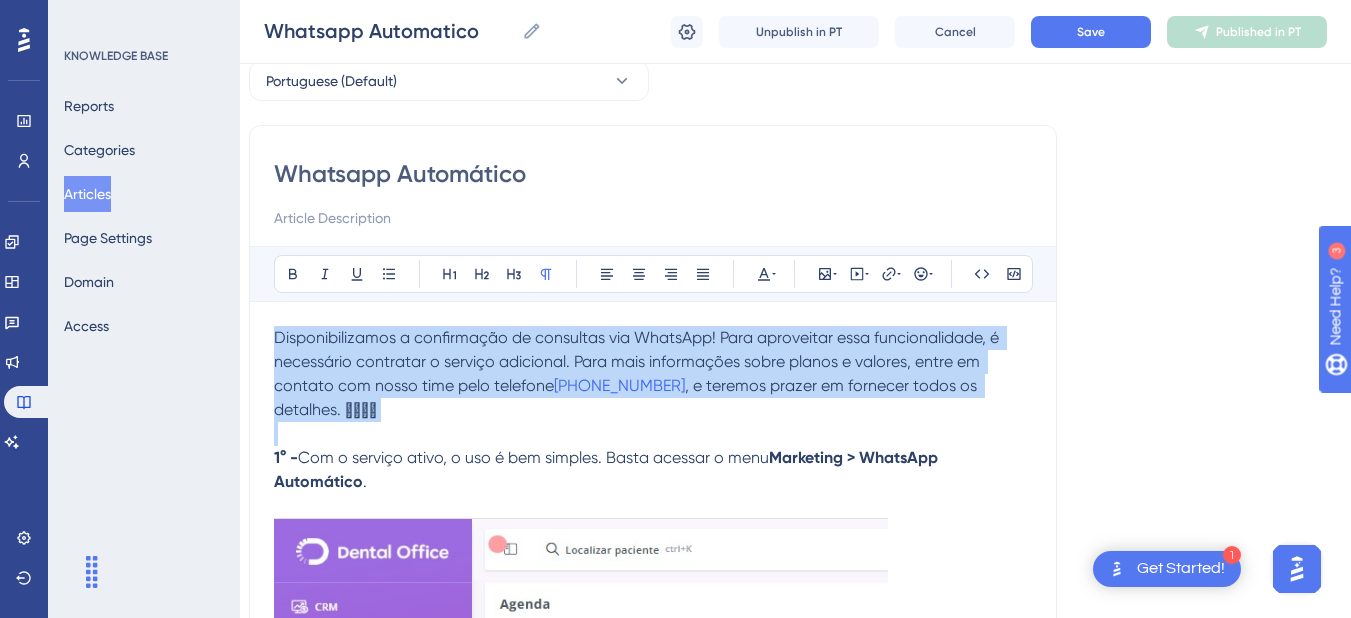 click on "Disponibilizamos a confirmação de consultas via WhatsApp! Para aproveitar essa funcionalidade, é necessário contratar o serviço adicional. Para mais informações sobre planos e valores, entre em contato com nosso time pelo telefone" at bounding box center [638, 361] 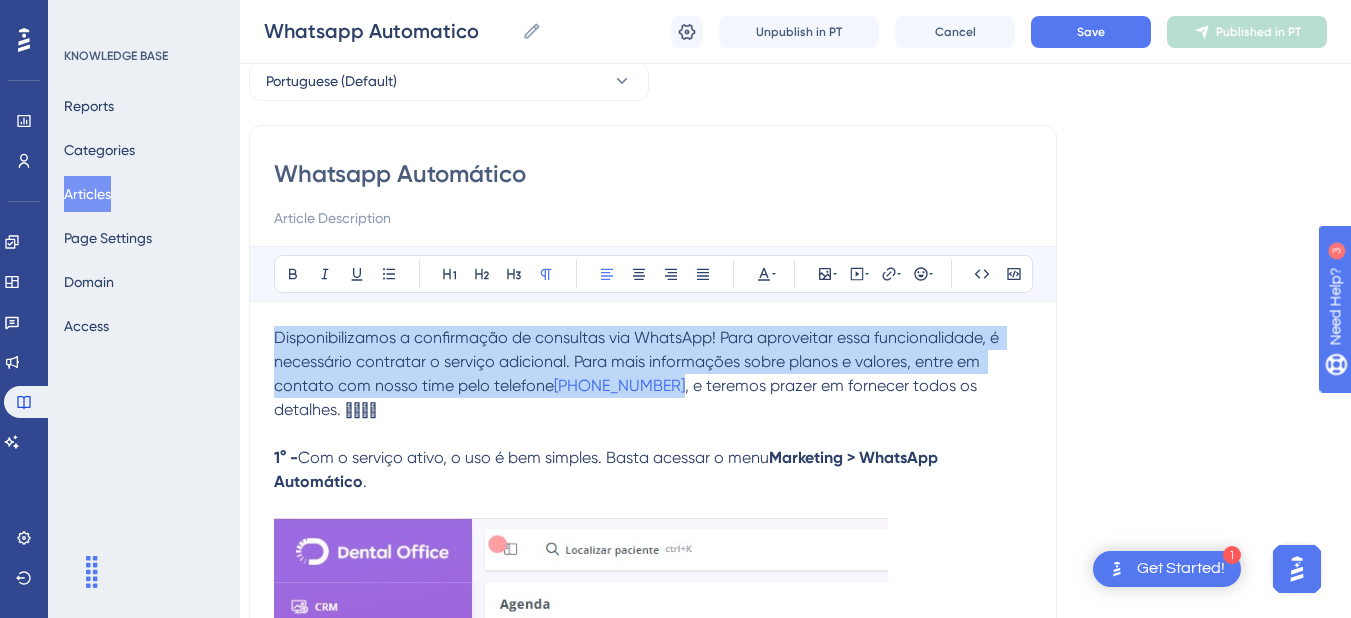 click on "Disponibilizamos a confirmação de consultas via WhatsApp! Para aproveitar essa funcionalidade, é necessário contratar o serviço adicional. Para mais informações sobre planos e valores, entre em contato com nosso time pelo telefone" at bounding box center [638, 361] 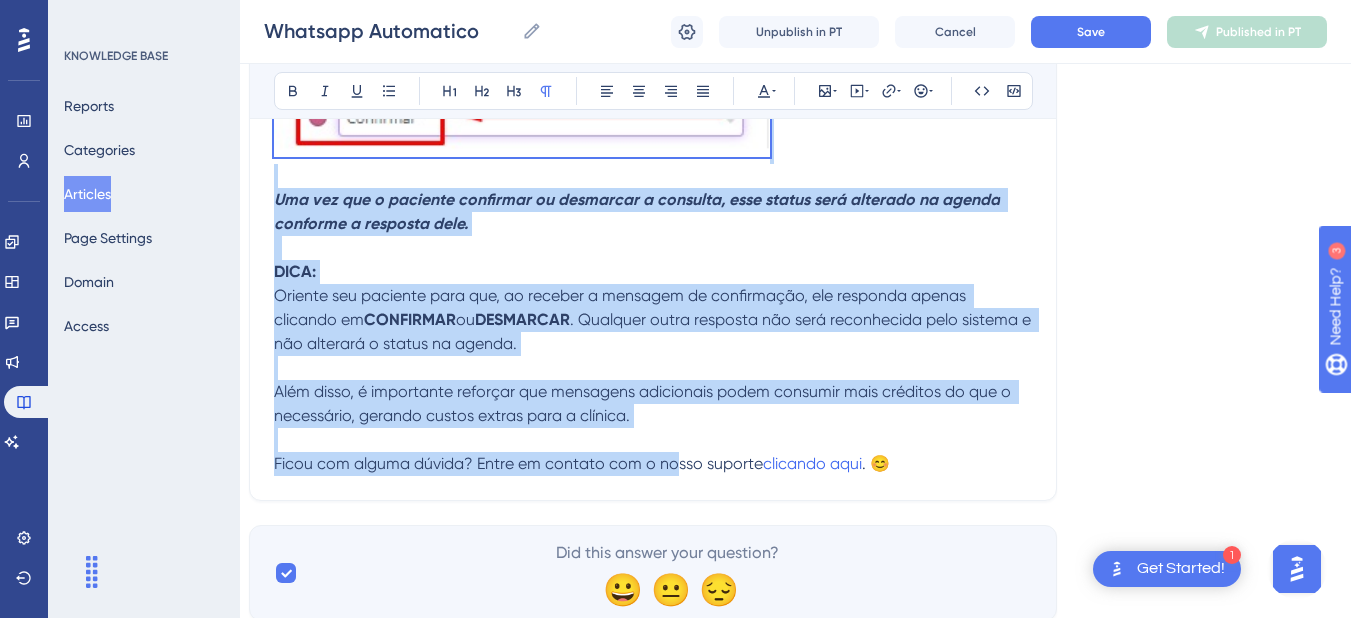 scroll, scrollTop: 4308, scrollLeft: 15, axis: both 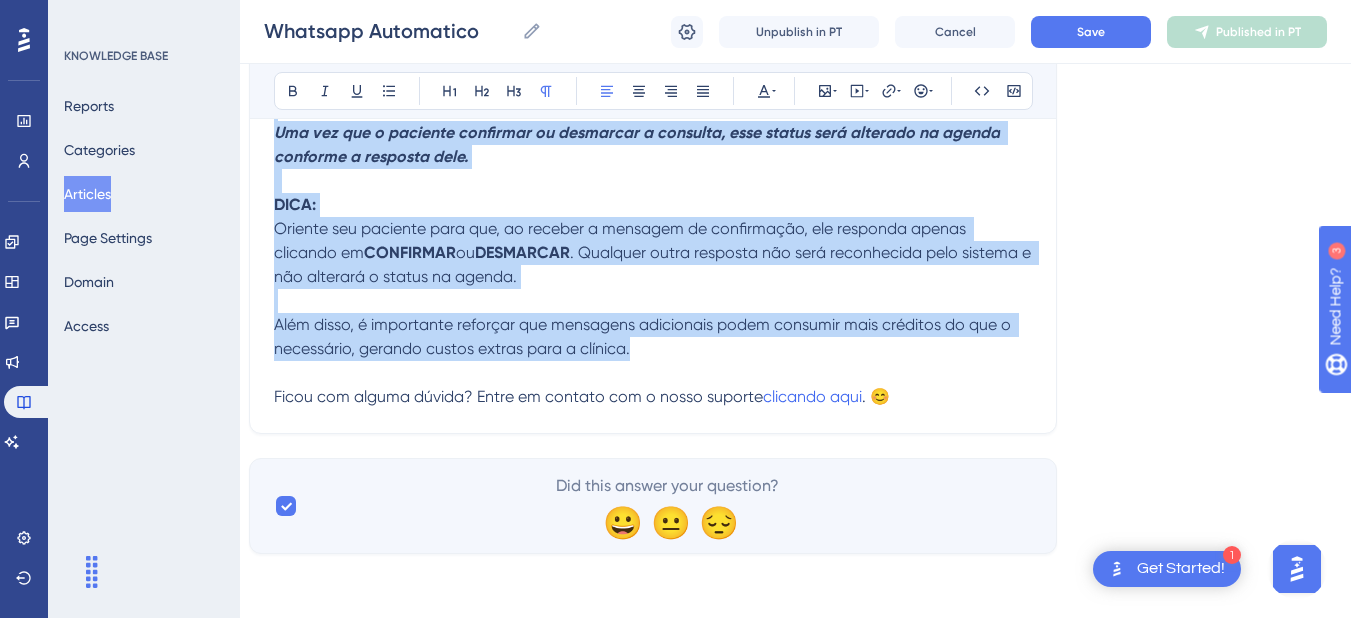 drag, startPoint x: 275, startPoint y: 336, endPoint x: 664, endPoint y: 349, distance: 389.21716 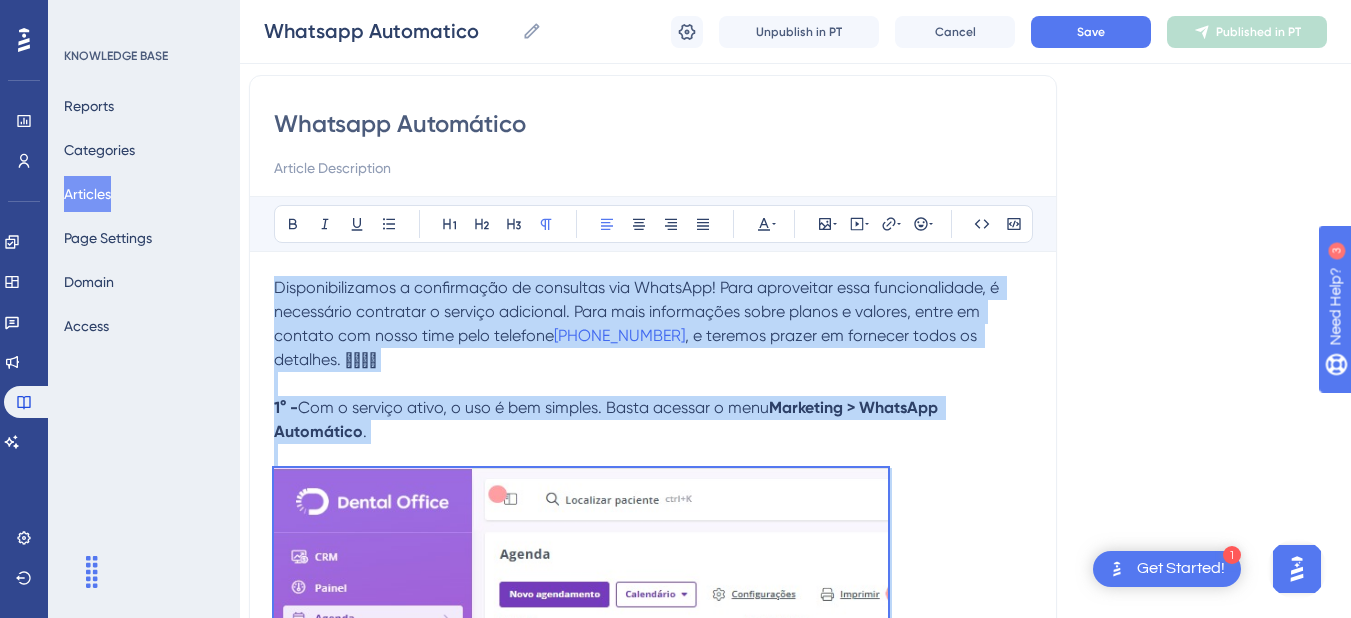 scroll, scrollTop: 151, scrollLeft: 15, axis: both 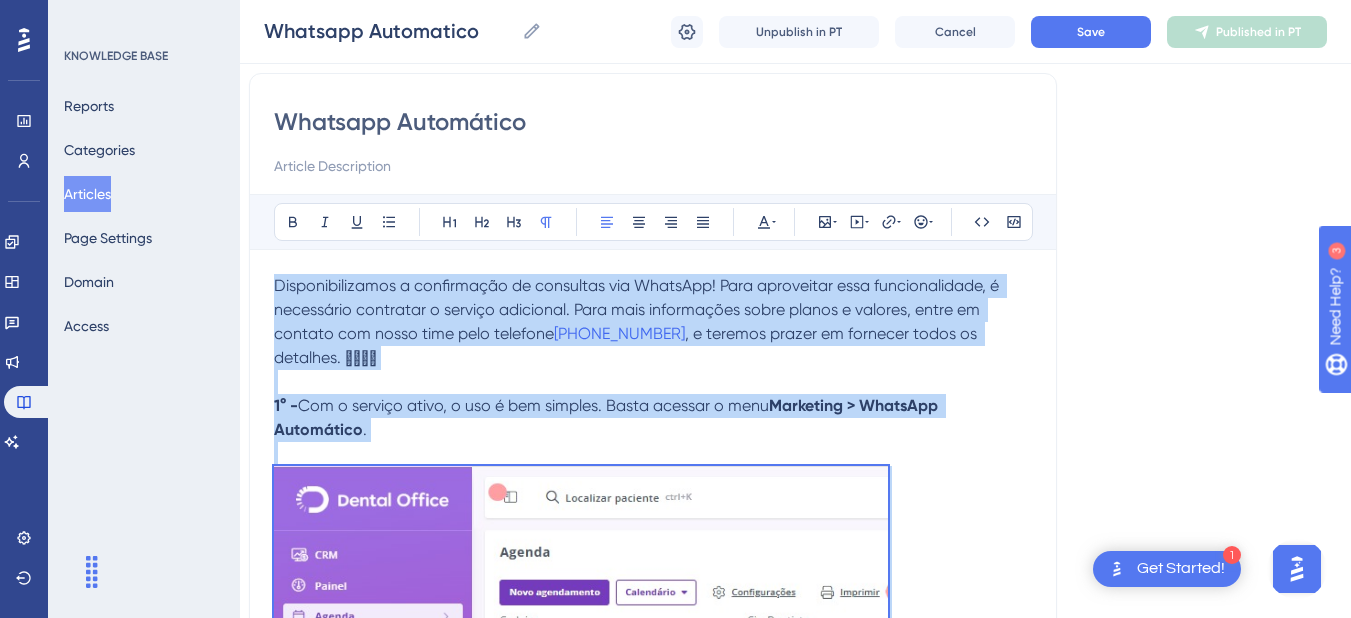 click on "Disponibilizamos a confirmação de consultas via WhatsApp! Para aproveitar essa funcionalidade, é necessário contratar o serviço adicional. Para mais informações sobre planos e valores, entre em contato com nosso time pelo telefone" at bounding box center (638, 309) 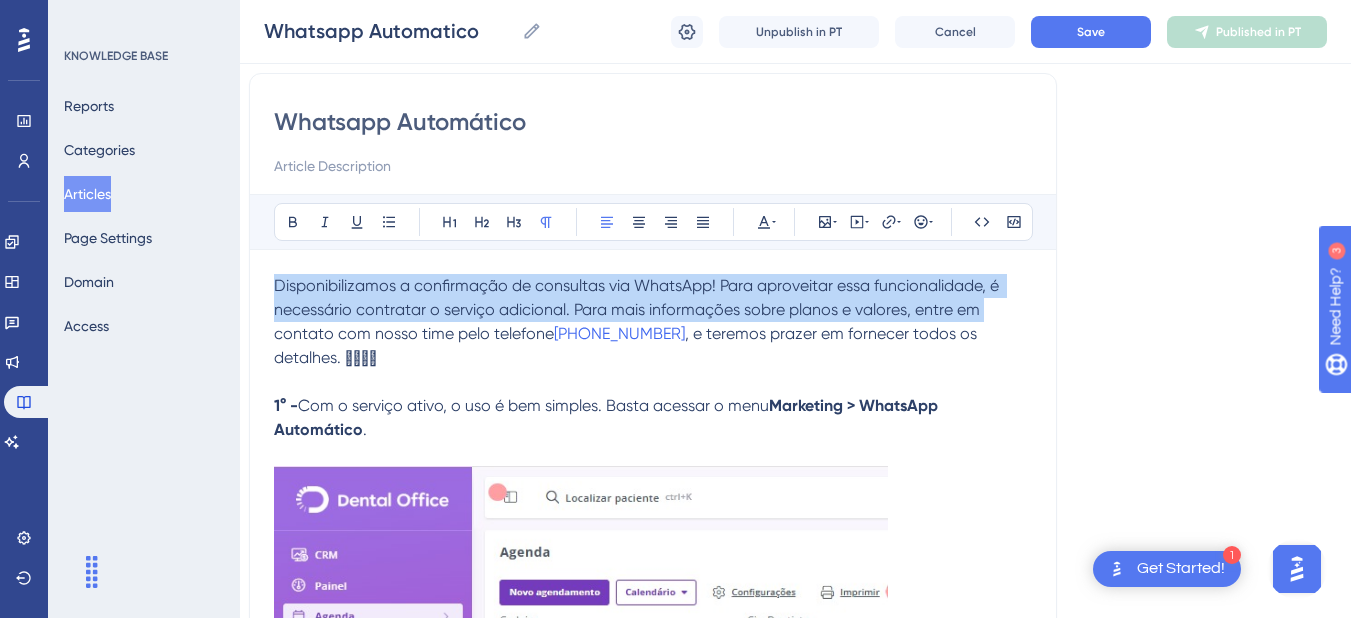 drag, startPoint x: 1003, startPoint y: 312, endPoint x: 278, endPoint y: 286, distance: 725.46606 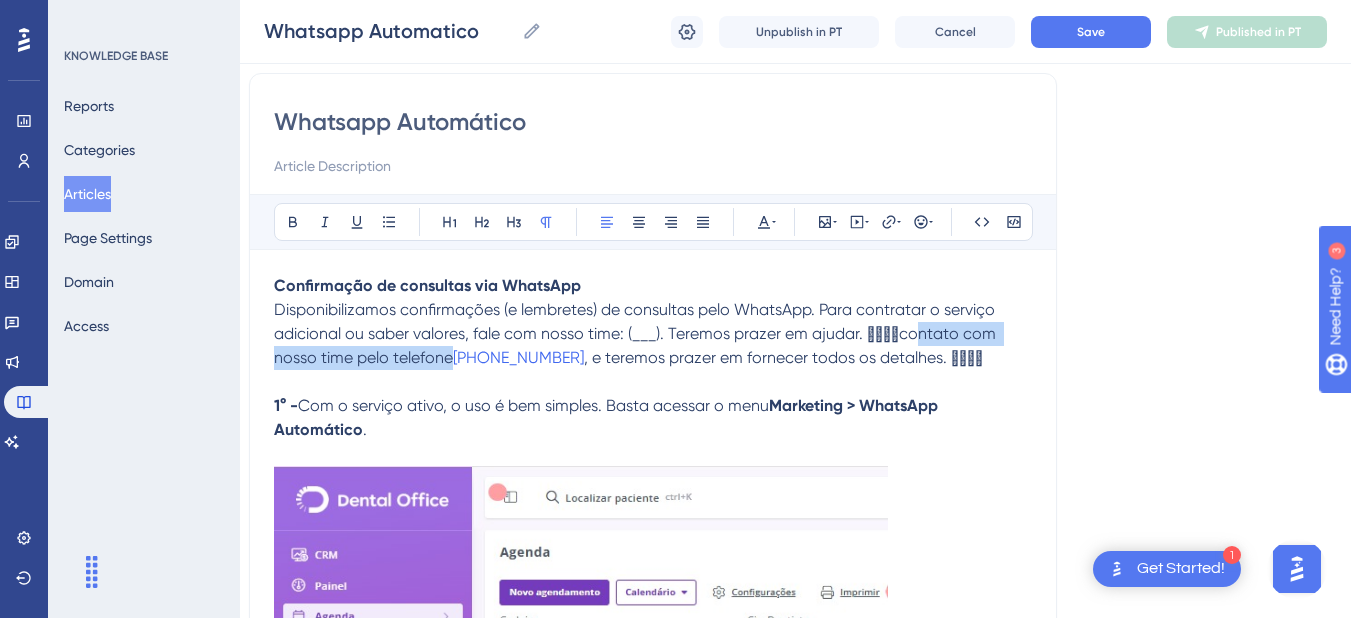 drag, startPoint x: 902, startPoint y: 335, endPoint x: 406, endPoint y: 359, distance: 496.5803 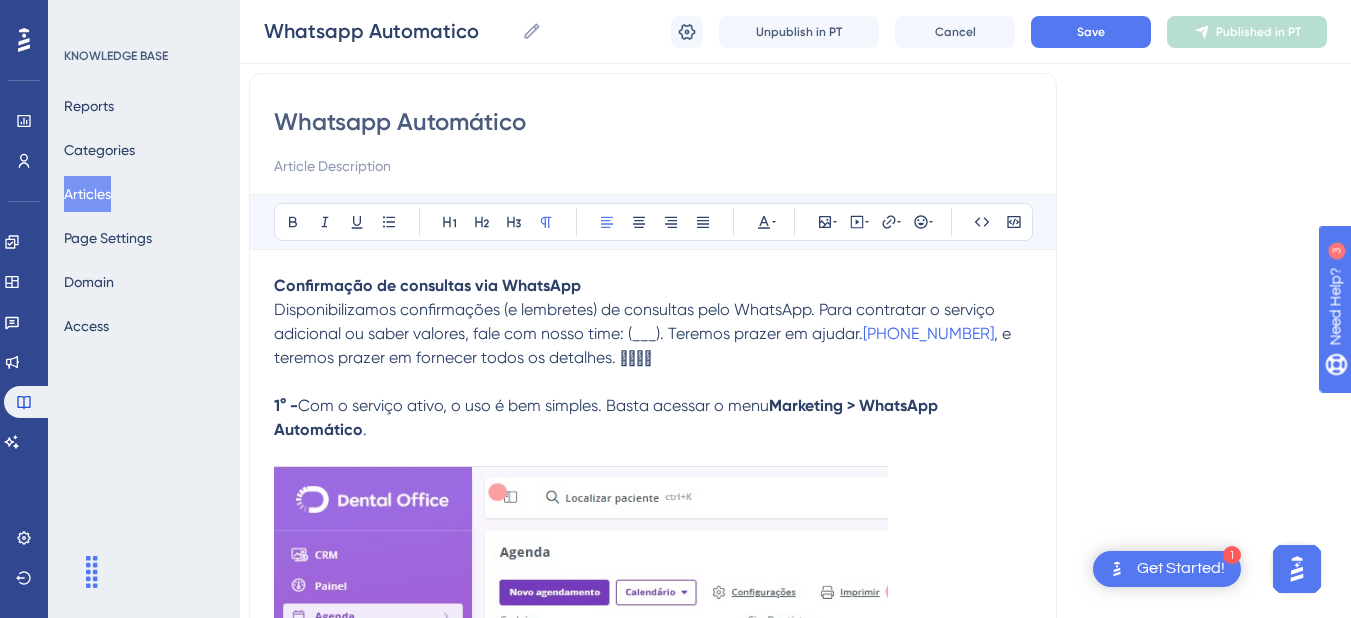 click on "Confirmação de consultas via WhatsApp Disponibilizamos confirmações (e lembretes) de consultas pelo WhatsApp. Para contratar o serviço adicional ou saber valores, fale com nosso time: (___). Teremos prazer em ajudar.   [PHONE_NUMBER] , e teremos prazer em fornecer todos os detalhes. 🫱🏼‍🫲🏽" at bounding box center [653, 322] 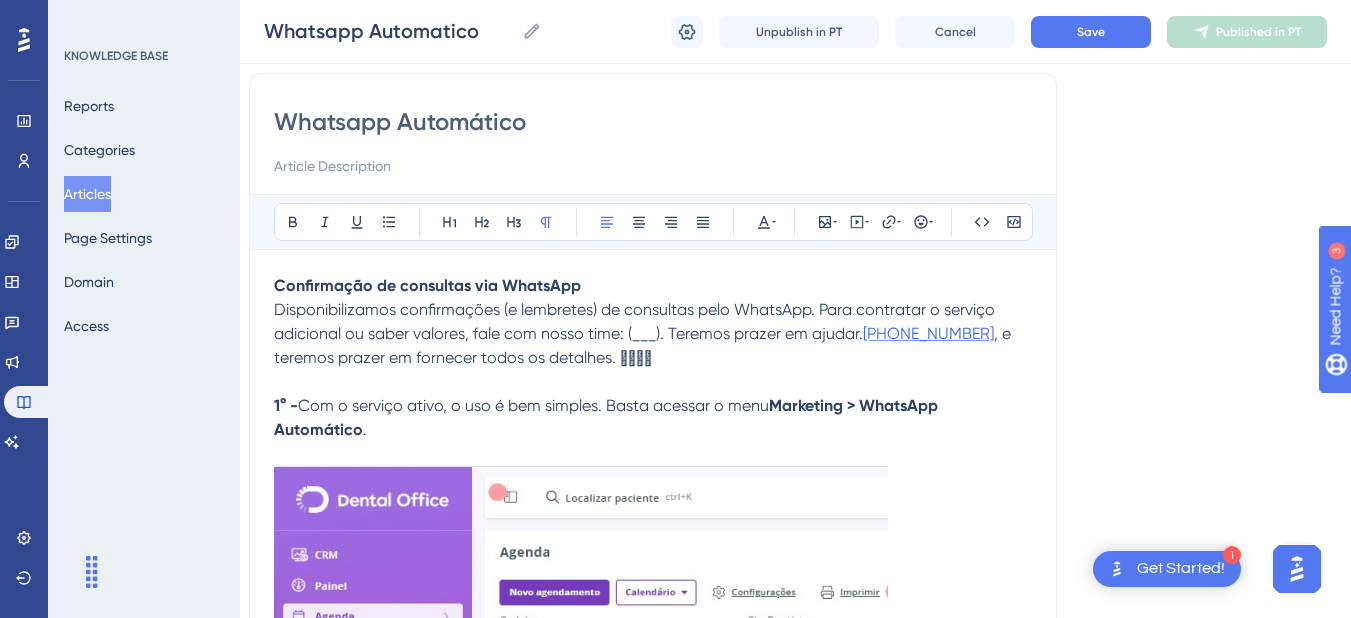 click on "[PHONE_NUMBER]" at bounding box center [928, 333] 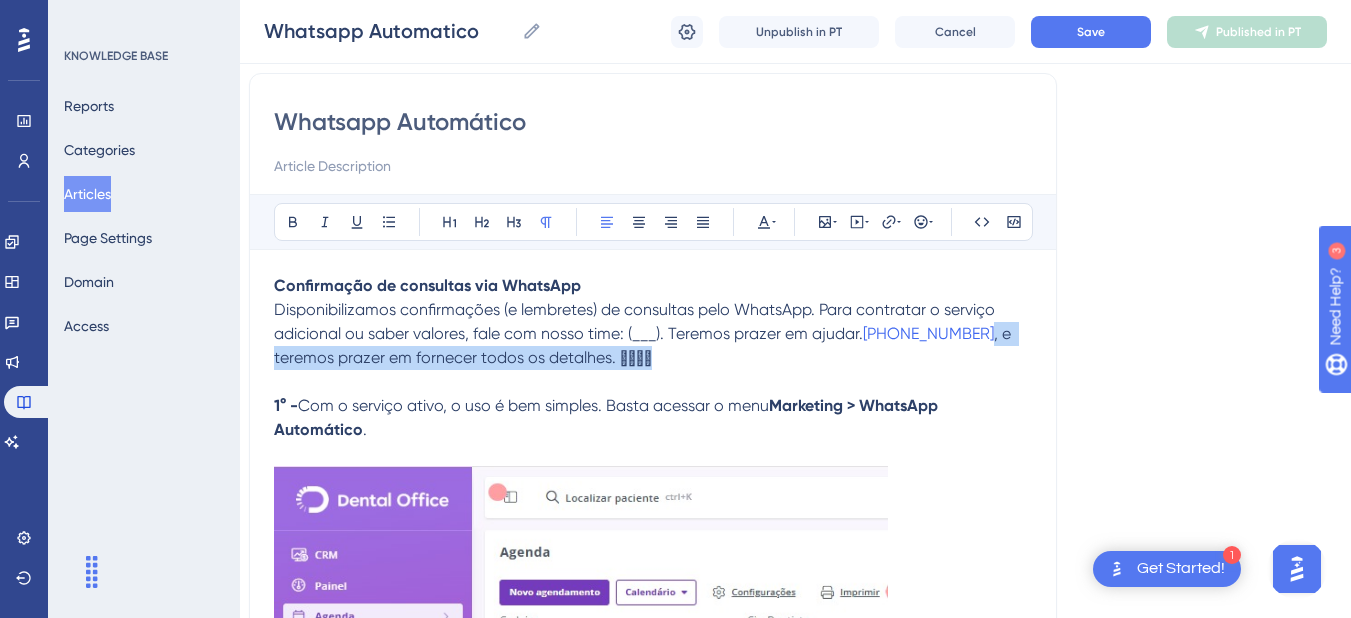 drag, startPoint x: 973, startPoint y: 333, endPoint x: 994, endPoint y: 351, distance: 27.658634 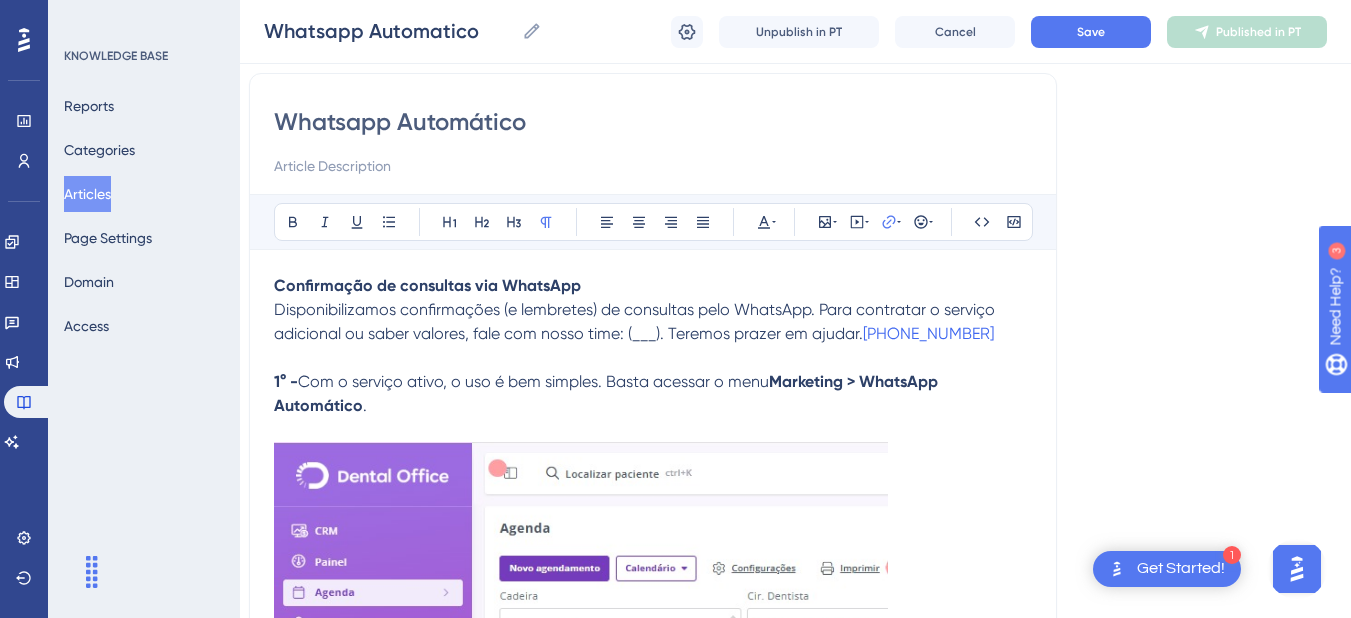 click on "Confirmação de consultas via WhatsApp Disponibilizamos confirmações (e lembretes) de consultas pelo WhatsApp. Para contratar o serviço adicional ou saber valores, fale com nosso time: (___). Teremos prazer em ajudar.   [PHONE_NUMBER]" at bounding box center [653, 310] 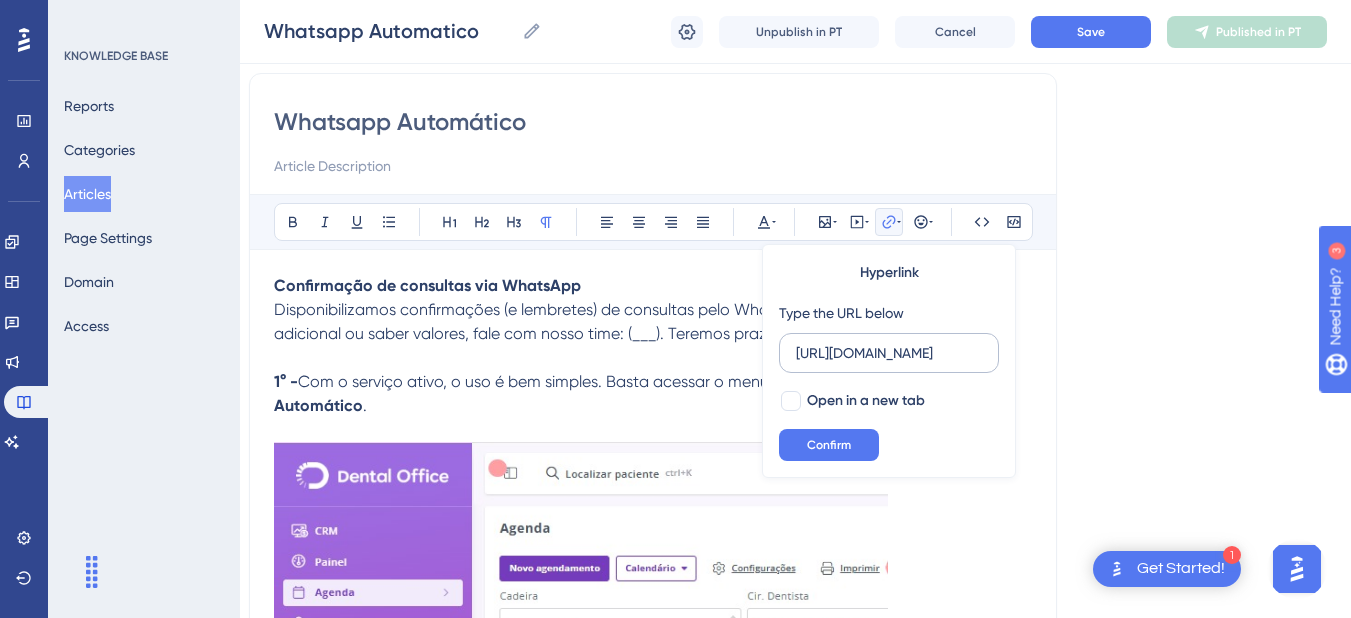 scroll, scrollTop: 0, scrollLeft: 5, axis: horizontal 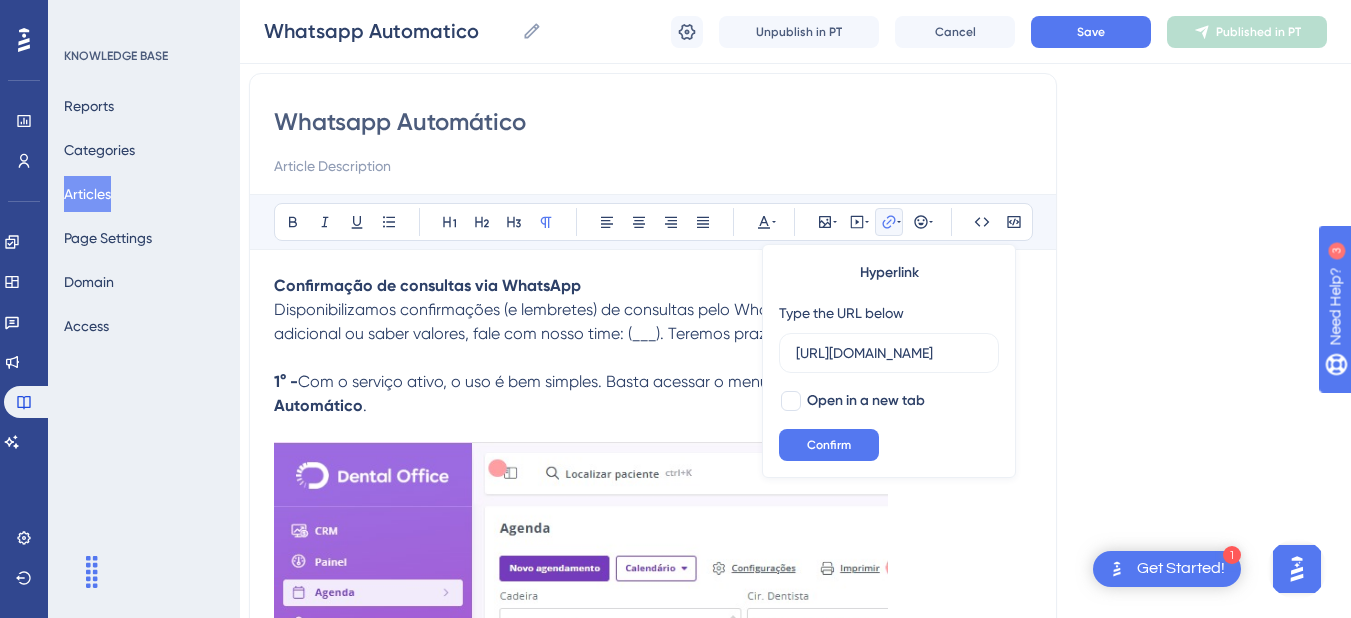click on "Hyperlink Type the URL below [URL][DOMAIN_NAME] Open in a new tab Confirm" at bounding box center [889, 361] 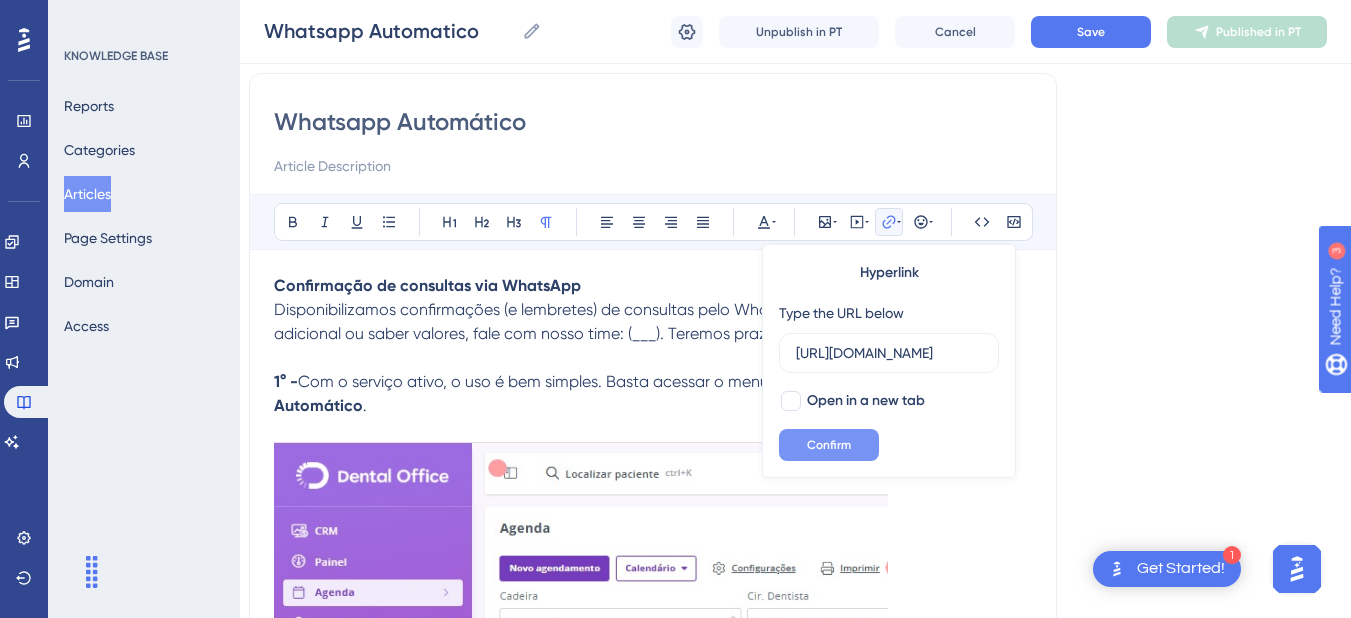 click on "Confirm" at bounding box center (829, 445) 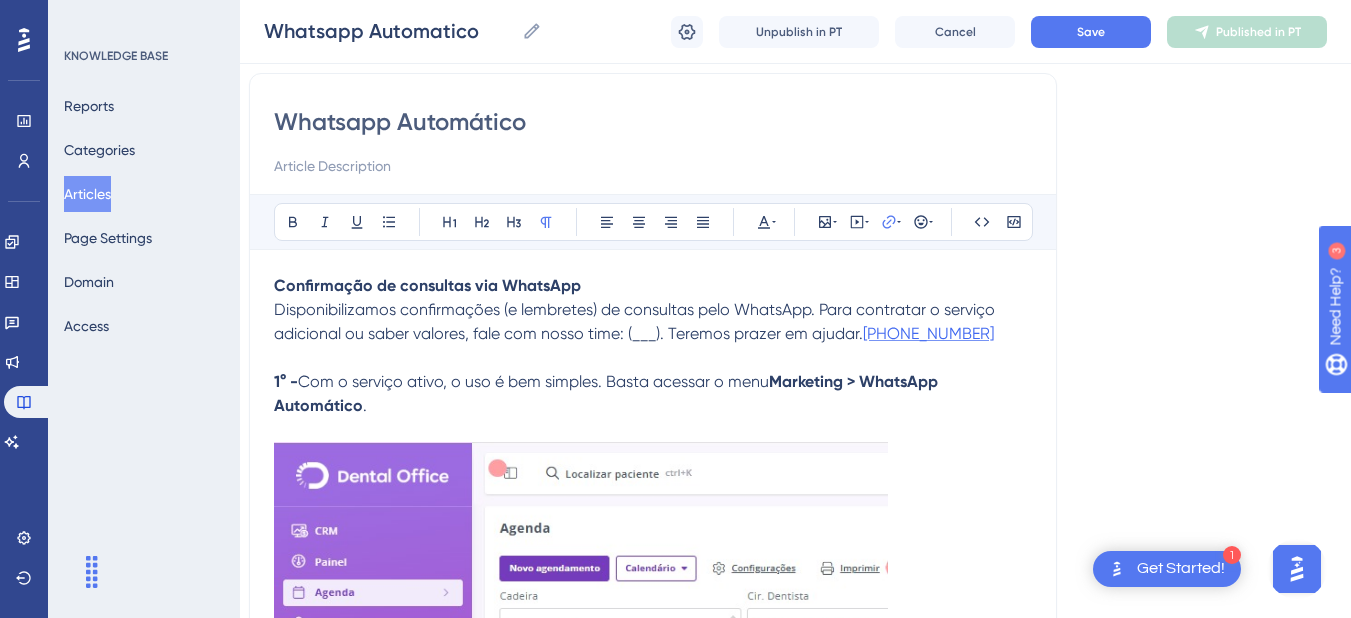 drag, startPoint x: 993, startPoint y: 332, endPoint x: 869, endPoint y: 329, distance: 124.036285 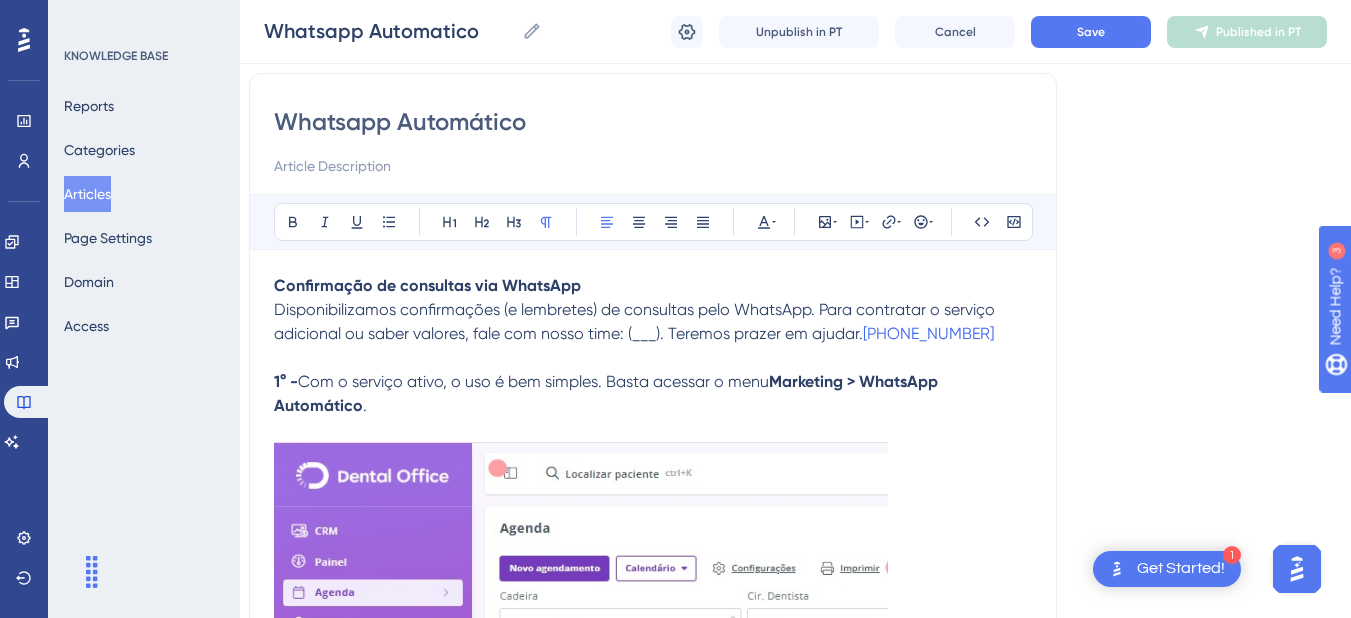 drag, startPoint x: 864, startPoint y: 336, endPoint x: 622, endPoint y: 332, distance: 242.03305 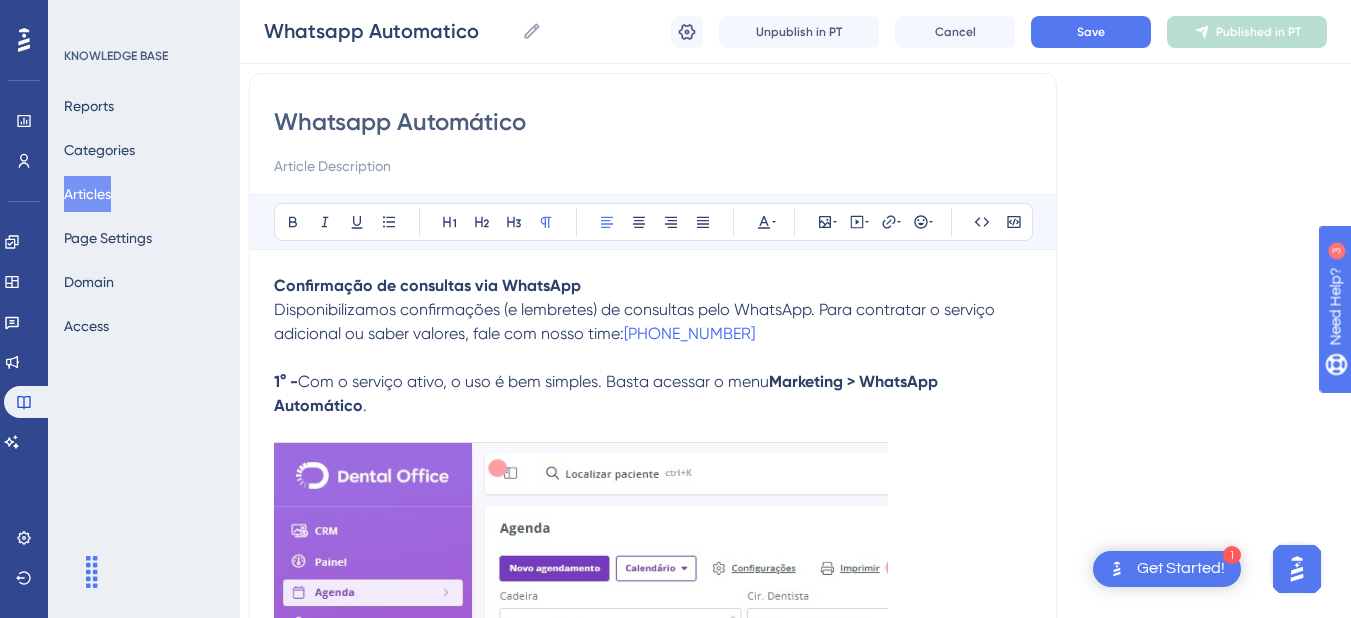 click on "Confirmação de consultas via WhatsApp Disponibilizamos confirmações (e lembretes) de consultas pelo WhatsApp. Para contratar o serviço adicional ou saber valores, fale com nosso time:  [PHONE_NUMBER]" at bounding box center [653, 310] 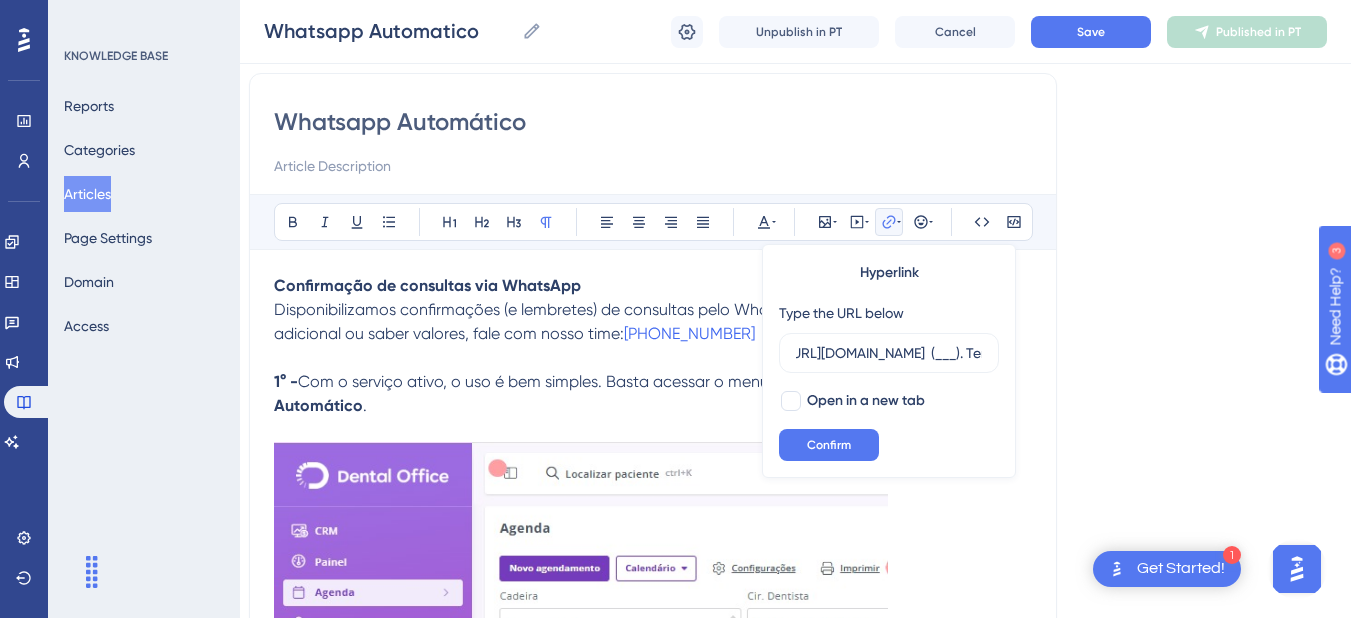 scroll, scrollTop: 0, scrollLeft: 221, axis: horizontal 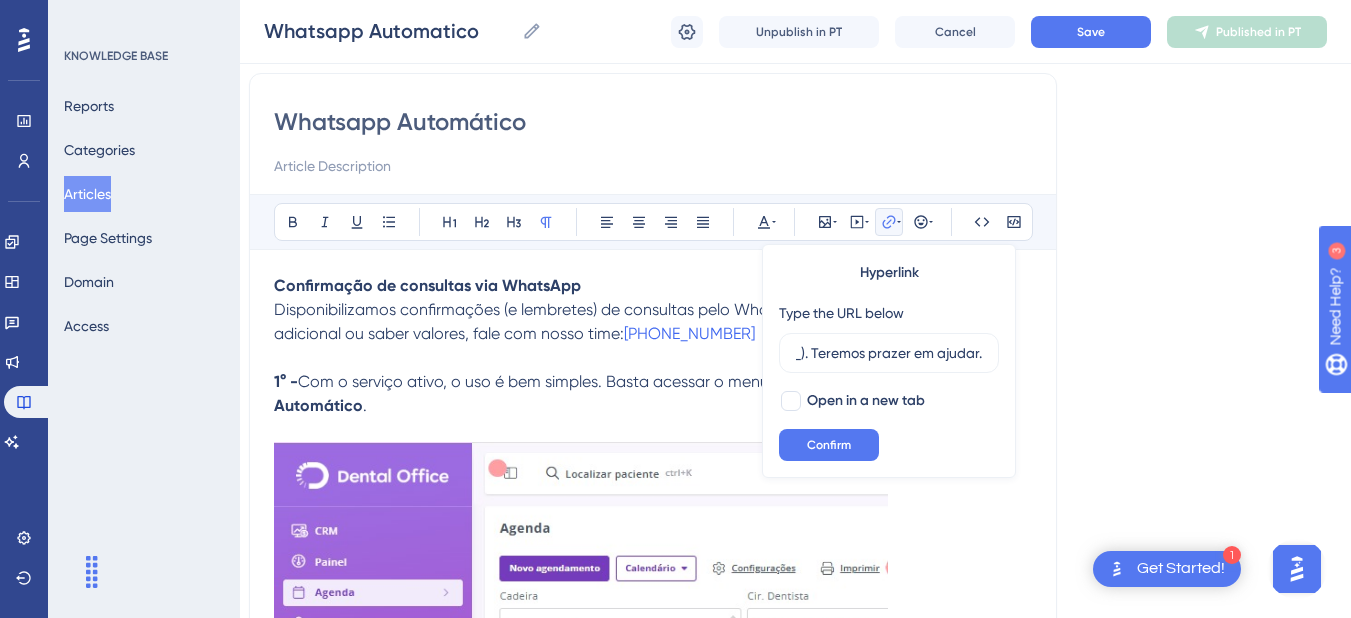 type on "[URL][DOMAIN_NAME]  (___). Teremos prazer em ajudar." 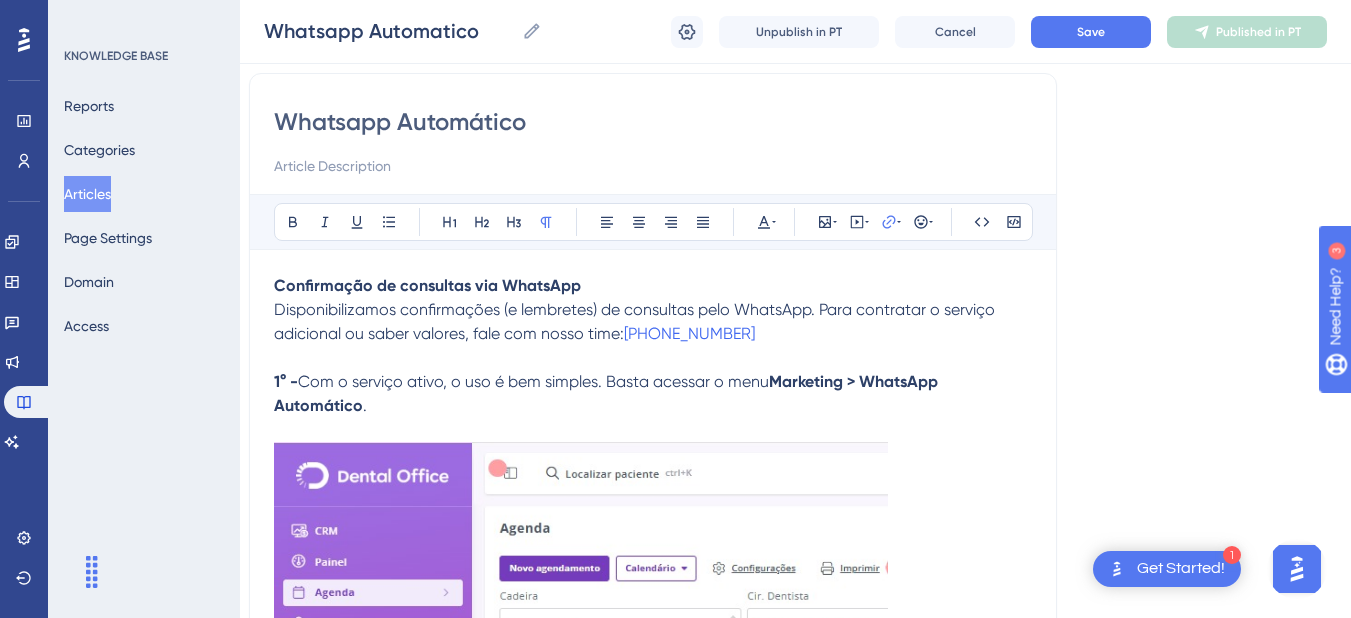 click on "Confirmação de consultas via WhatsApp Disponibilizamos confirmações (e lembretes) de consultas pelo WhatsApp. Para contratar o serviço adicional ou saber valores, fale com nosso time:  [PHONE_NUMBER]" at bounding box center [653, 310] 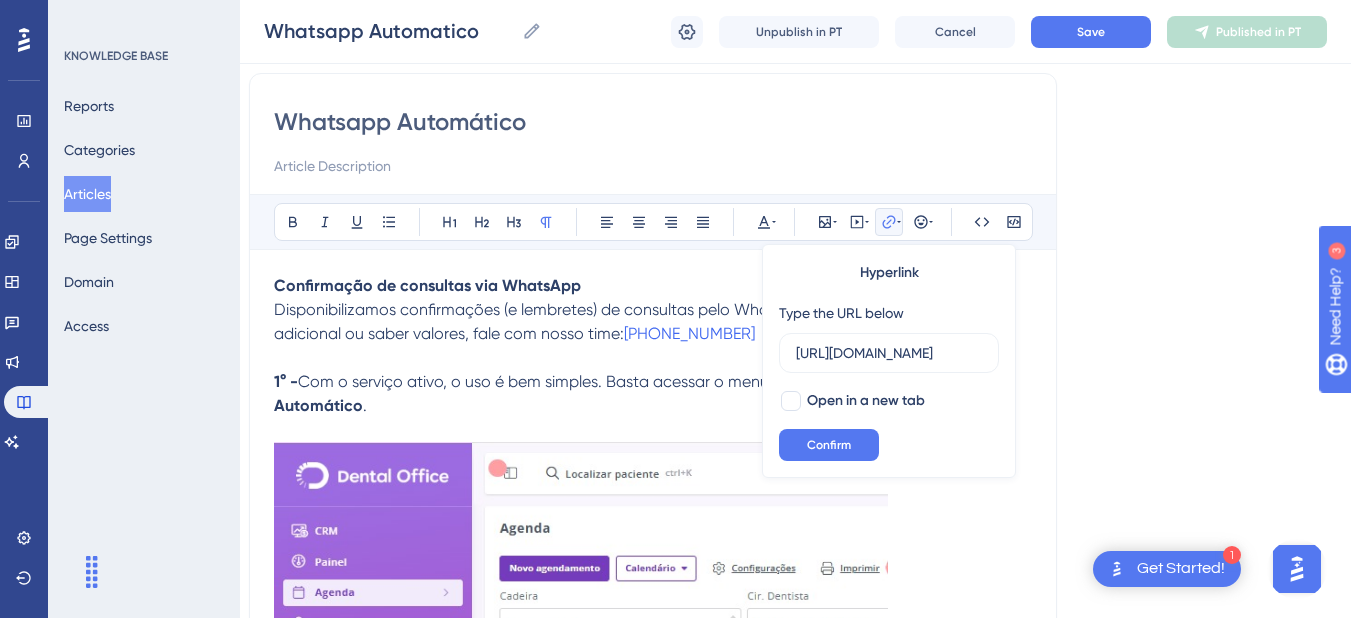 scroll, scrollTop: 0, scrollLeft: 5, axis: horizontal 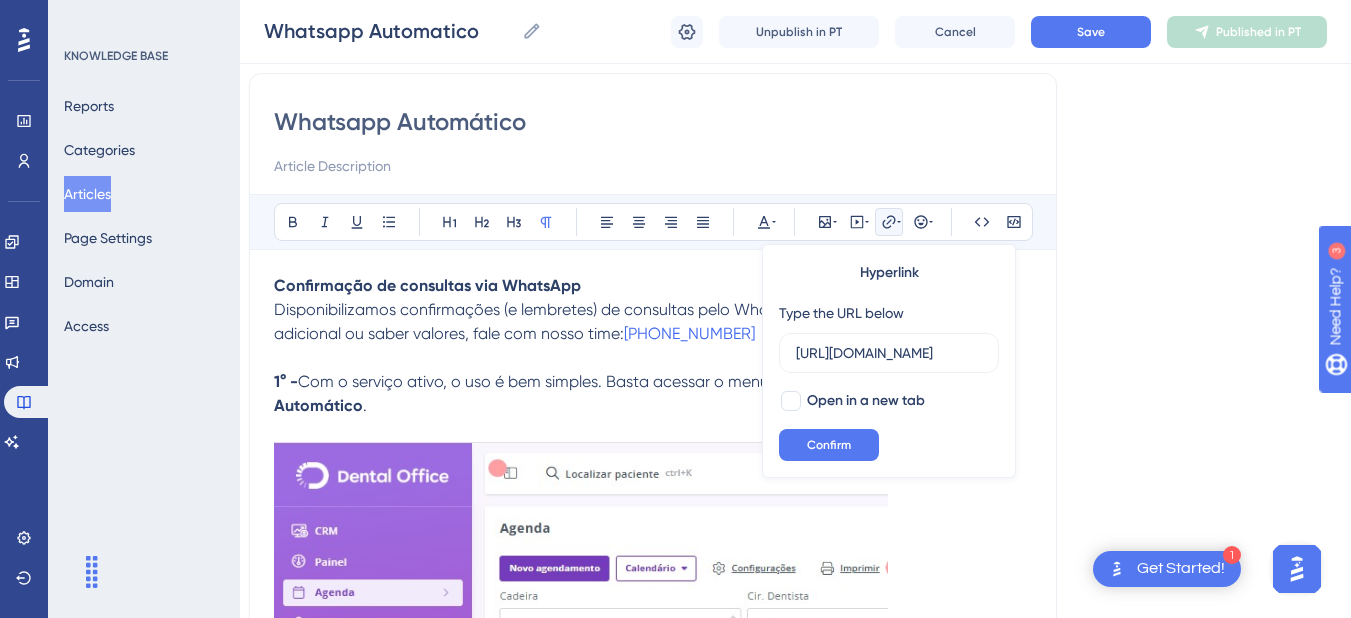 click at bounding box center (653, 358) 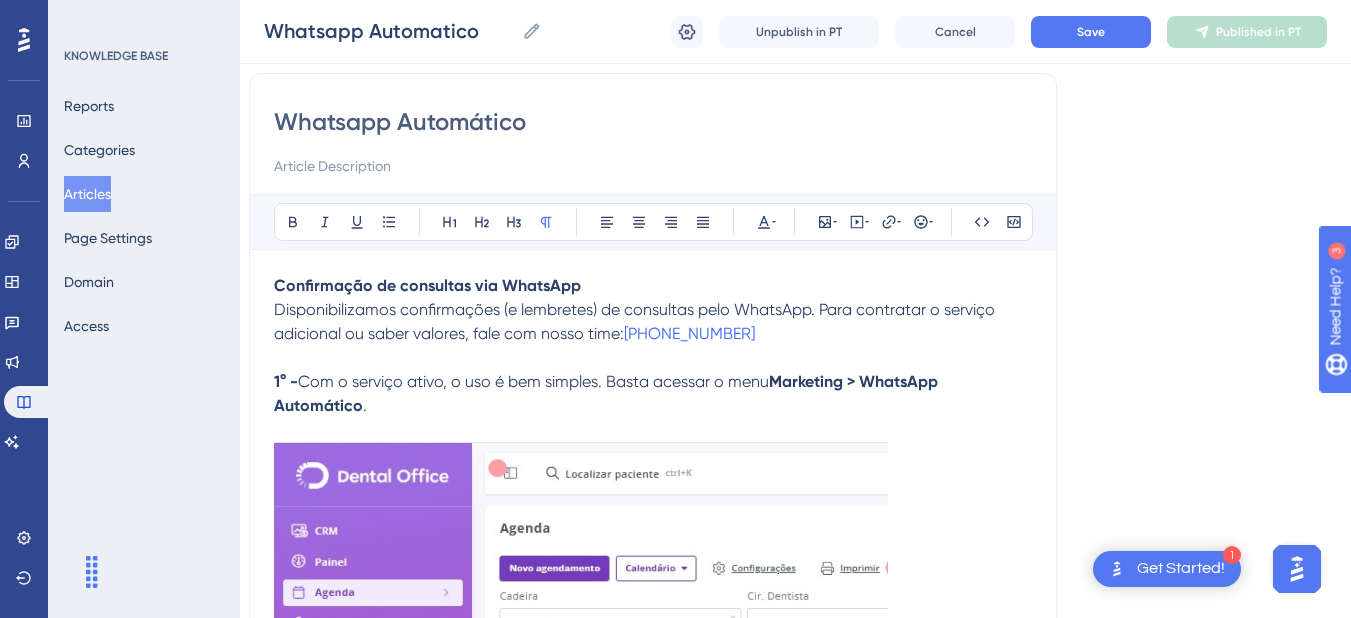 click on "Confirmação de consultas via WhatsApp Disponibilizamos confirmações (e lembretes) de consultas pelo WhatsApp. Para contratar o serviço adicional ou saber valores, fale com nosso time:  [PHONE_NUMBER]" at bounding box center [653, 310] 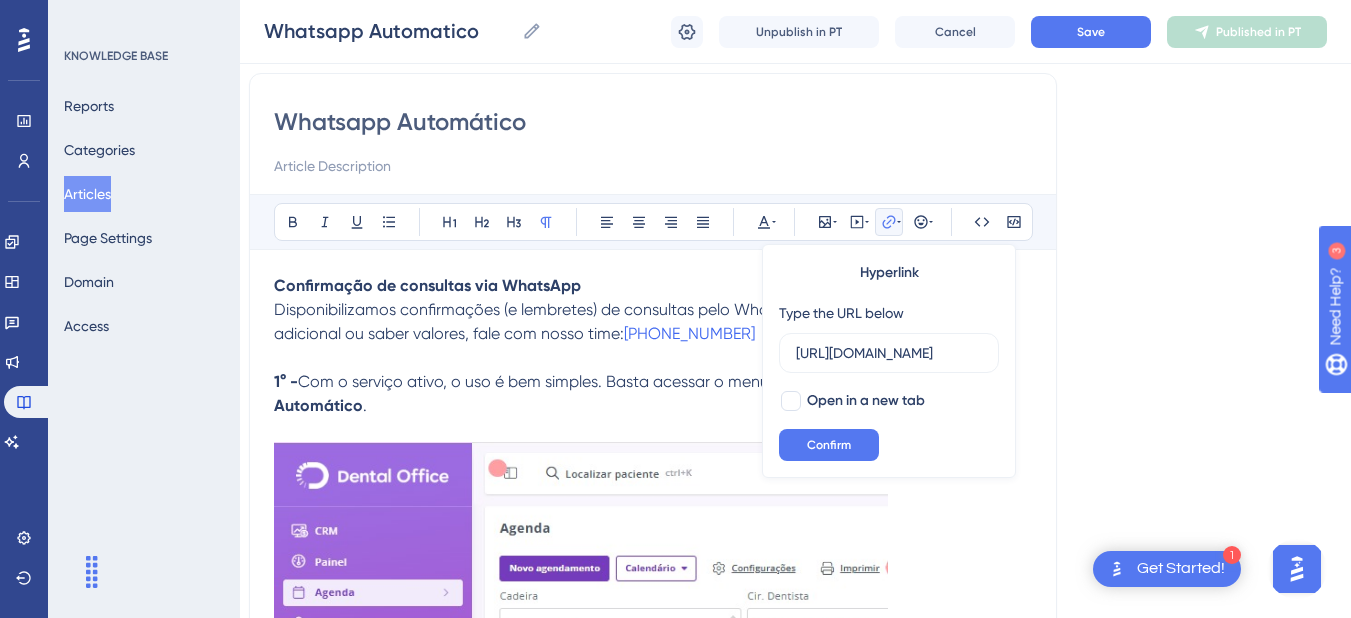 scroll, scrollTop: 0, scrollLeft: 5, axis: horizontal 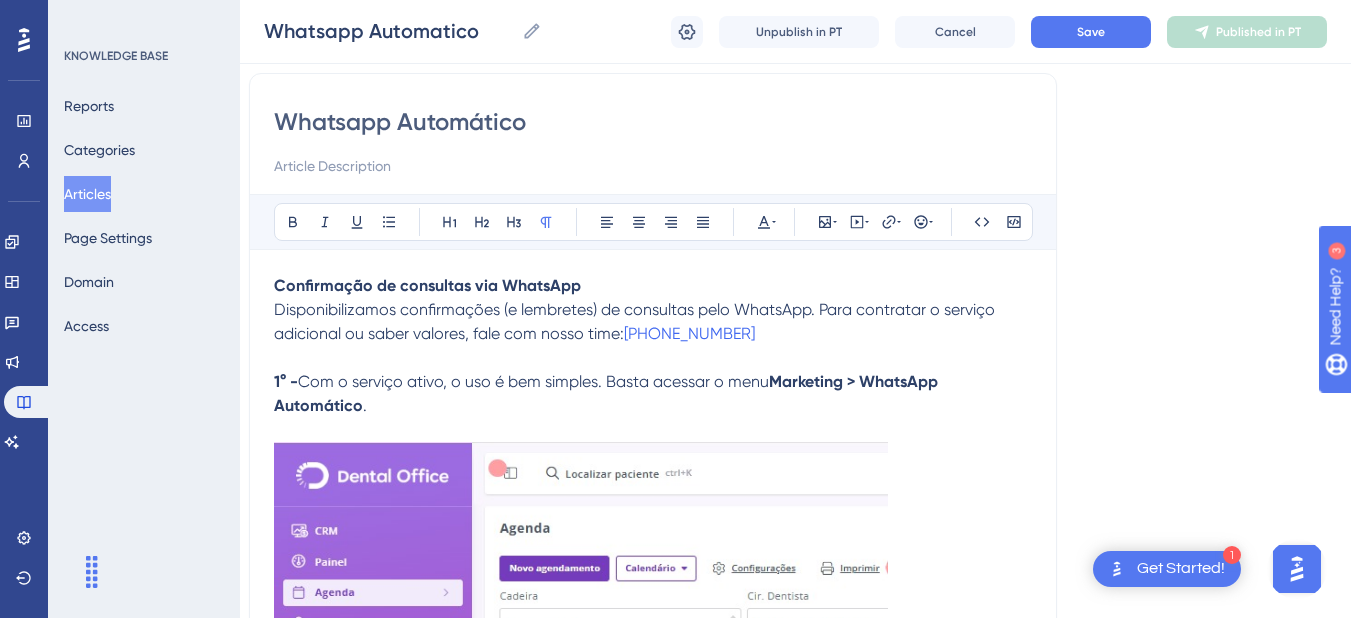 click on "Confirmação de consultas via WhatsApp Disponibilizamos confirmações (e lembretes) de consultas pelo WhatsApp. Para contratar o serviço adicional ou saber valores, fale com nosso time:  [PHONE_NUMBER]" at bounding box center (653, 310) 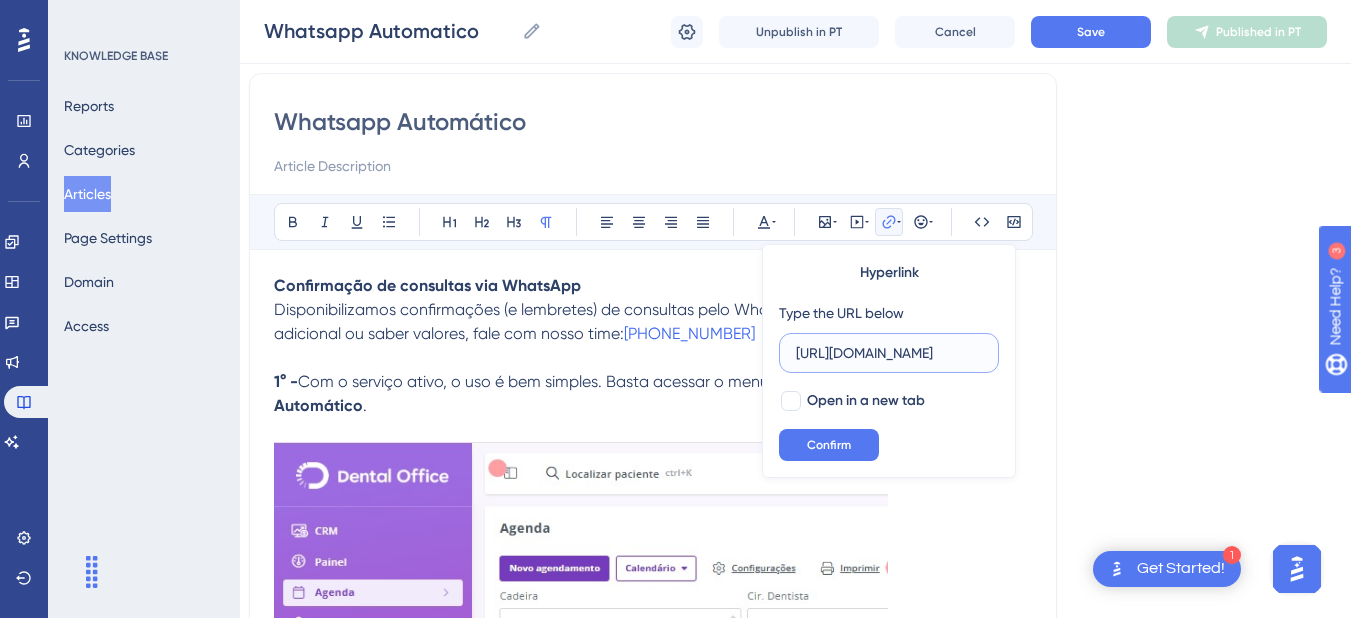 scroll, scrollTop: 0, scrollLeft: 8, axis: horizontal 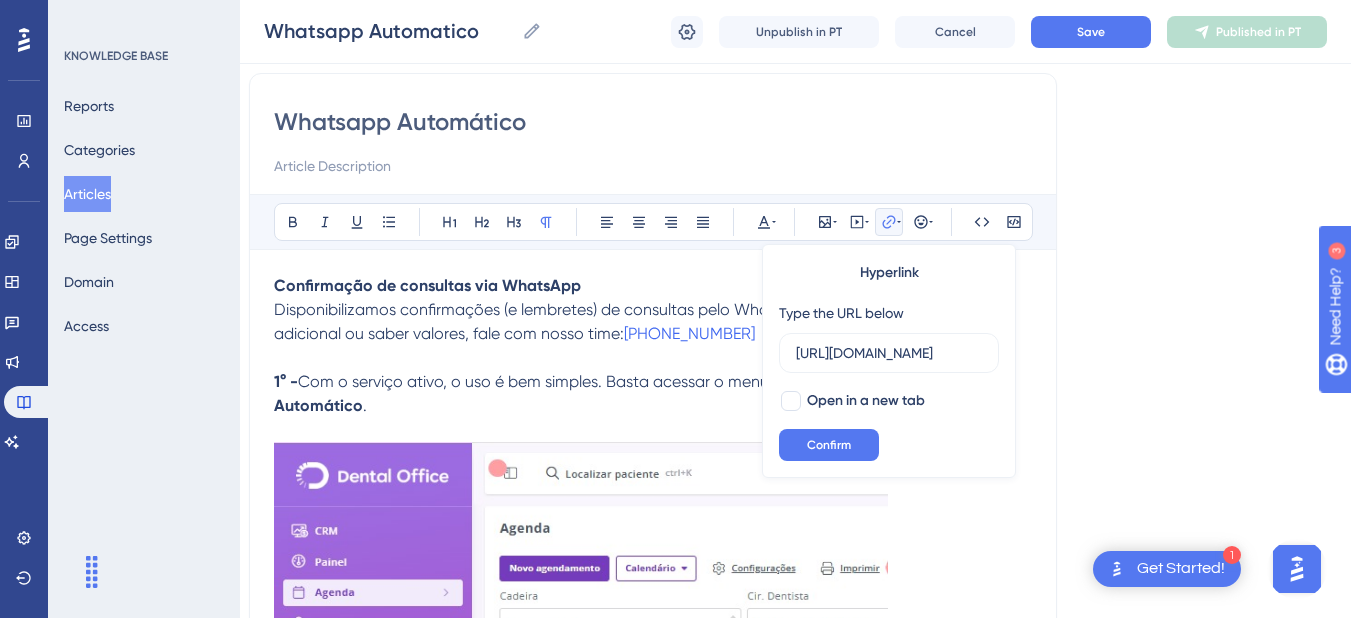 click on "Language Portuguese (Default) Whatsapp Automático Bold Italic Underline Bullet Point Heading 1 Heading 2 Heading 3 Normal Align Left Align Center Align Right Align Justify Text Color Insert Image Embed Video Hyperlink Type the URL below [URL][DOMAIN_NAME] Open in a new tab Confirm Emojis Code Code Block Confirmação de consultas via WhatsApp Disponibilizamos confirmações (e lembretes) de consultas pelo WhatsApp. Para contratar o serviço adicional ou saber valores, fale com nosso time:  [PHONE_NUMBER] 1° -  Com o serviço ativo, o uso é bem simples. Basta acessar o menu  Marketing > WhatsApp Automático .   Nessa tela, você poderá visualizar o modelo da mensagem que será enviada ao seu paciente quando ele  confirmar  ou  desmarcar  a consulta. Além disso,  caso o paciente confirme a consulta  o sistema enviará automaticamente uma mensagem de lembrete algumas horas antes do horário agendado. 2°- Observe também quando será enviado a mensagem de lembrete: clínica  ou do  .   uma 3° -" at bounding box center [780, 2332] 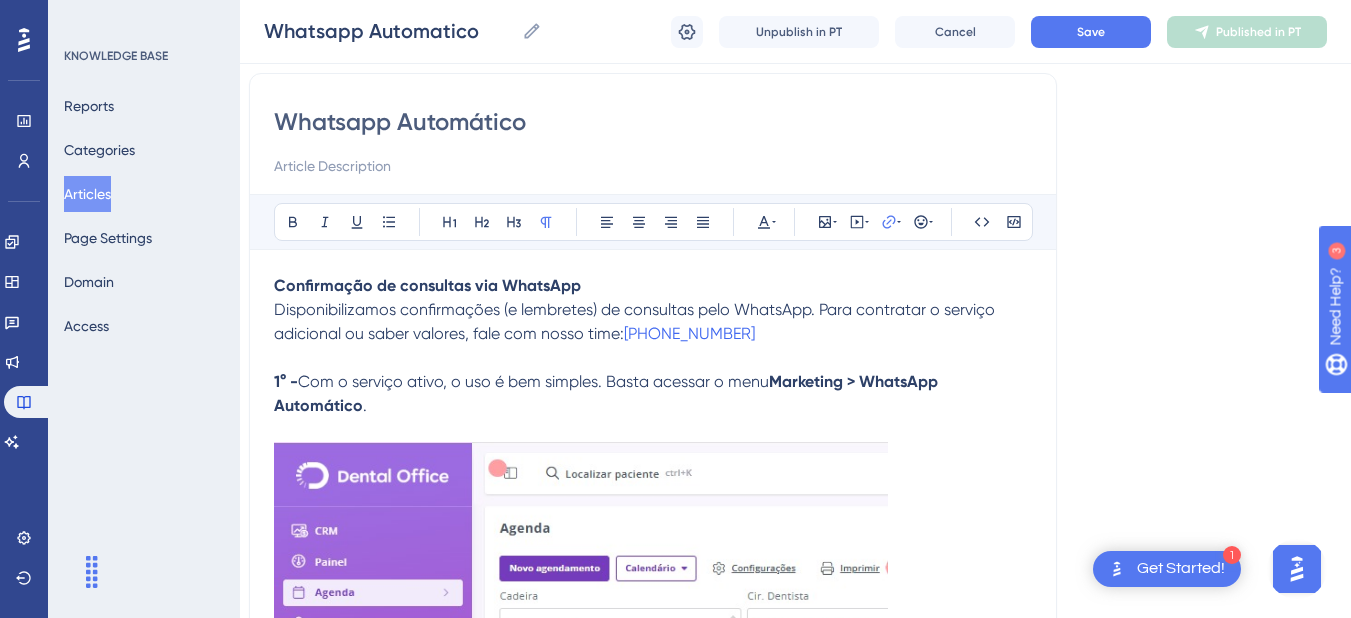 click on "Confirmação de consultas via WhatsApp Disponibilizamos confirmações (e lembretes) de consultas pelo WhatsApp. Para contratar o serviço adicional ou saber valores, fale com nosso time:  [PHONE_NUMBER]" at bounding box center (653, 310) 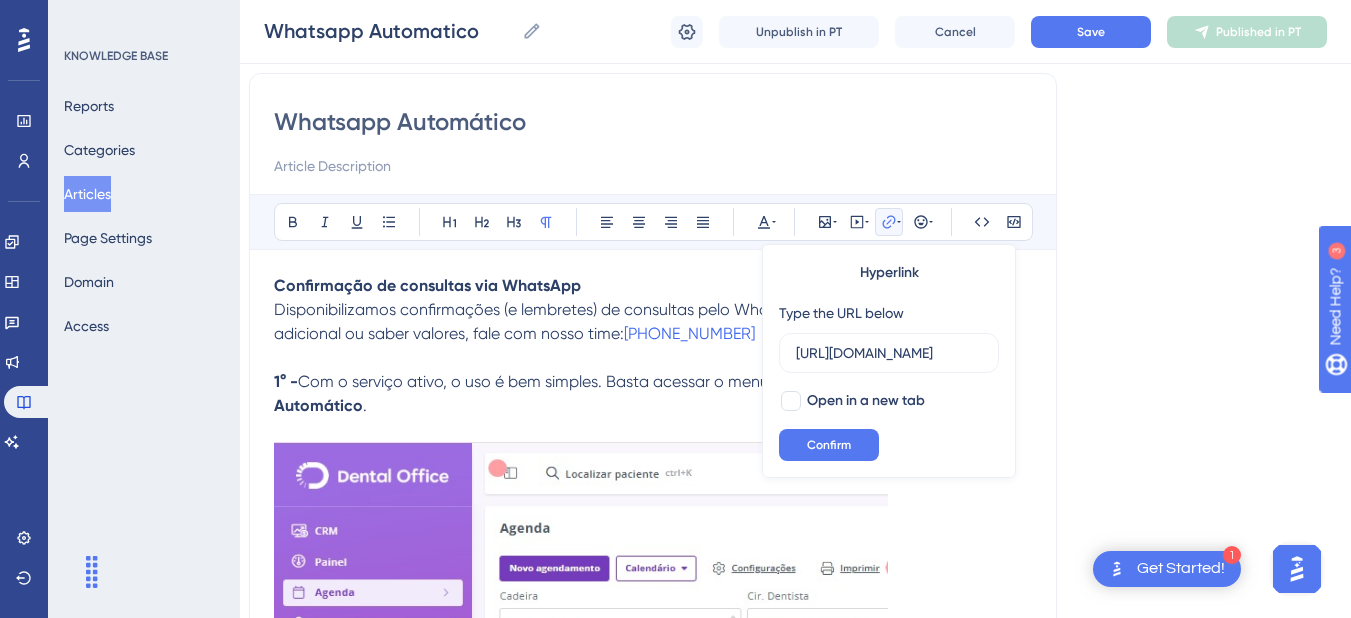 scroll, scrollTop: 0, scrollLeft: 8, axis: horizontal 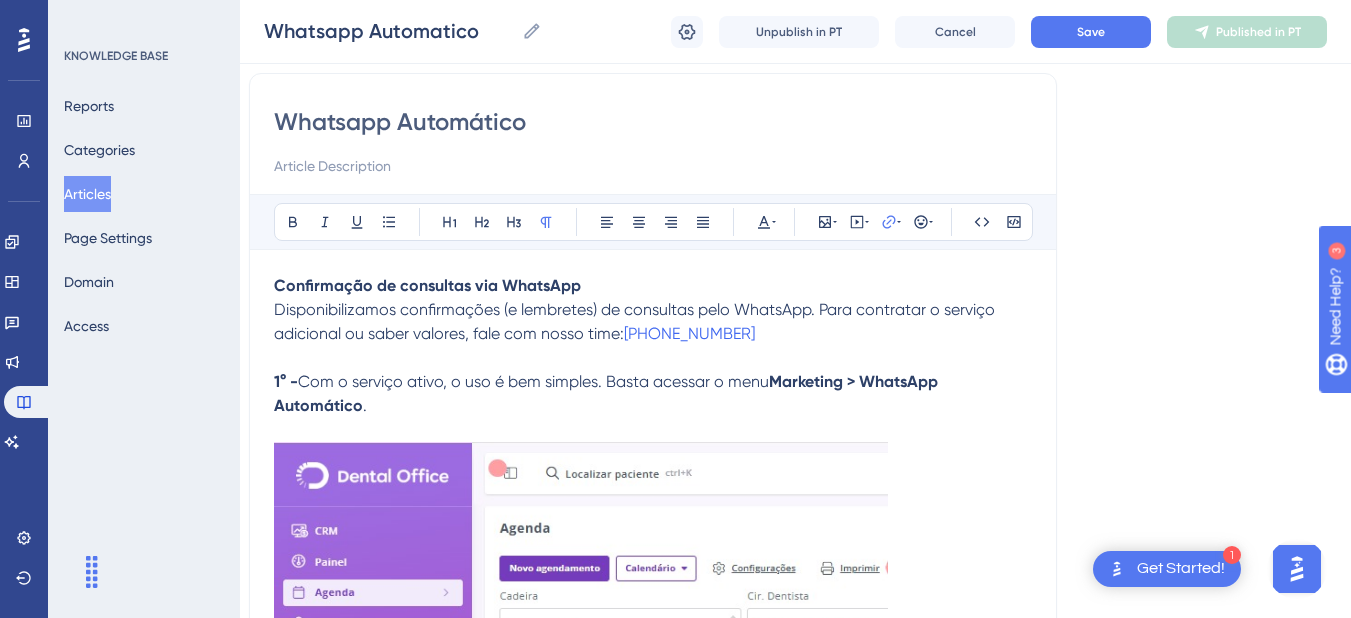 click at bounding box center [653, 358] 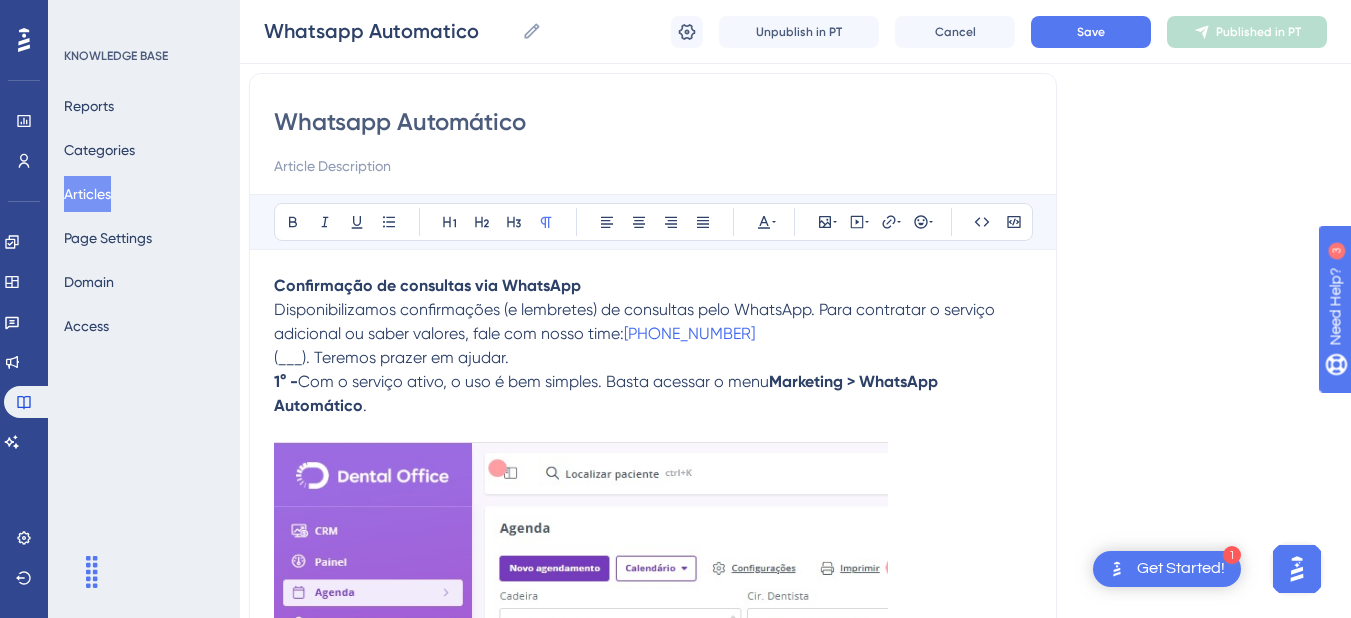 click on "(___). Teremos prazer em ajudar." at bounding box center (391, 357) 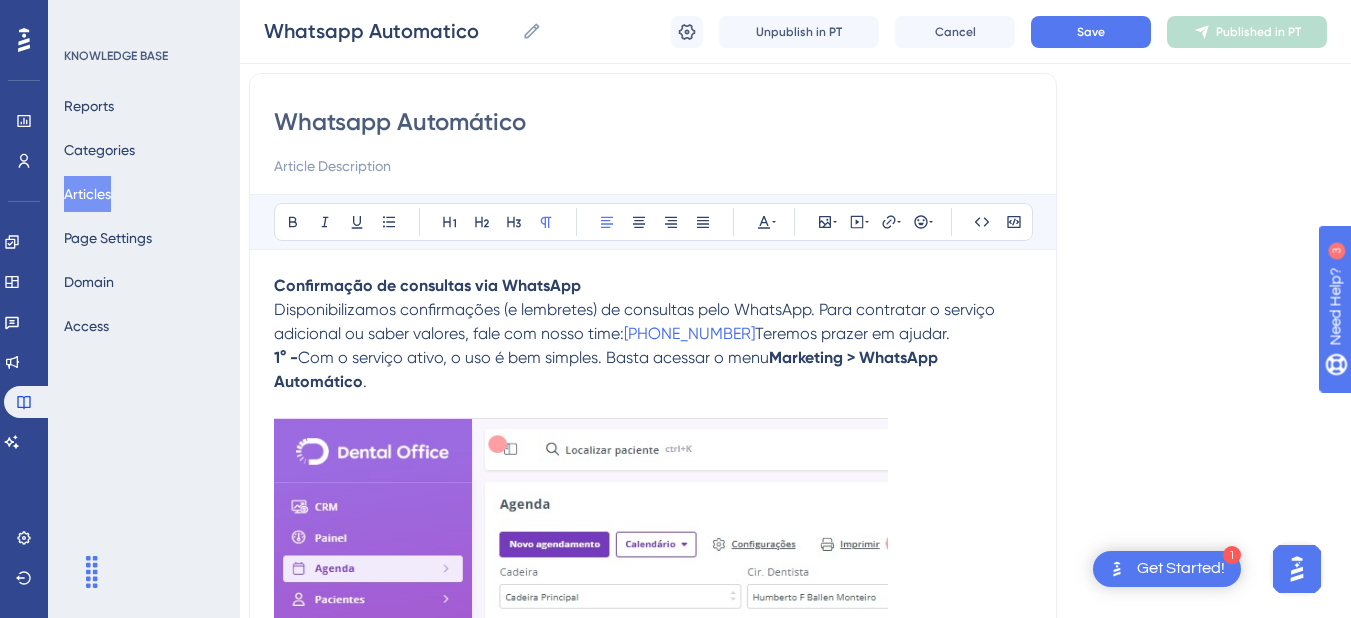 click on "Confirmação de consultas via WhatsApp Disponibilizamos confirmações (e lembretes) de consultas pelo WhatsApp. Para contratar o serviço adicional ou saber valores, fale com nosso time:  [PHONE_NUMBER]  Teremos prazer em ajudar." at bounding box center [653, 310] 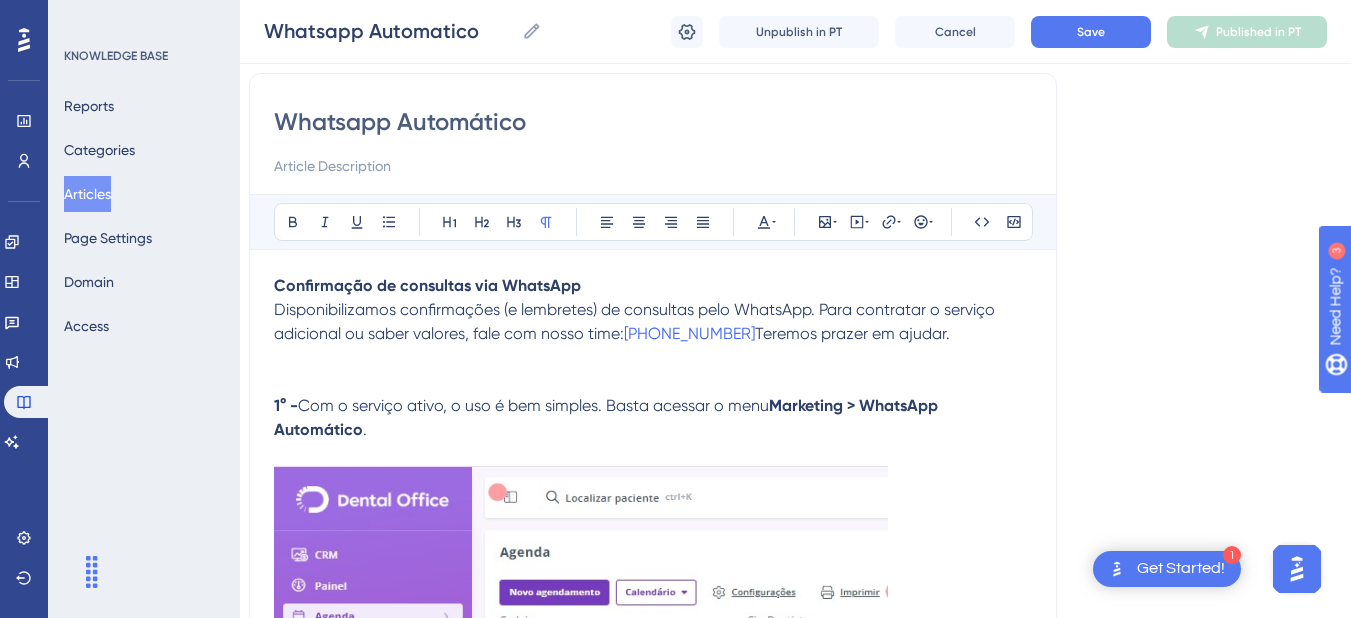click on "Disponibilizamos confirmações (e lembretes) de consultas pelo WhatsApp. Para contratar o serviço adicional ou saber valores, fale com nosso time:" at bounding box center (636, 321) 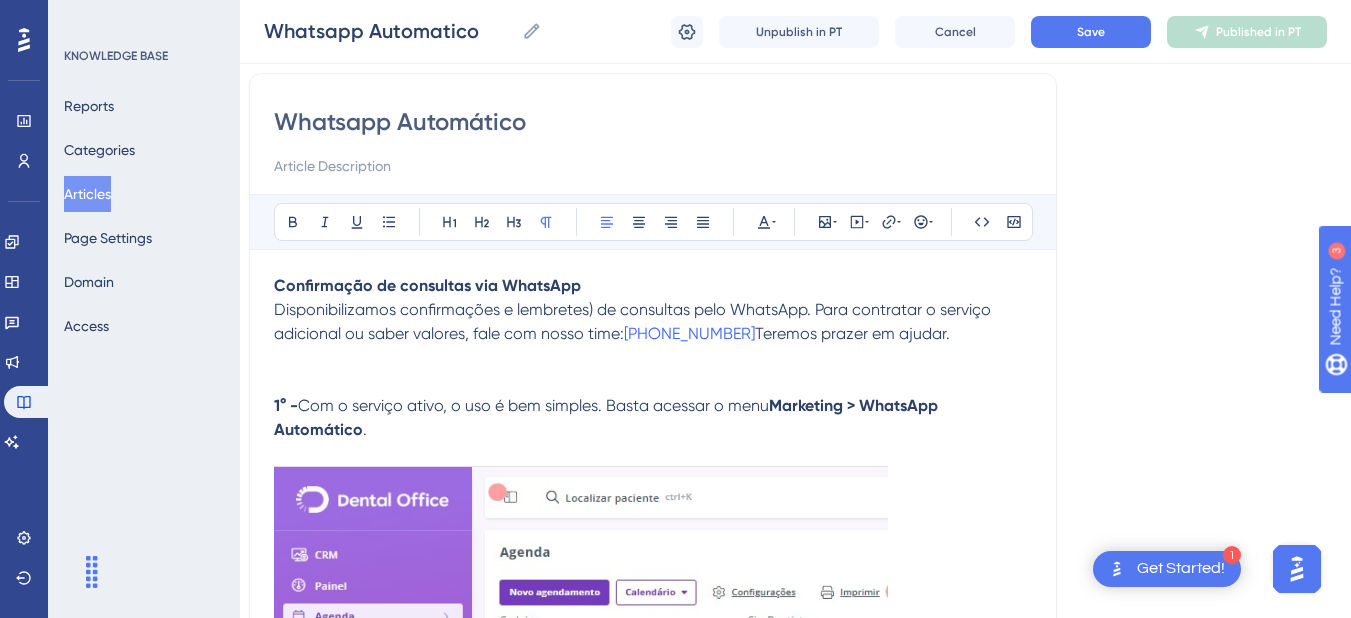 click on "Disponibilizamos confirmações e lembretes) de consultas pelo WhatsApp. Para contratar o serviço adicional ou saber valores, fale com nosso time:" at bounding box center [634, 321] 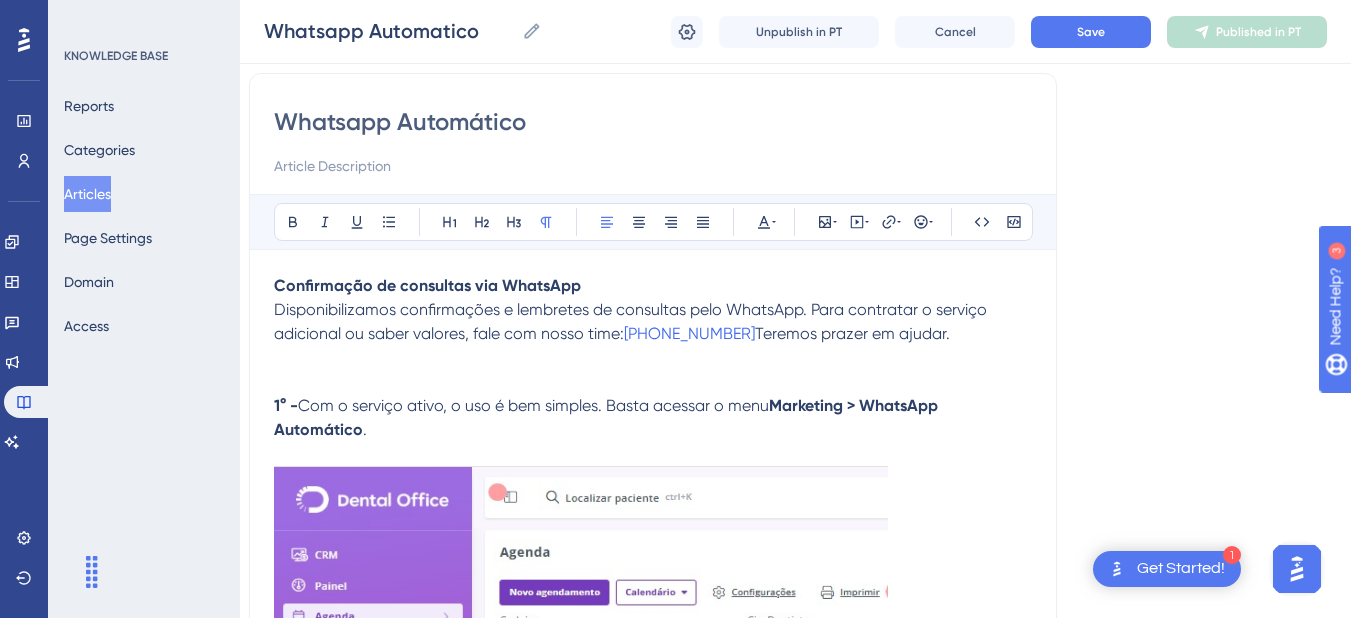 click on "Confirmação de consultas via WhatsApp Disponibilizamos confirmações e lembretes de consultas pelo WhatsApp. Para contratar o serviço adicional ou saber valores, fale com nosso time:  [PHONE_NUMBER]  Teremos prazer em ajudar." at bounding box center (653, 334) 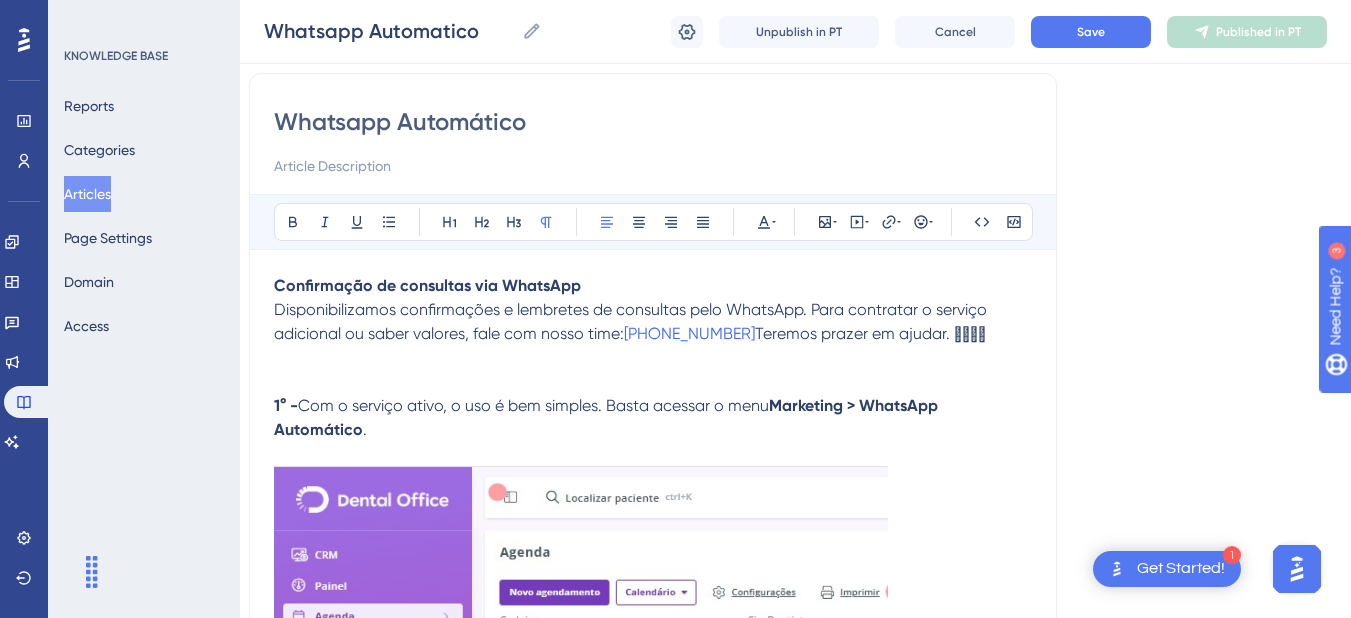 click on "Teremos prazer em ajudar. 🫱🏼‍🫲🏽" at bounding box center (870, 333) 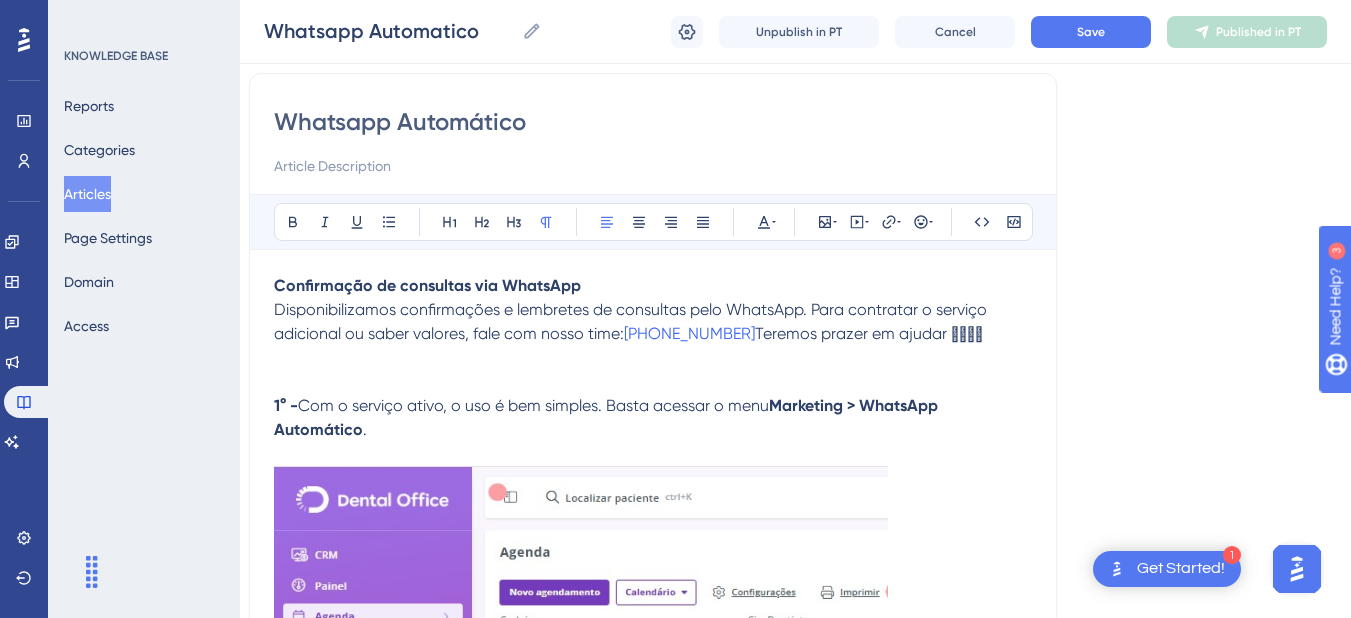 type 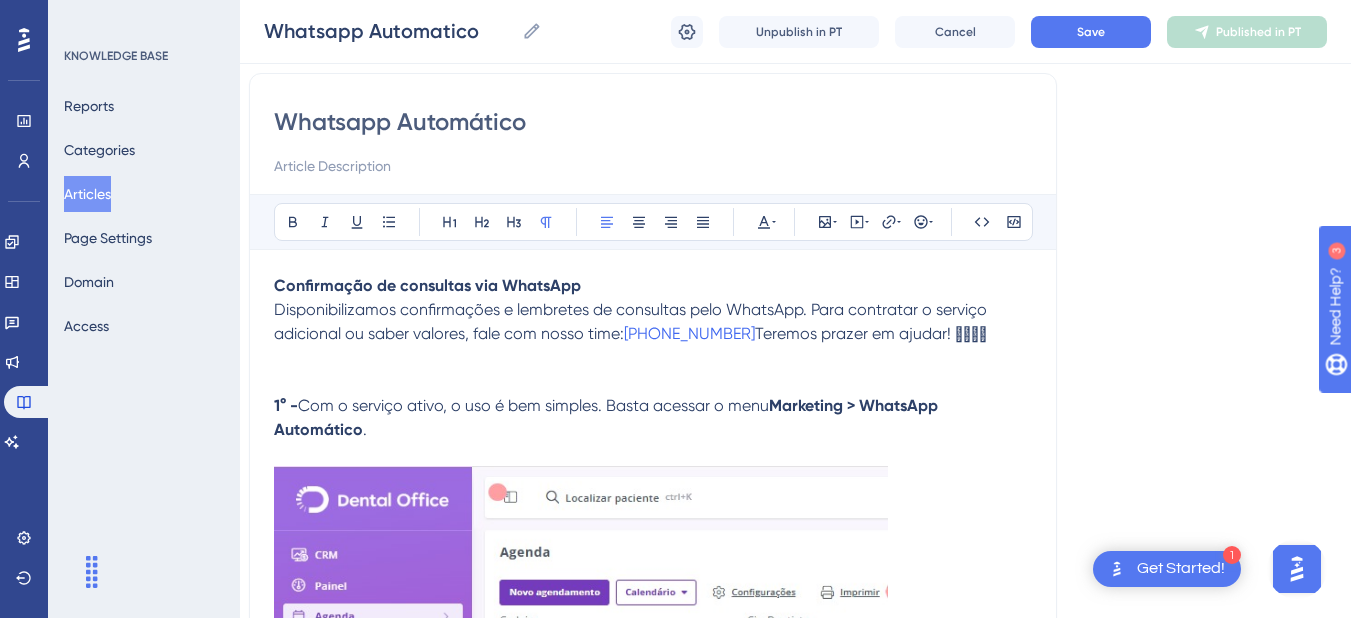 scroll, scrollTop: 201, scrollLeft: 15, axis: both 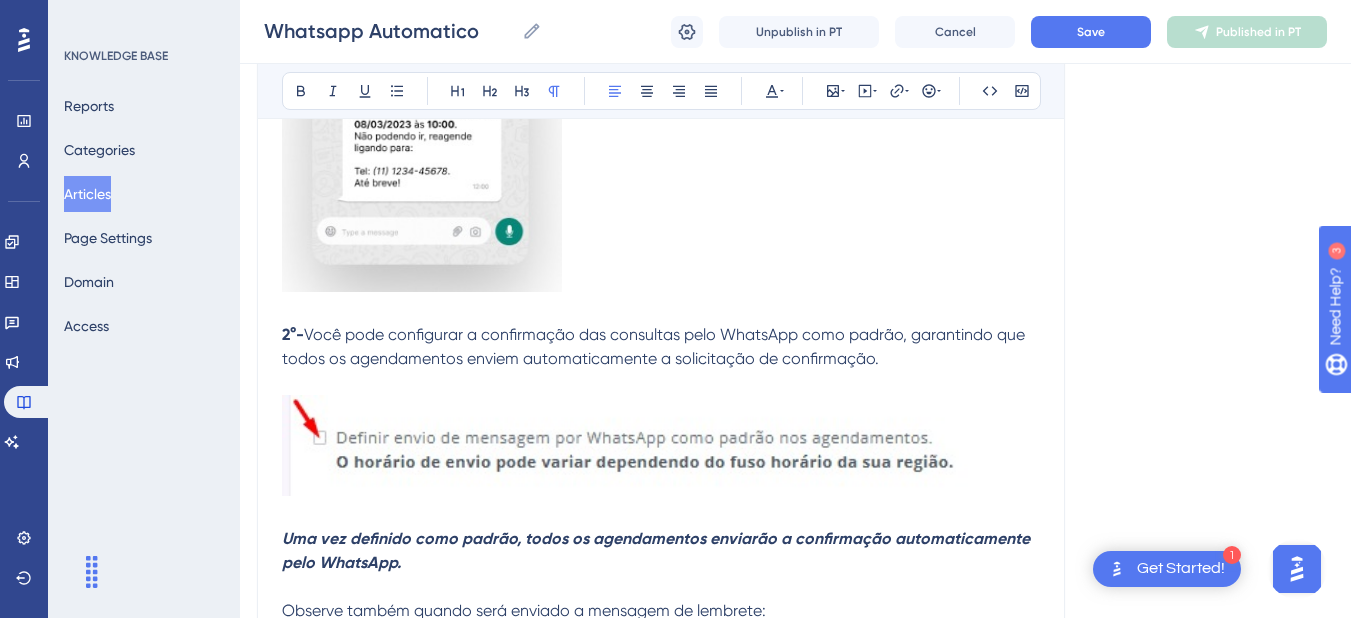 click on "2°-  Você pode configurar a confirmação das consultas pelo WhatsApp como padrão, garantindo que todos os agendamentos enviem automaticamente a solicitação de confirmação." at bounding box center [661, 154] 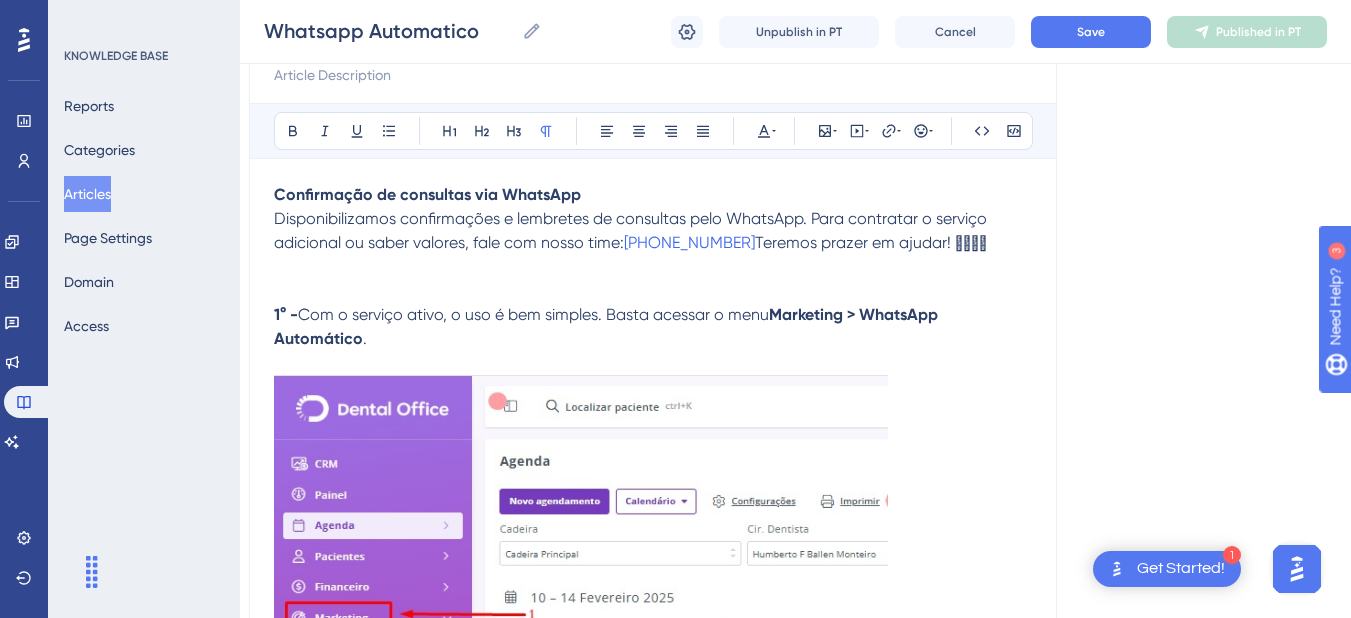 scroll, scrollTop: 244, scrollLeft: 15, axis: both 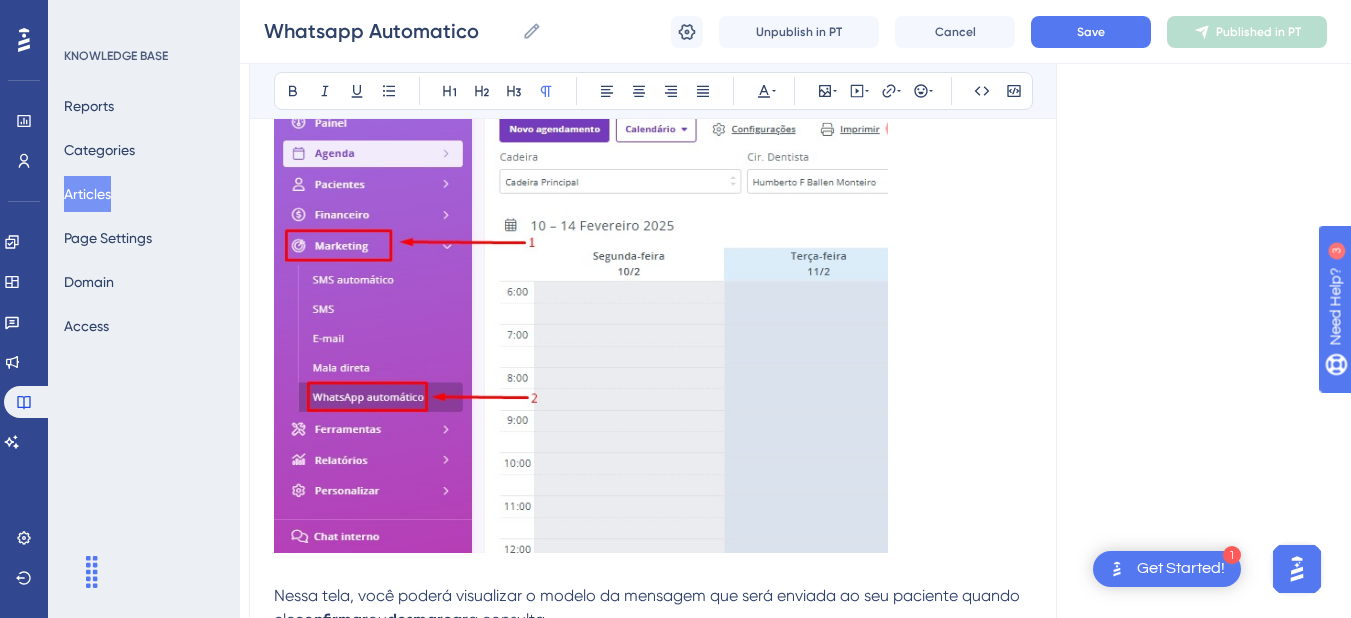 click at bounding box center [581, 278] 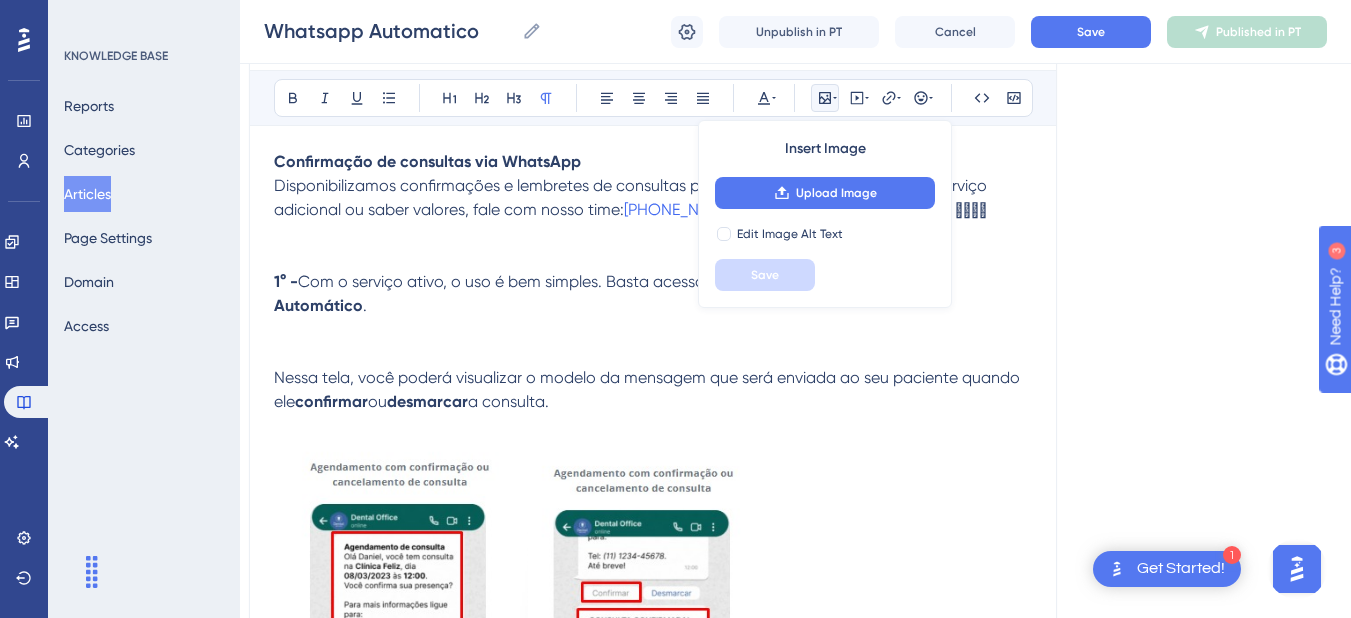 scroll, scrollTop: 274, scrollLeft: 15, axis: both 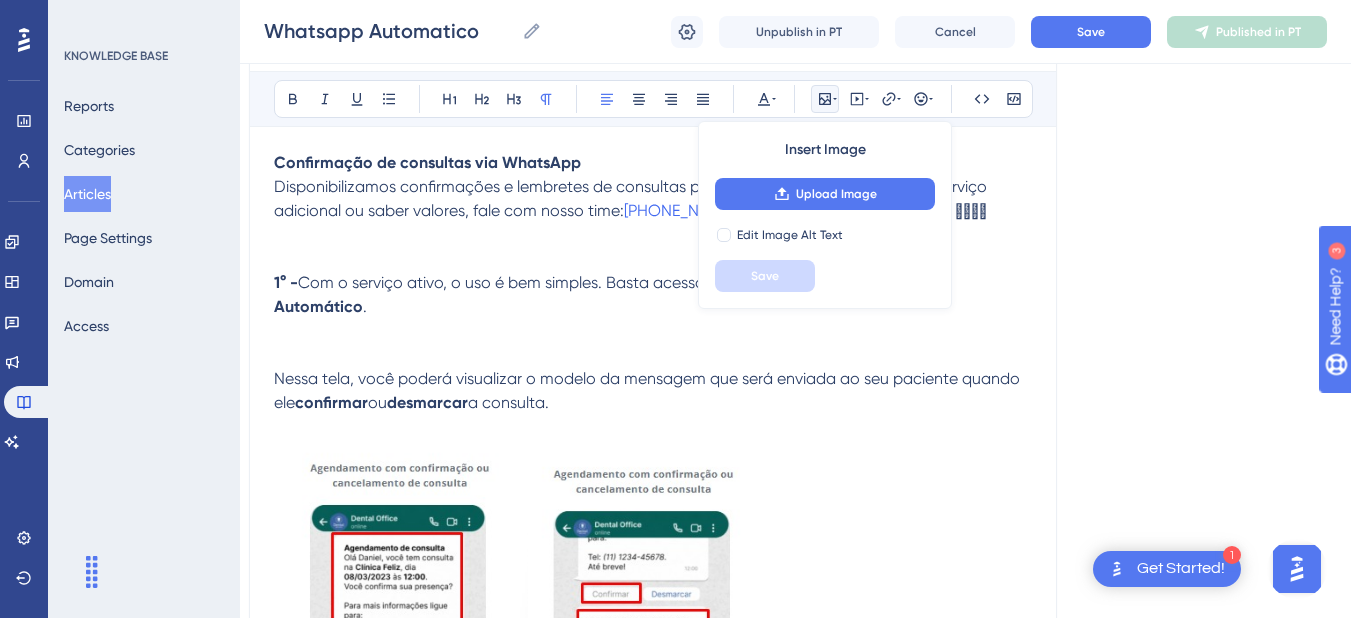 click on "Nessa tela, você poderá visualizar o modelo da mensagem que será enviada ao seu paciente quando ele" at bounding box center (649, 390) 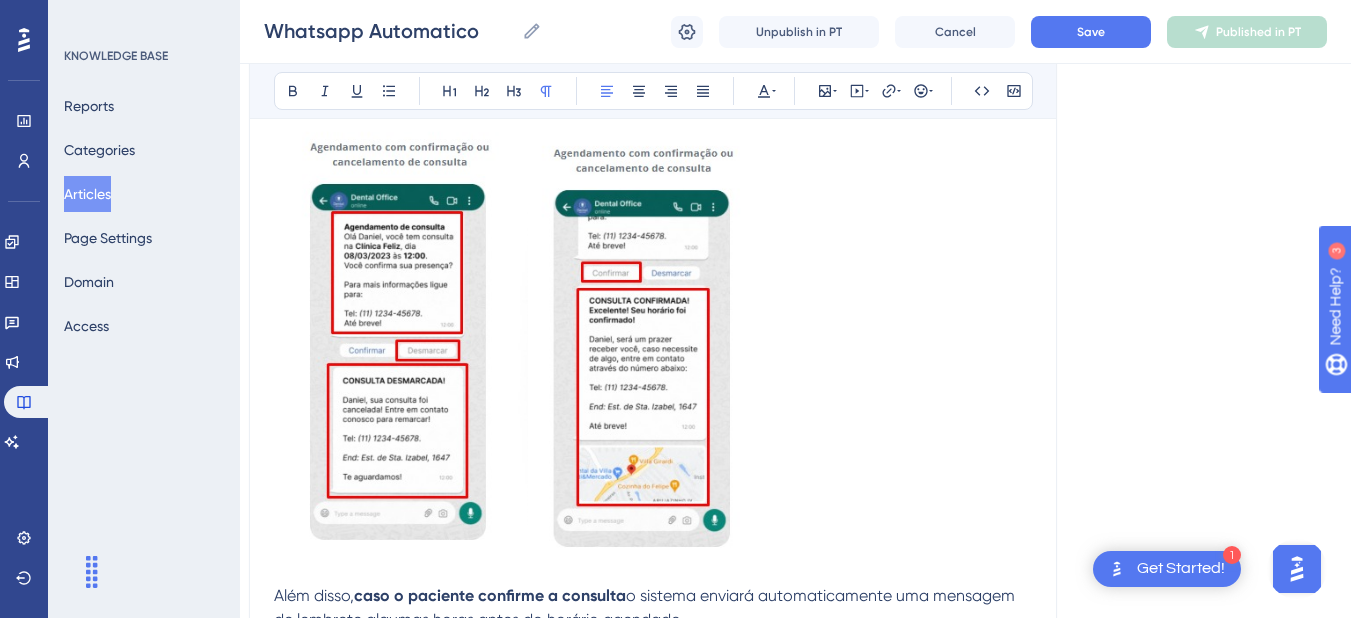 scroll, scrollTop: 524, scrollLeft: 15, axis: both 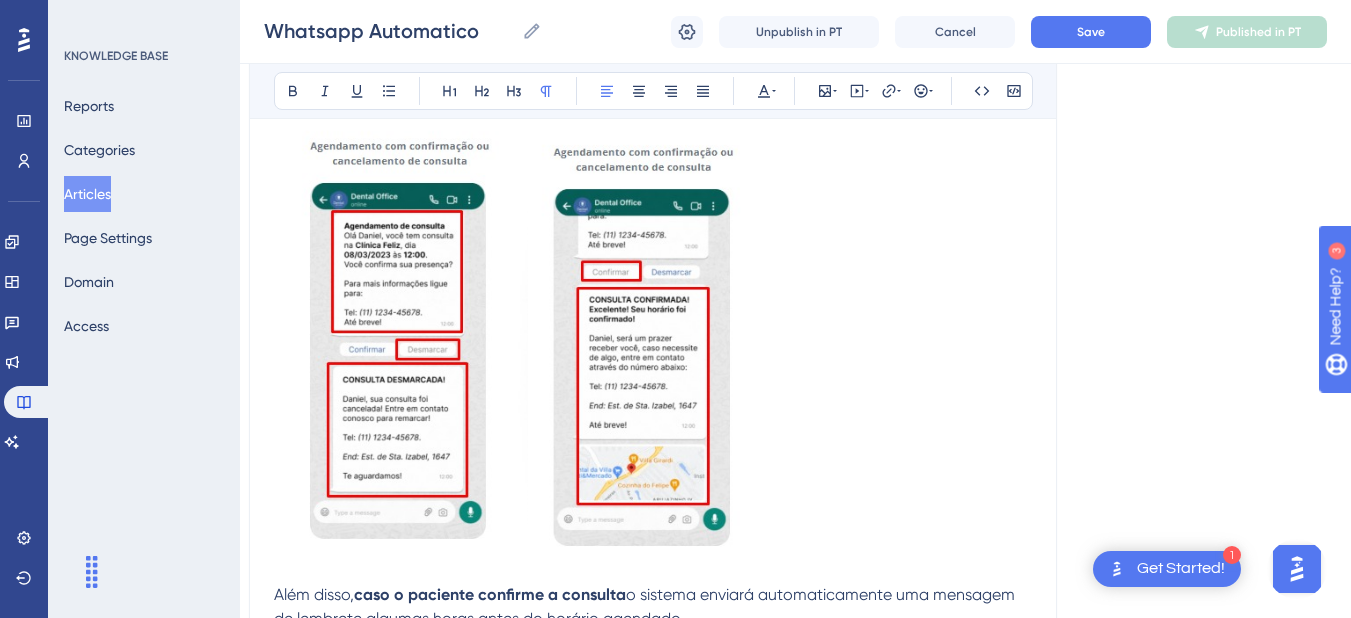 click on "Além disso,  caso o paciente confirme a consulta  o sistema enviará automaticamente uma mensagem de lembrete algumas horas antes do horário agendado." at bounding box center (653, 374) 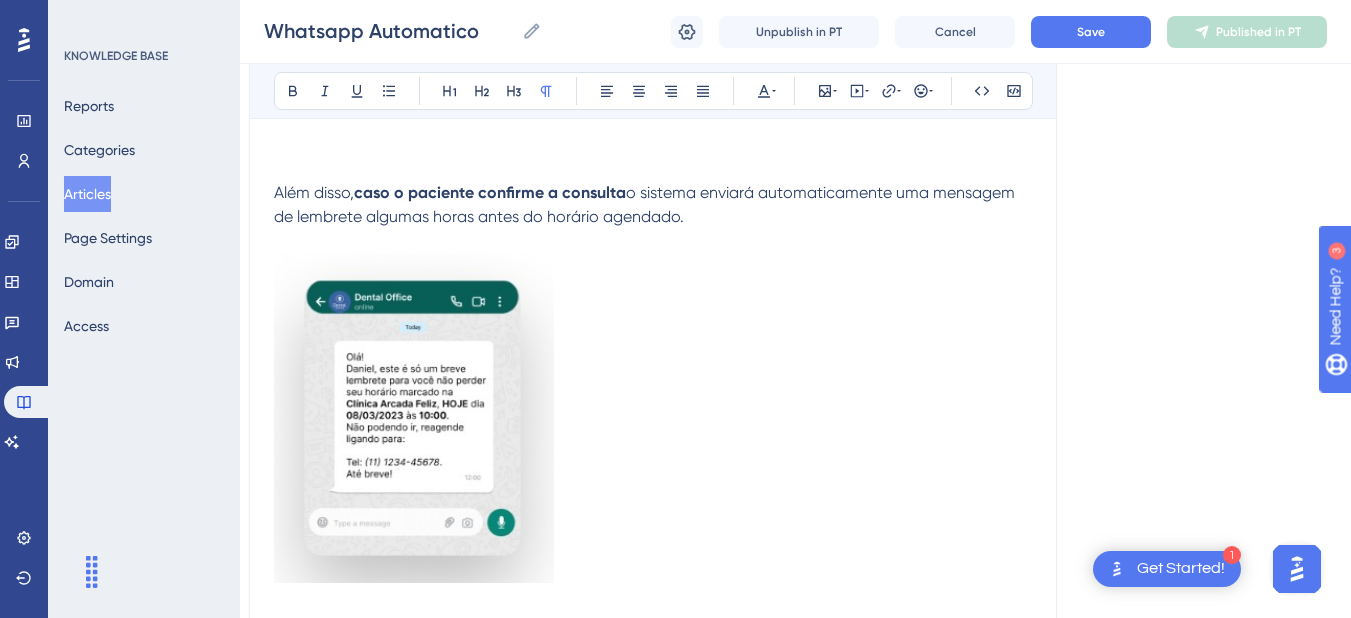 scroll, scrollTop: 518, scrollLeft: 15, axis: both 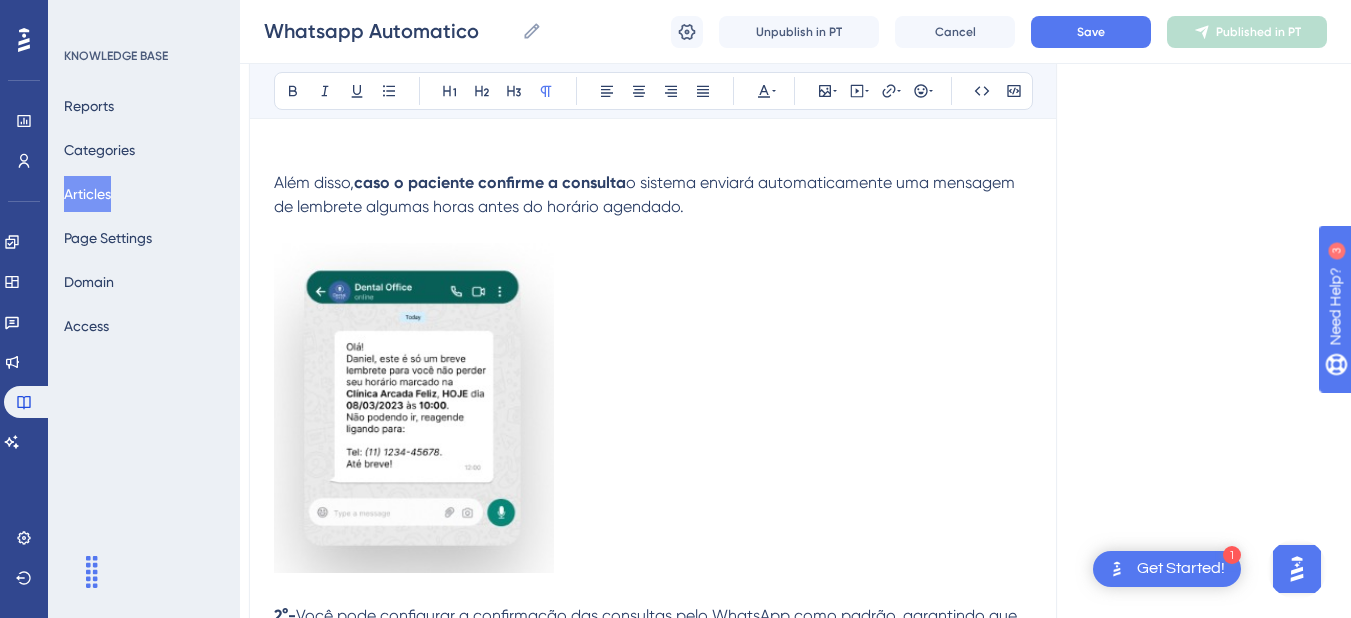 click on "2°-  Você pode configurar a confirmação das consultas pelo WhatsApp como padrão, garantindo que todos os agendamentos enviem automaticamente a solicitação de confirmação." at bounding box center (653, 435) 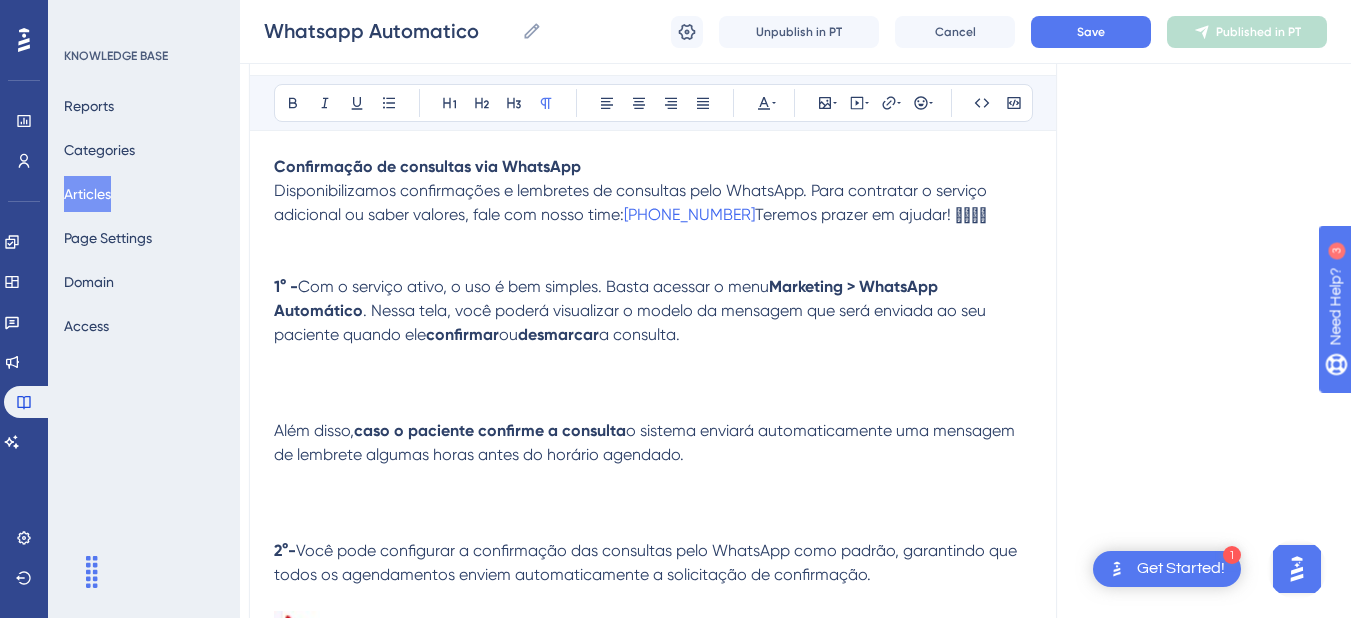 scroll, scrollTop: 266, scrollLeft: 15, axis: both 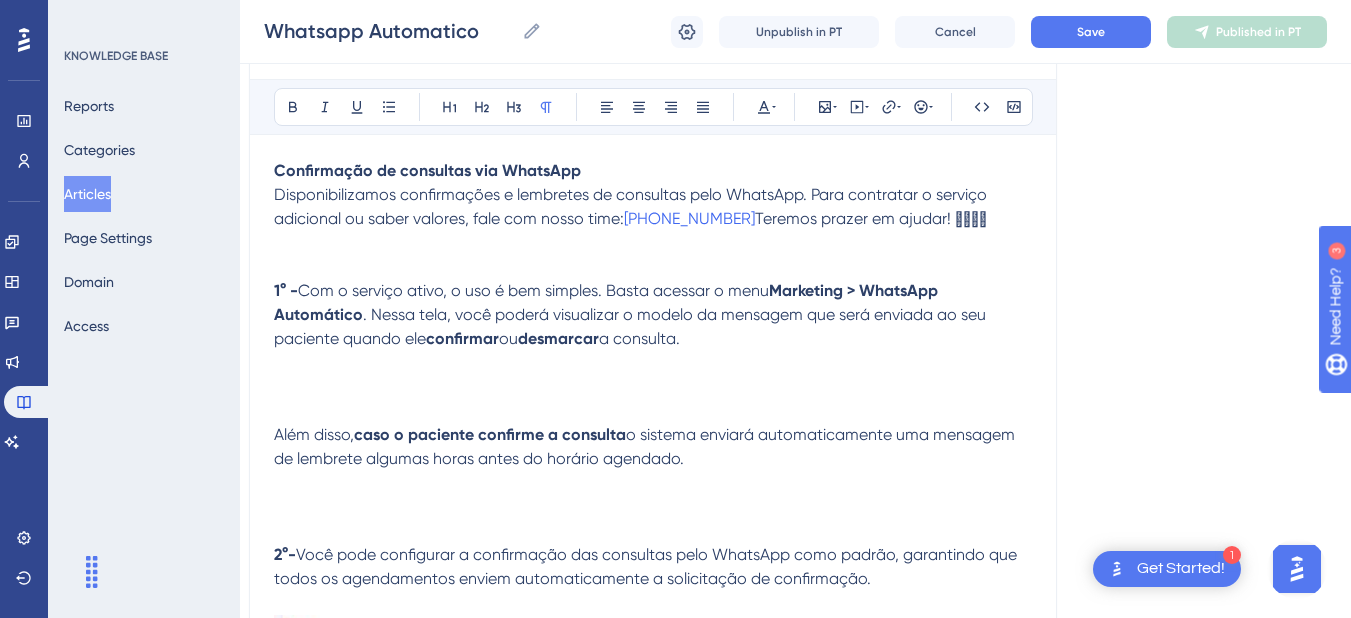 click on "Além disso,  caso o paciente confirme a consulta  o sistema enviará automaticamente uma mensagem de lembrete algumas horas antes do horário agendado." at bounding box center (653, 423) 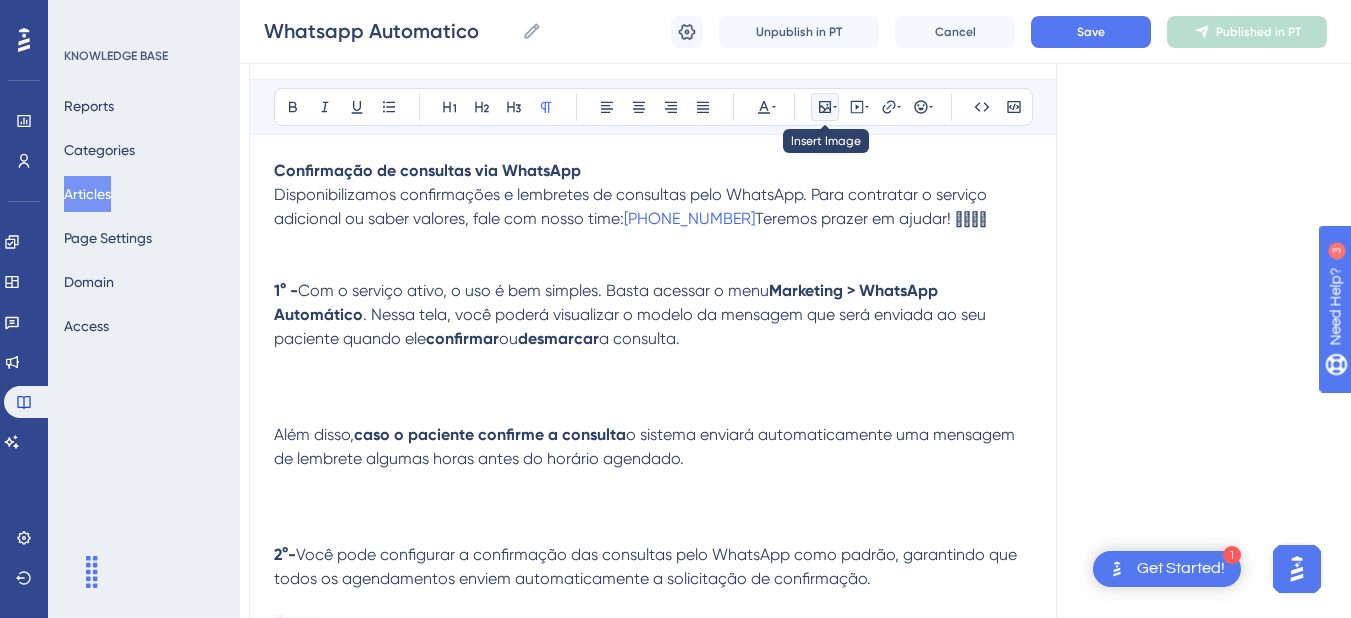 click 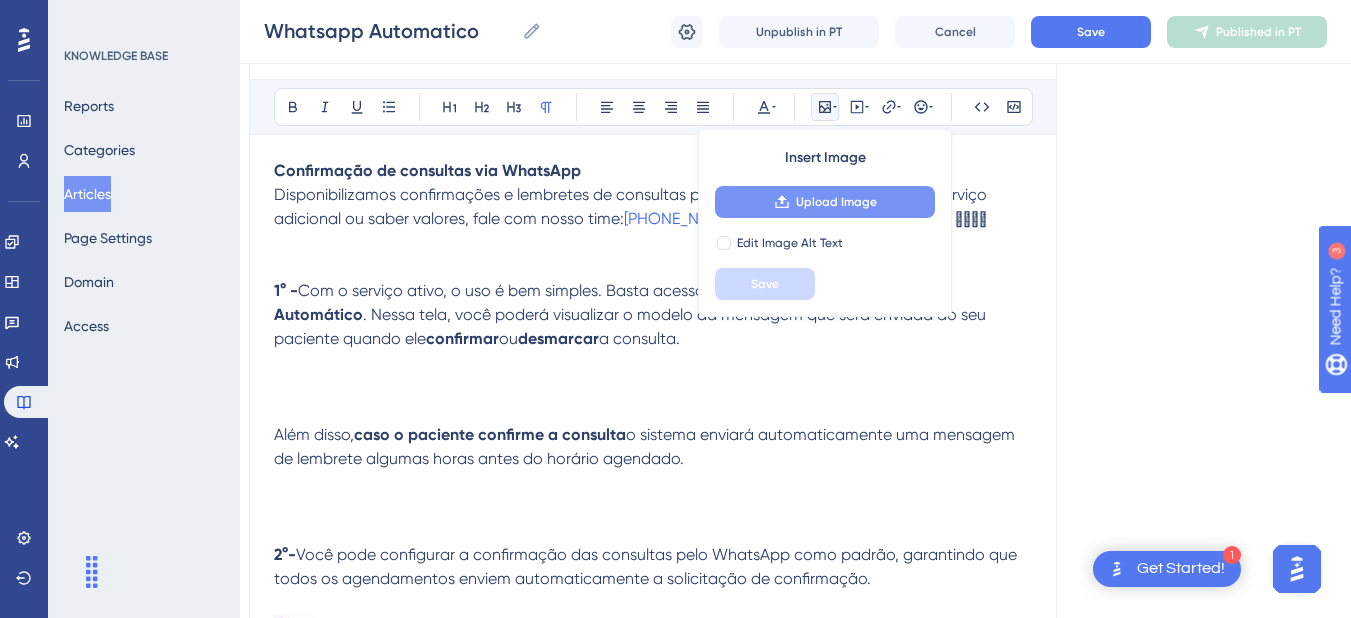 click on "Upload Image" at bounding box center (836, 202) 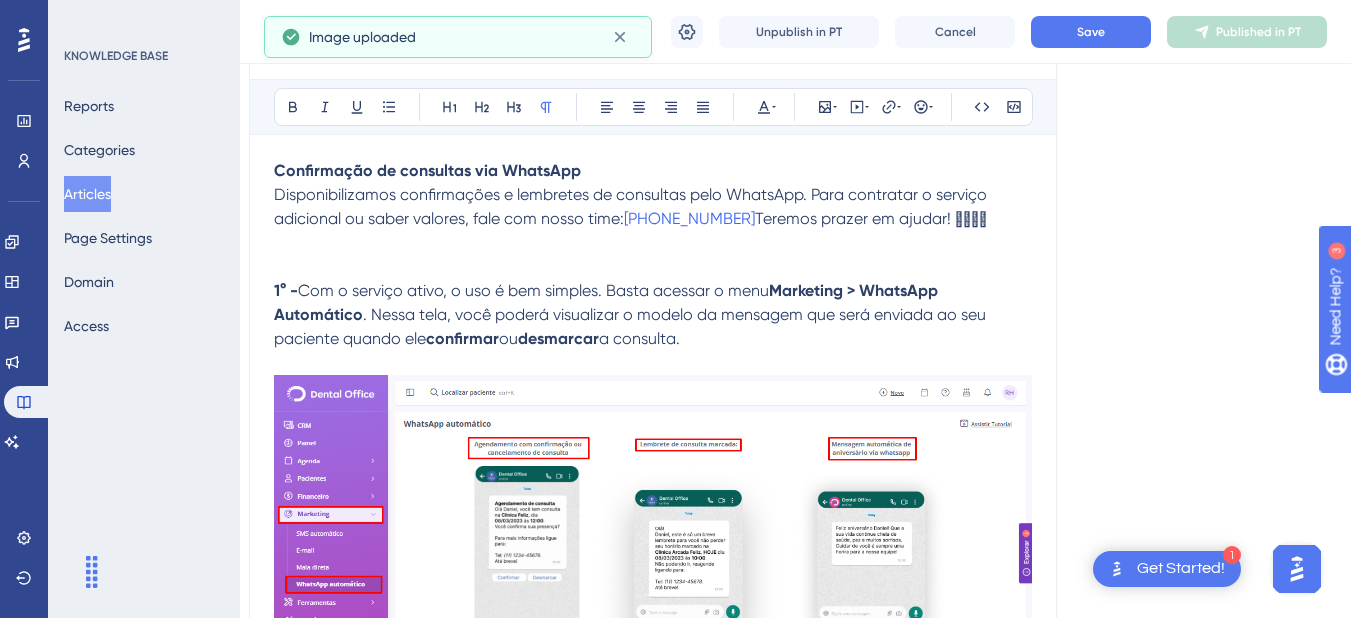 scroll, scrollTop: 311, scrollLeft: 15, axis: both 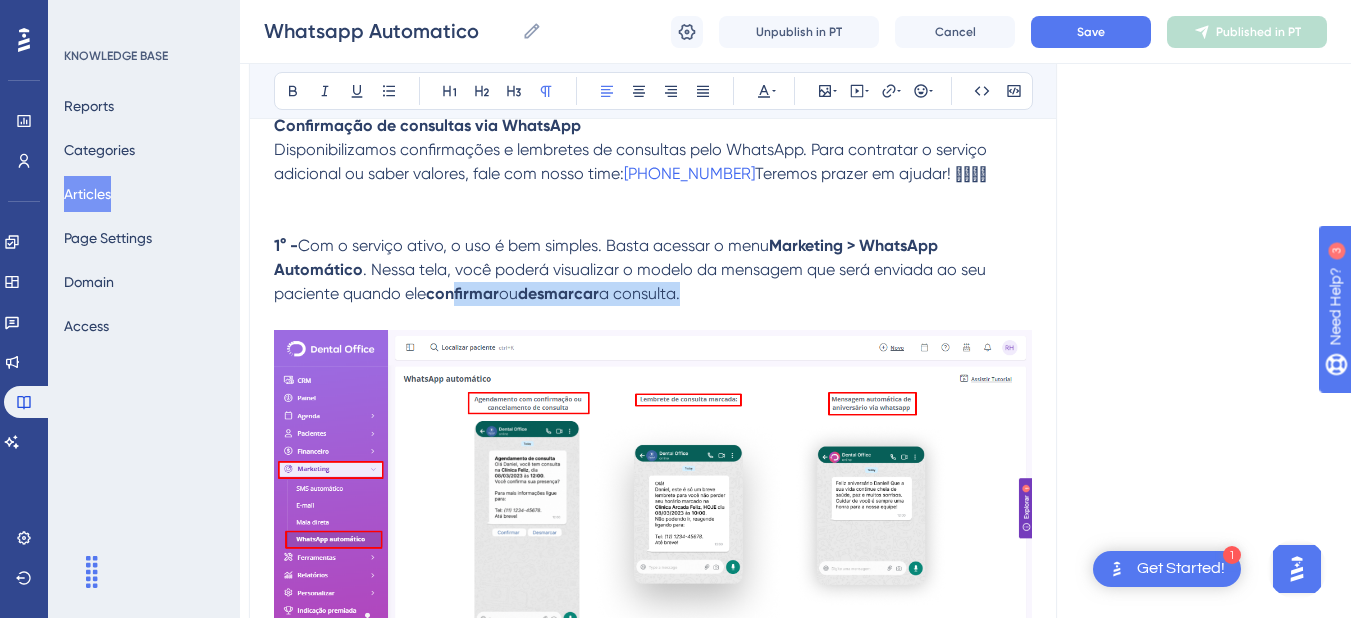drag, startPoint x: 700, startPoint y: 292, endPoint x: 455, endPoint y: 288, distance: 245.03265 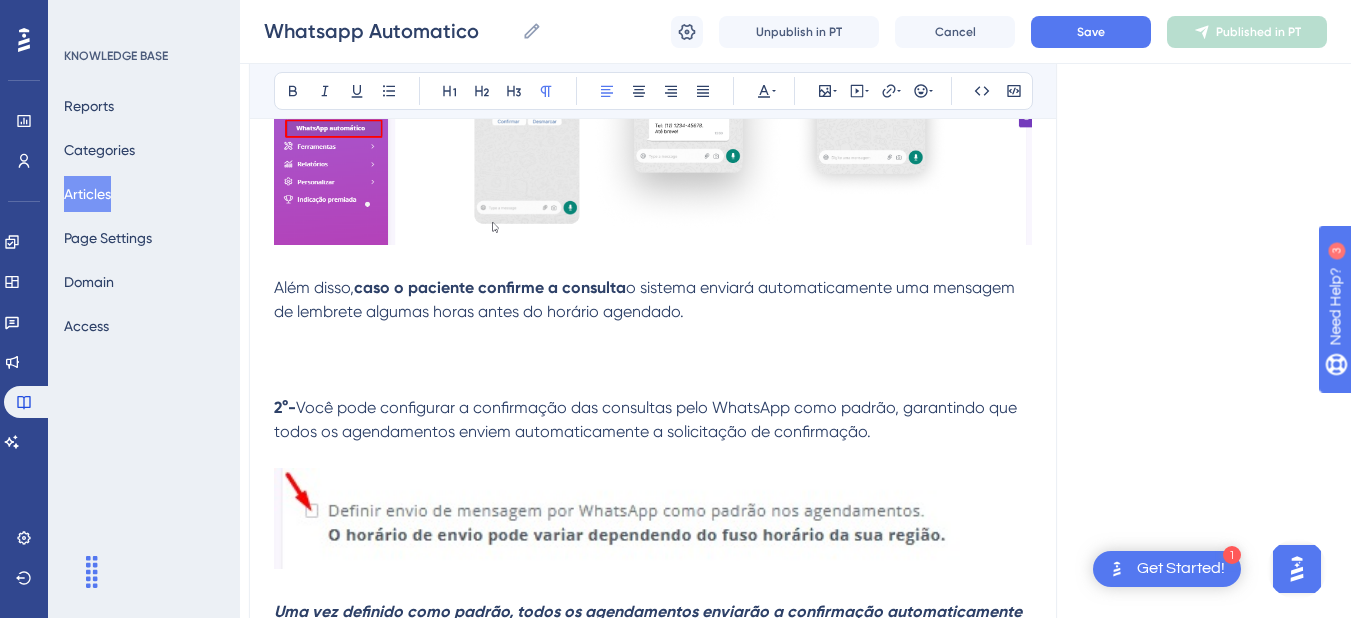 scroll, scrollTop: 723, scrollLeft: 15, axis: both 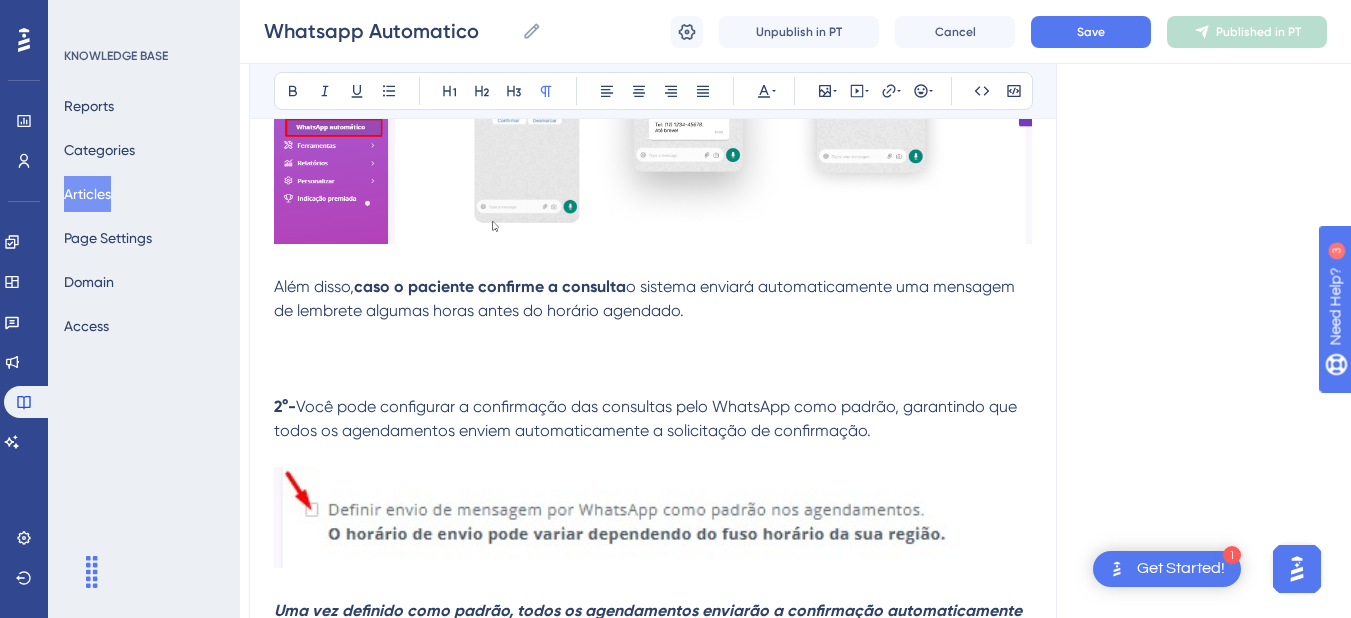 drag, startPoint x: 590, startPoint y: 311, endPoint x: 272, endPoint y: 284, distance: 319.14417 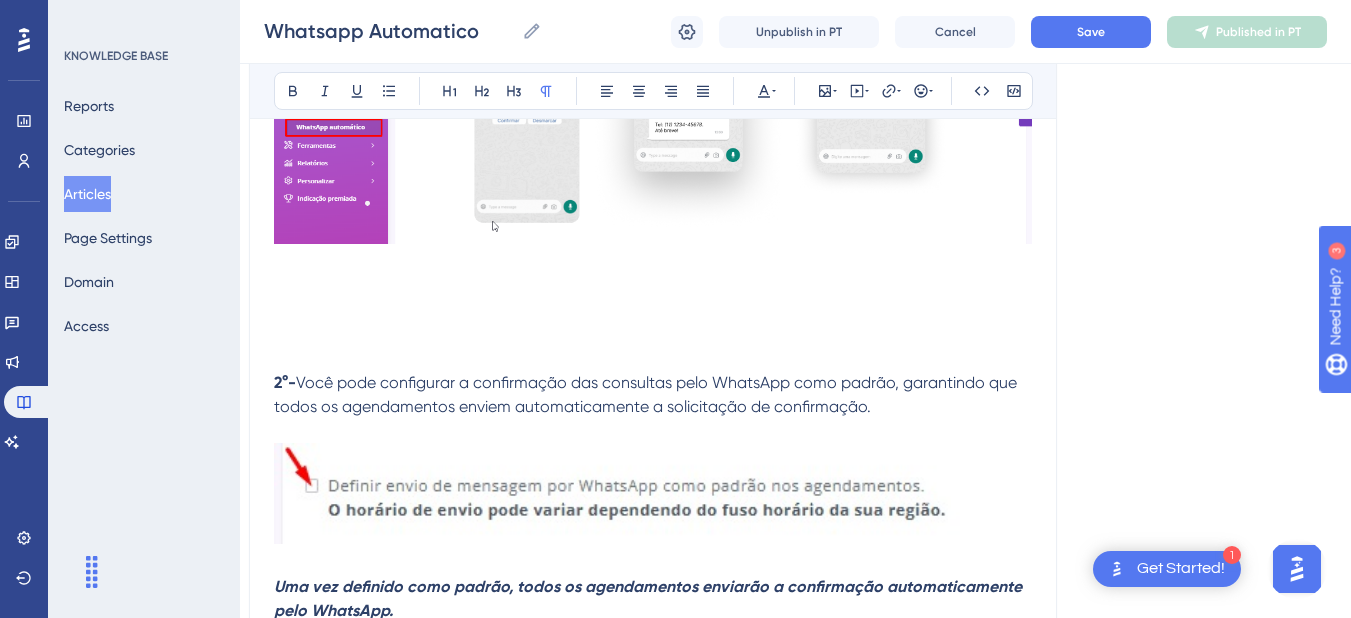 click on "2°-  Você pode configurar a confirmação das consultas pelo WhatsApp como padrão, garantindo que todos os agendamentos enviem automaticamente a solicitação de confirmação." at bounding box center (653, 359) 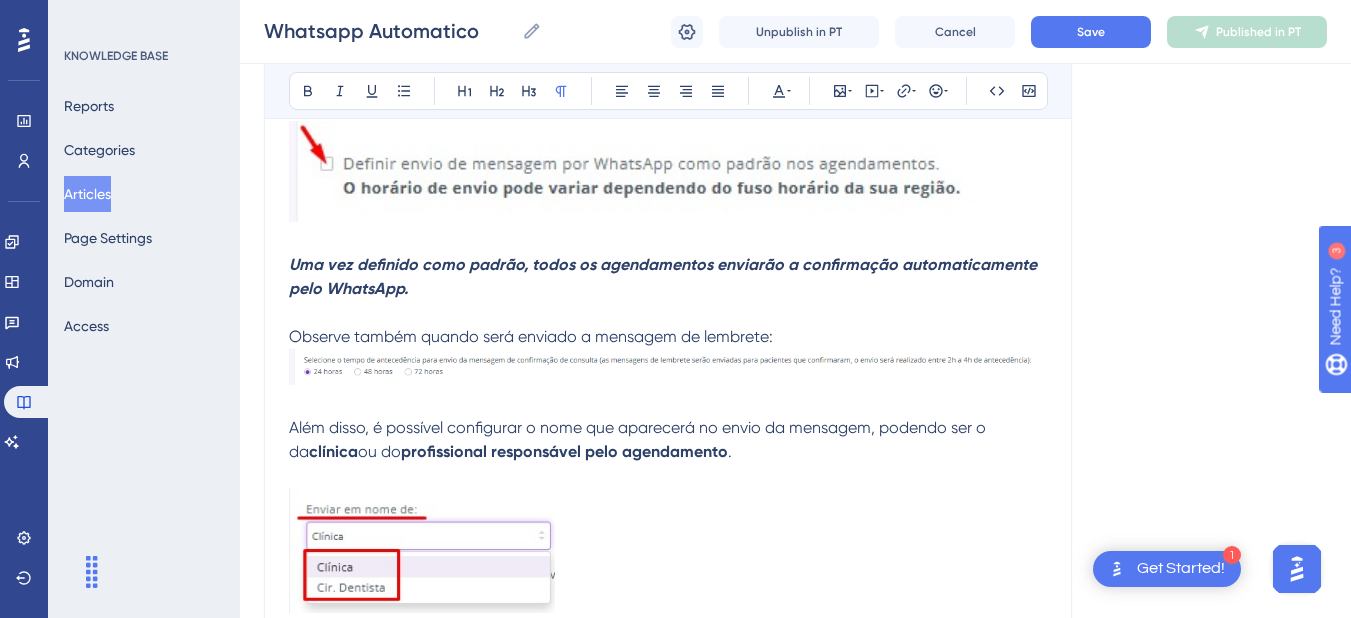 scroll, scrollTop: 979, scrollLeft: 0, axis: vertical 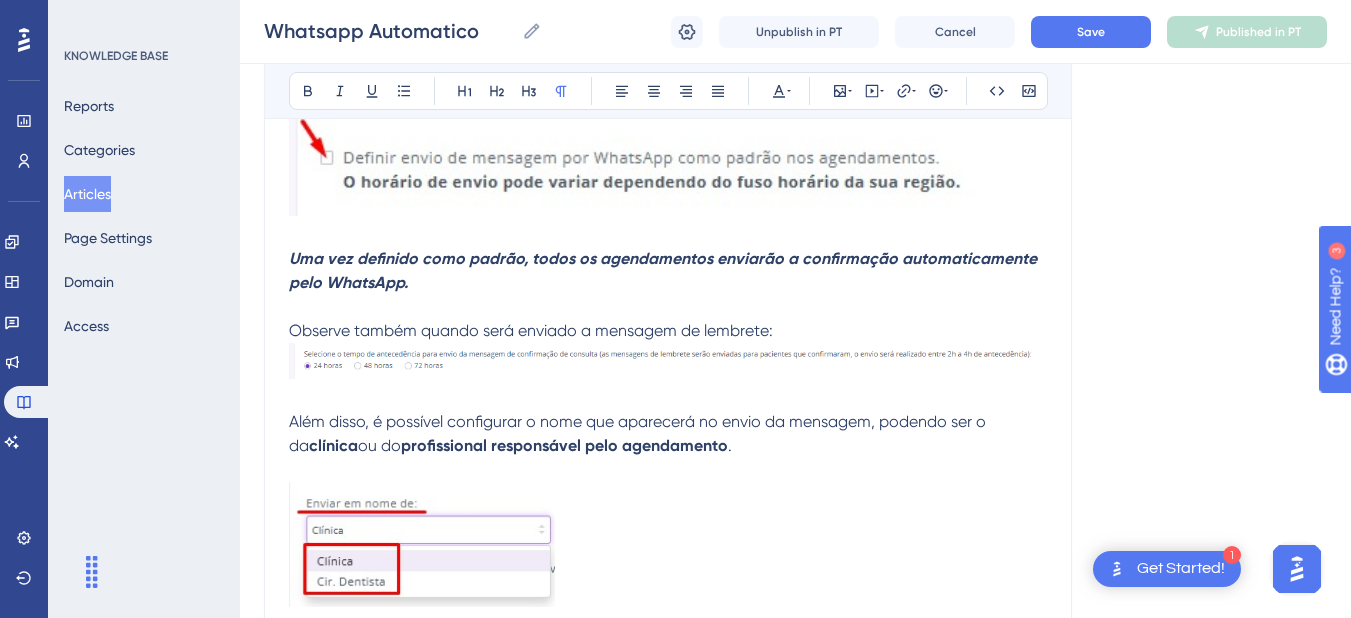 click at bounding box center [668, 361] 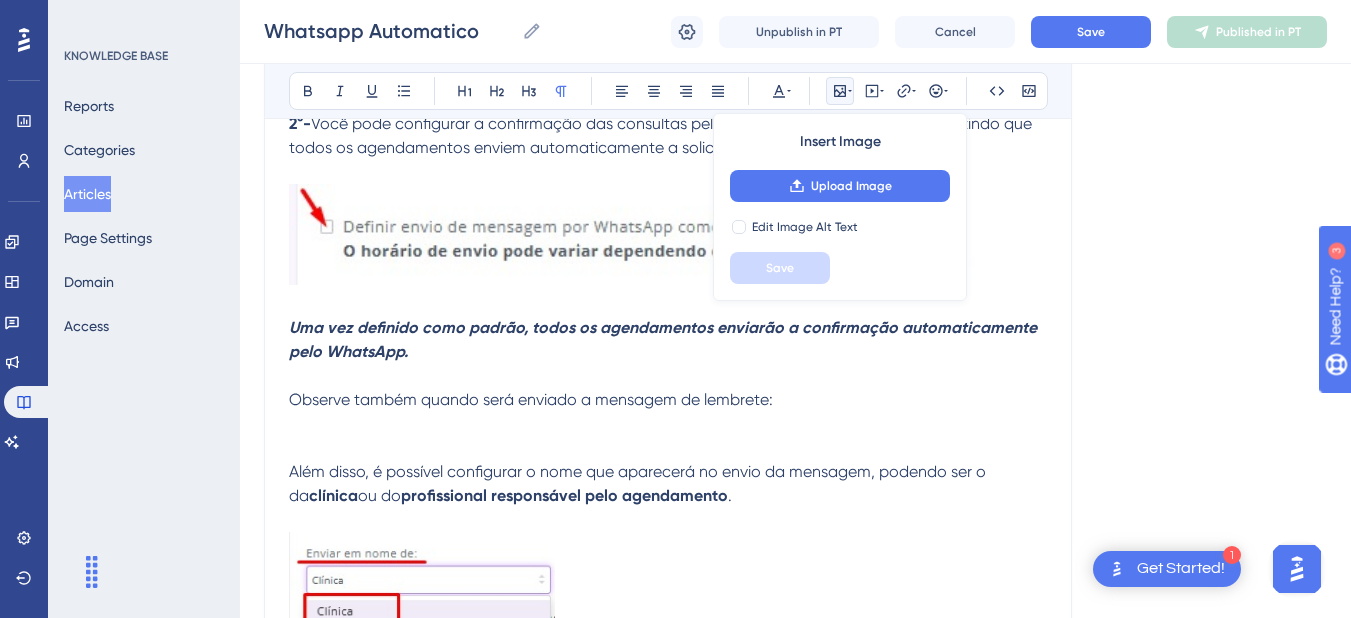 scroll, scrollTop: 908, scrollLeft: 0, axis: vertical 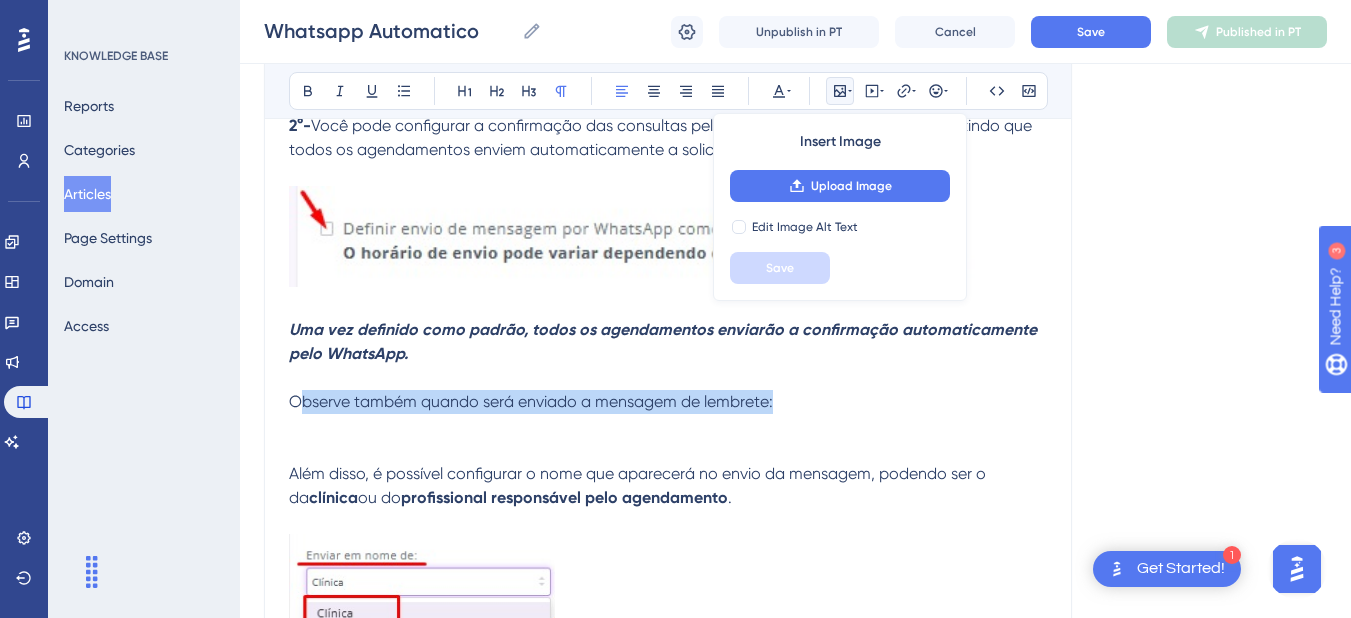 drag, startPoint x: 787, startPoint y: 404, endPoint x: 305, endPoint y: 392, distance: 482.14935 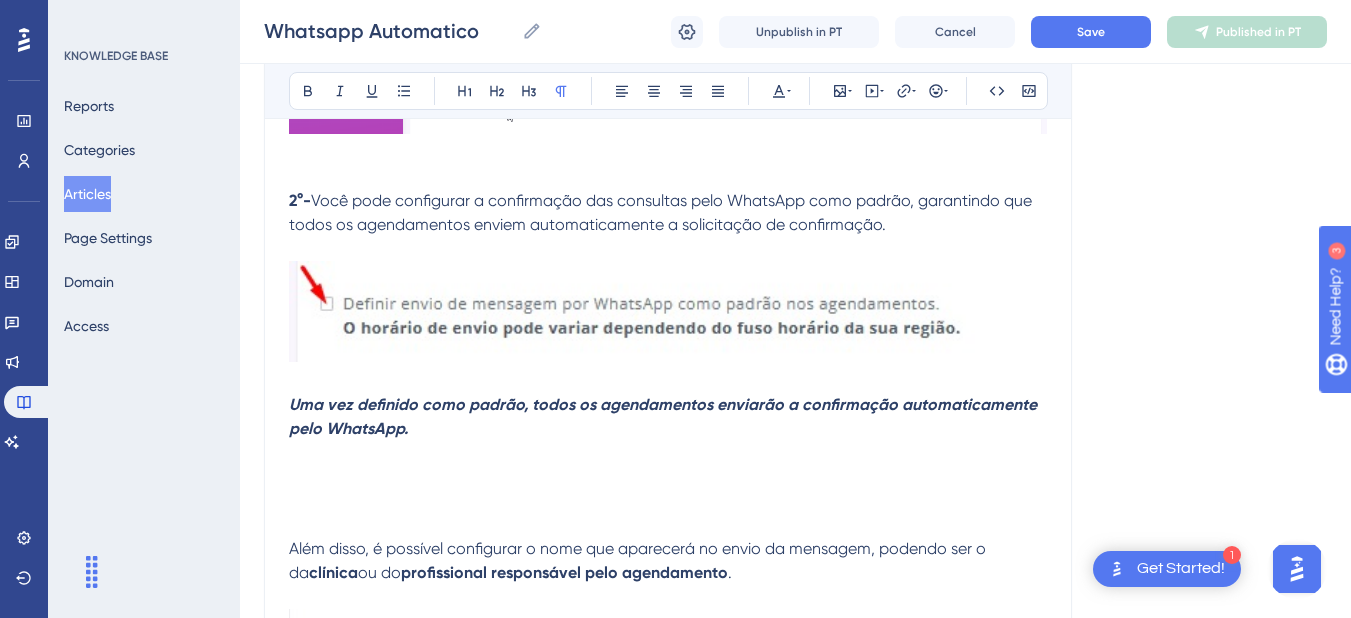 scroll, scrollTop: 834, scrollLeft: 0, axis: vertical 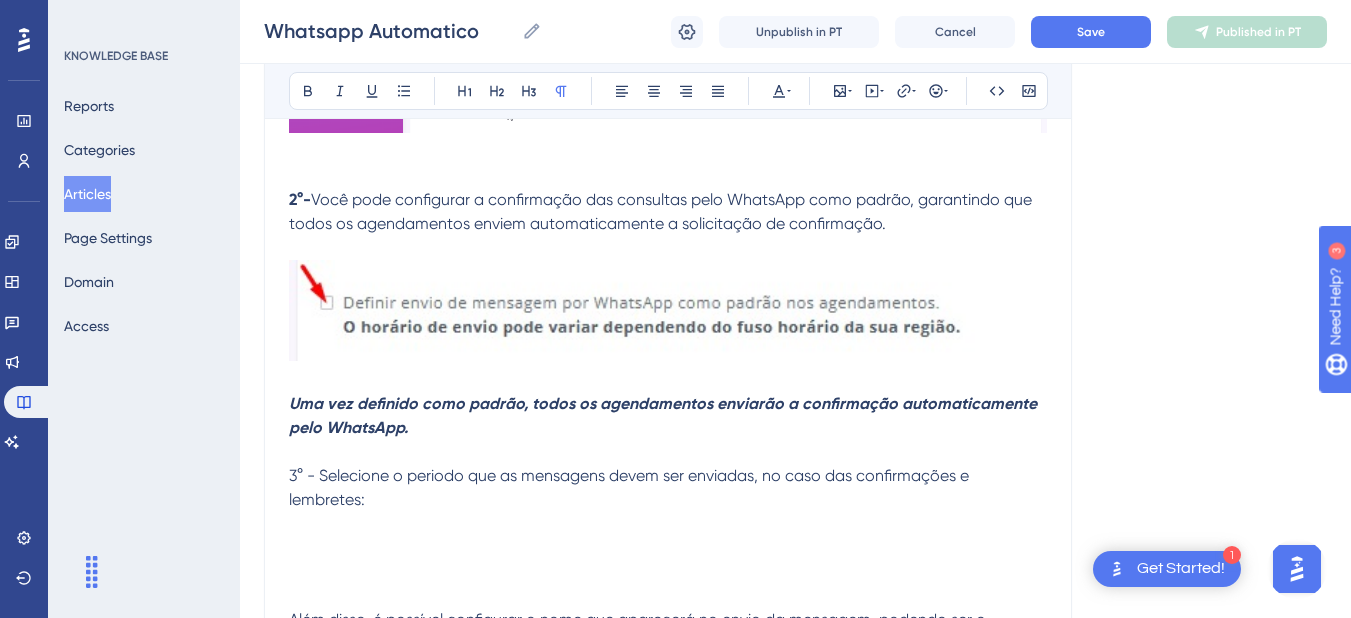 click on "3° - Selecione o periodo que as mensagens devem ser enviadas, no caso das confirmações e lembretes:" at bounding box center (631, 487) 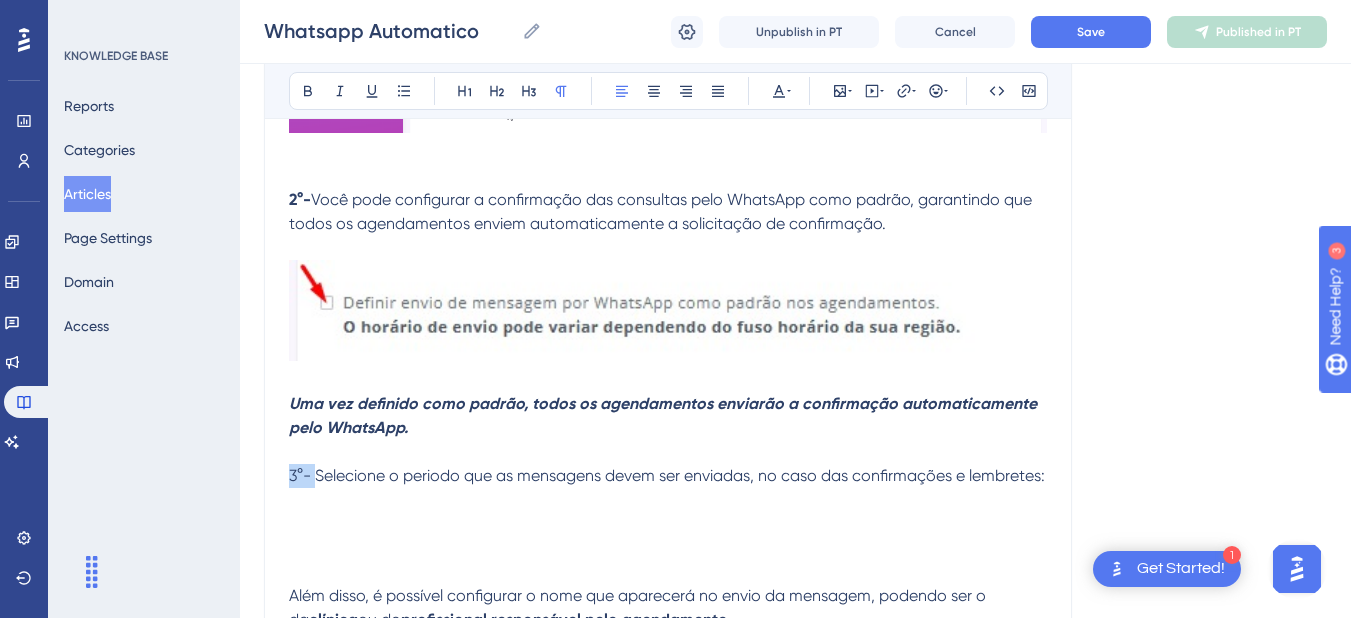 drag, startPoint x: 318, startPoint y: 474, endPoint x: 290, endPoint y: 474, distance: 28 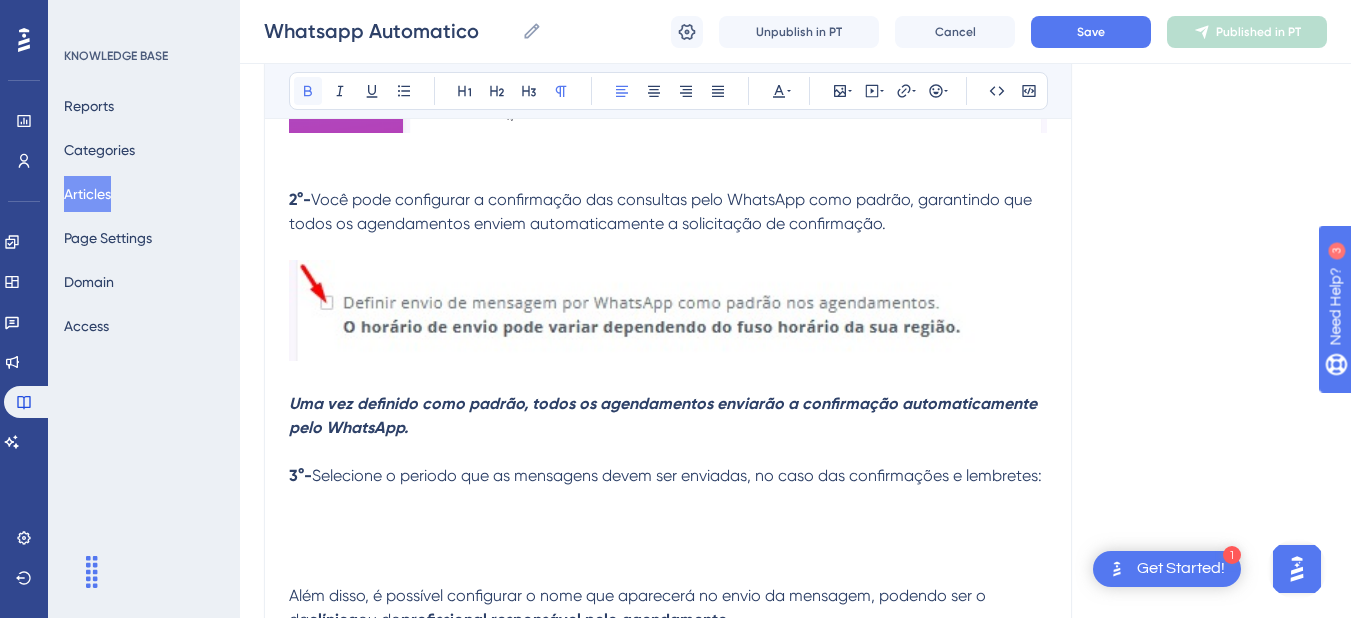 click 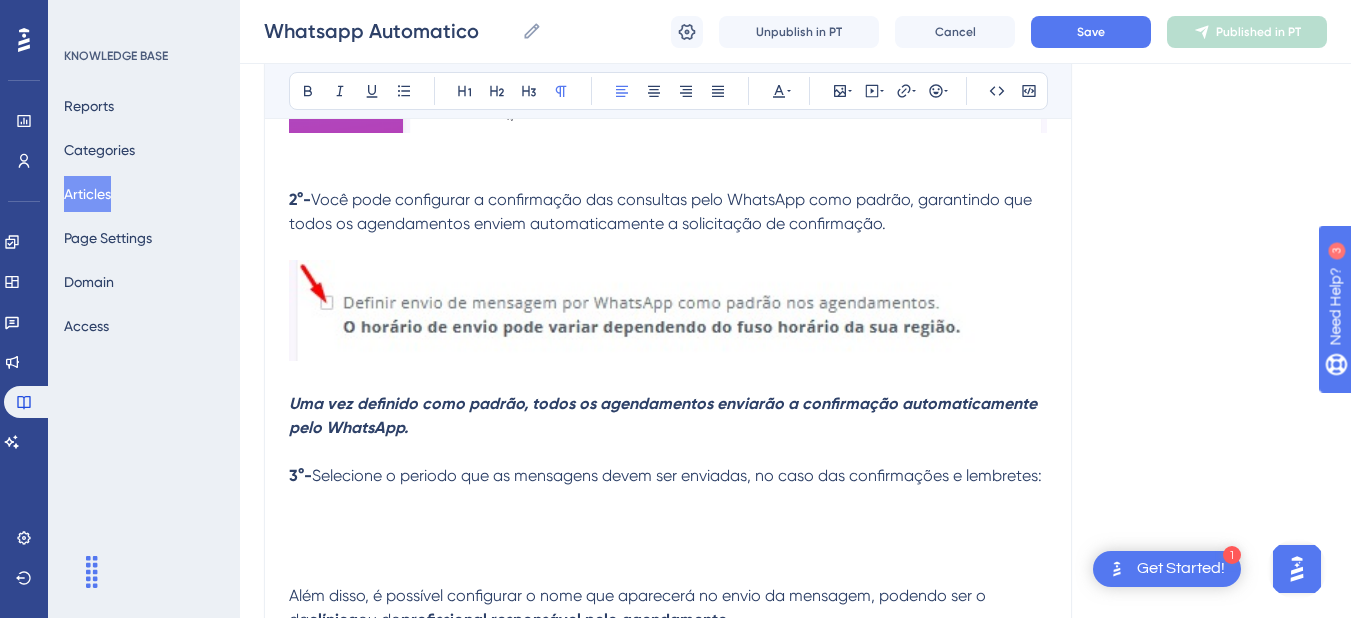 click on "Uma vez definido como padrão, todos os agendamentos enviarão a confirmação automaticamente pelo WhatsApp. 3°-  Selecione o periodo que as mensagens devem ser enviadas, no caso das confirmações e lembretes:" at bounding box center [668, 476] 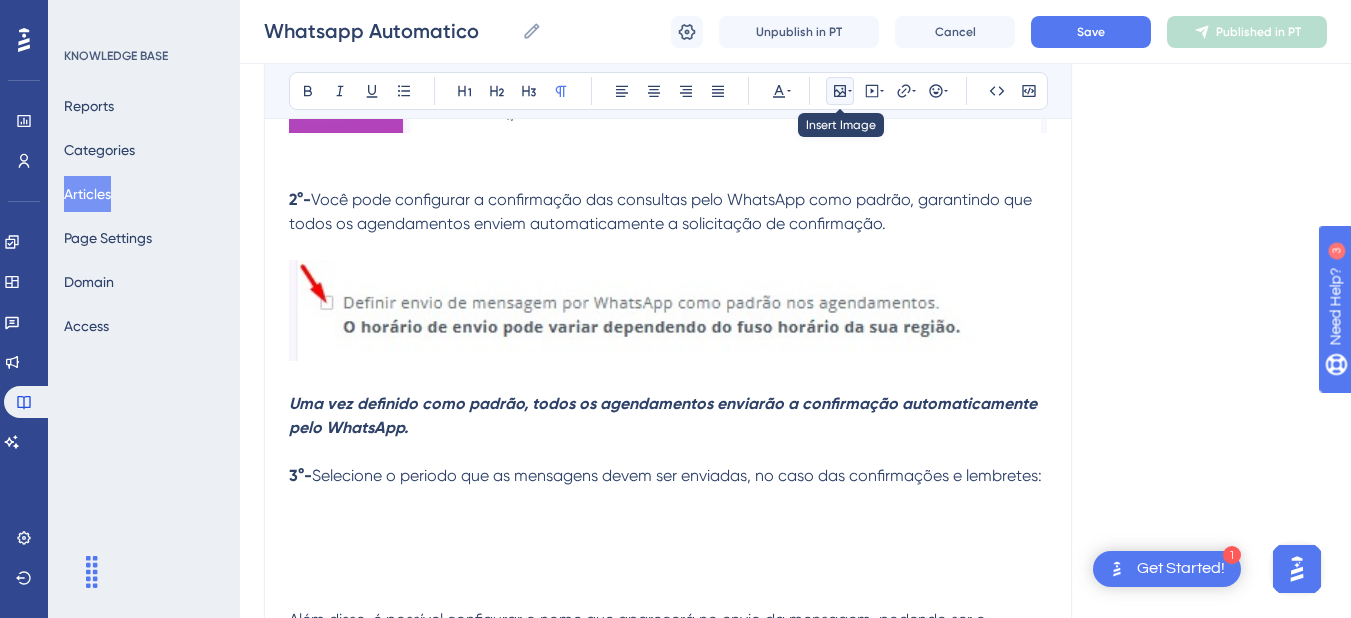 click 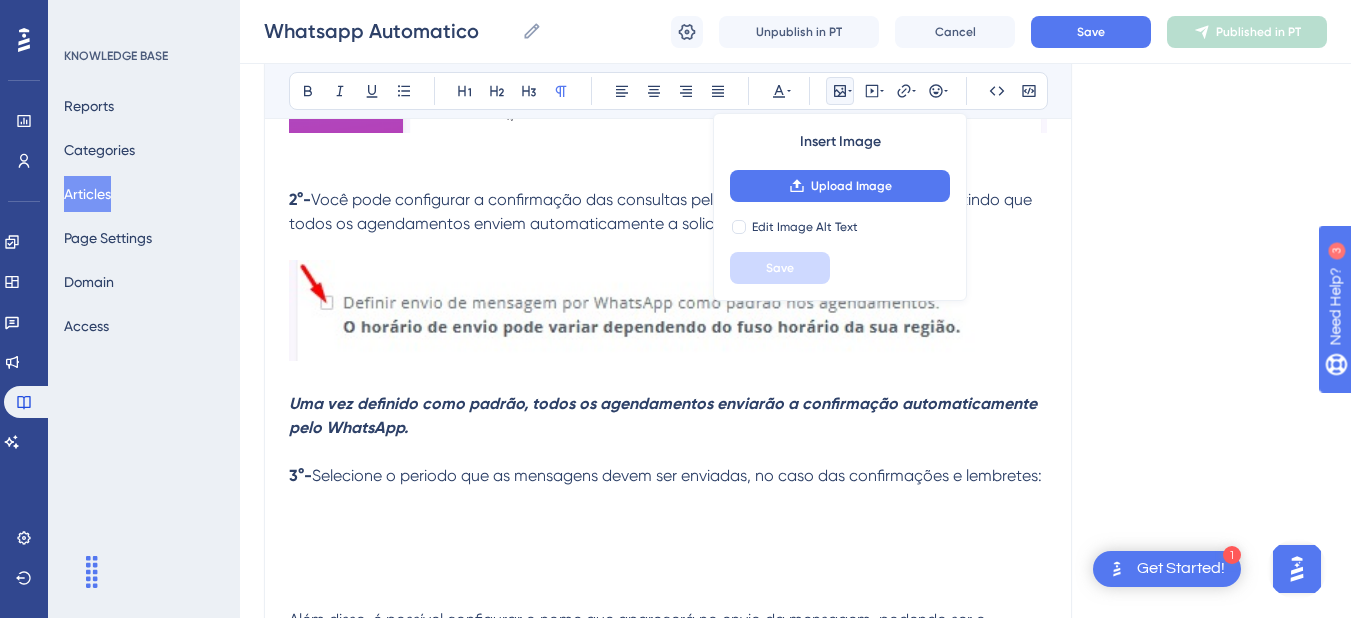 click on "Insert Image Upload Image Edit Image Alt Text Save" at bounding box center (840, 207) 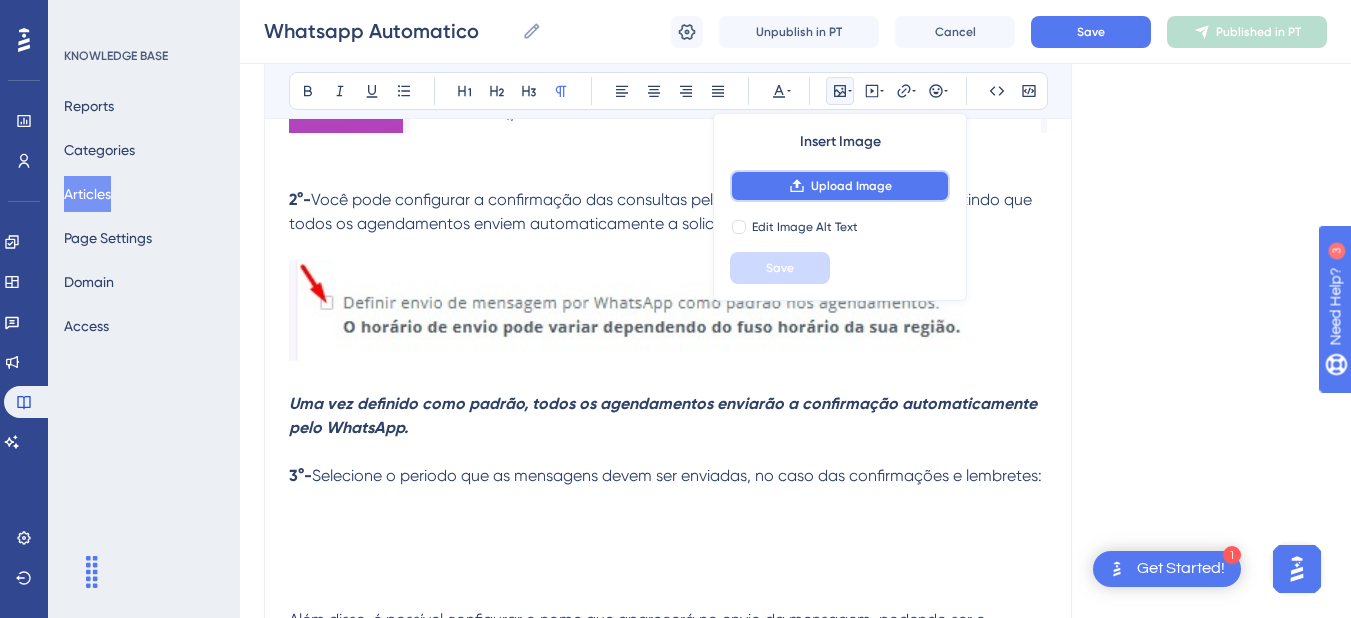 click on "Upload Image" at bounding box center (851, 186) 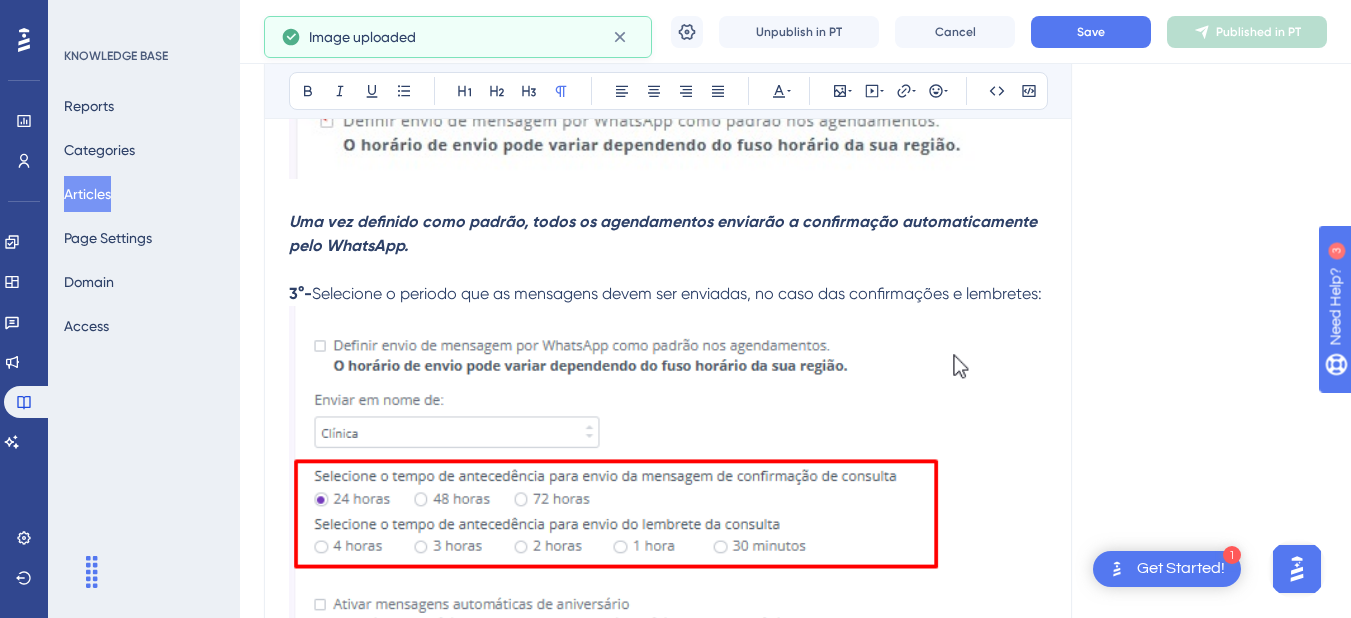 scroll, scrollTop: 1024, scrollLeft: 0, axis: vertical 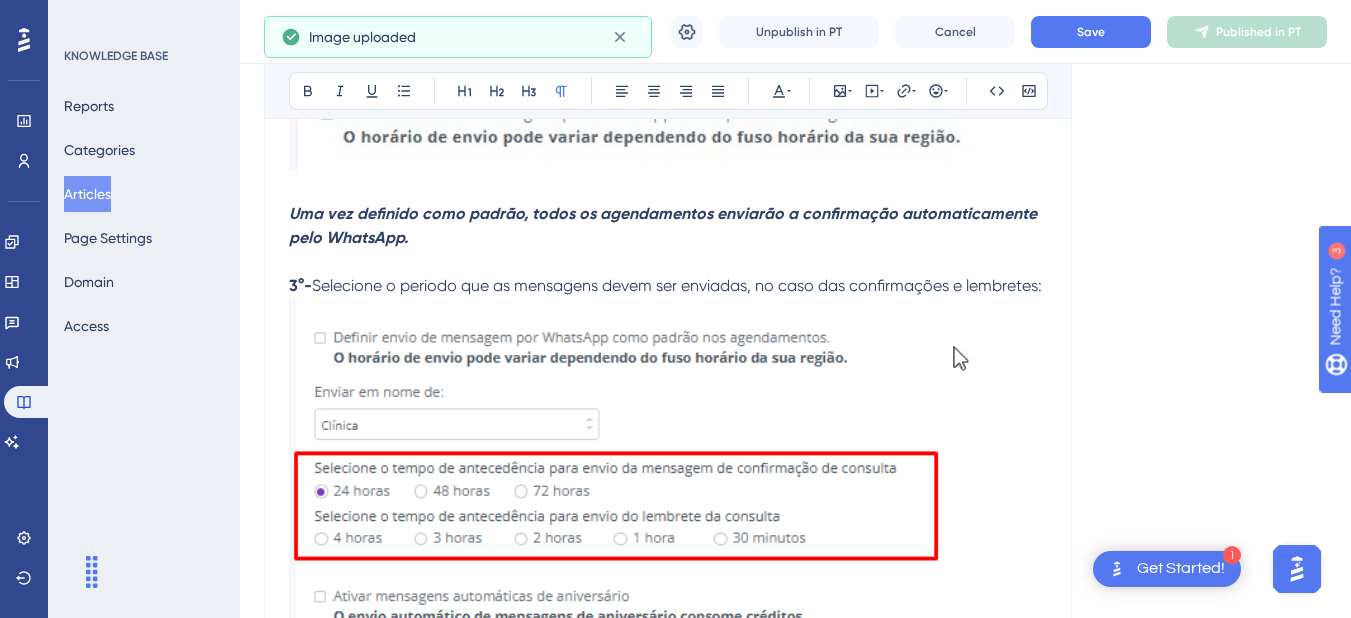 click on "Uma vez definido como padrão, todos os agendamentos enviarão a confirmação automaticamente pelo WhatsApp. 3°-  Selecione o periodo que as mensagens devem ser enviadas, no caso das confirmações e lembretes:" at bounding box center (668, 250) 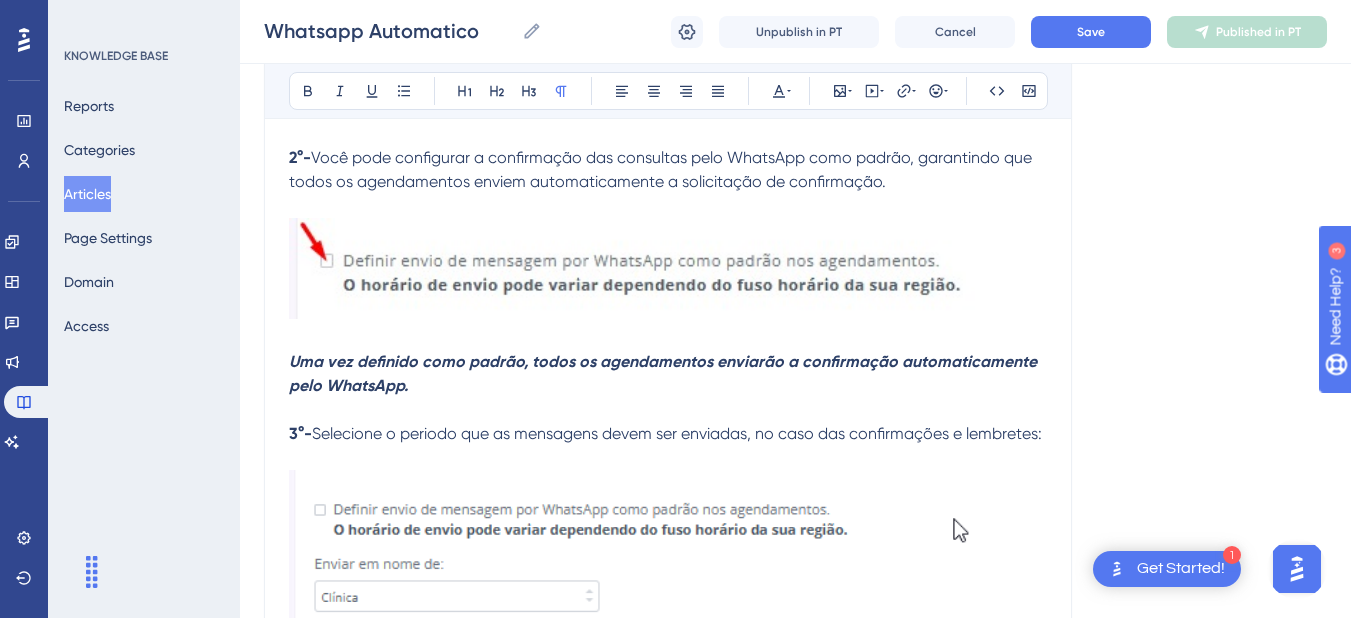 scroll, scrollTop: 879, scrollLeft: 0, axis: vertical 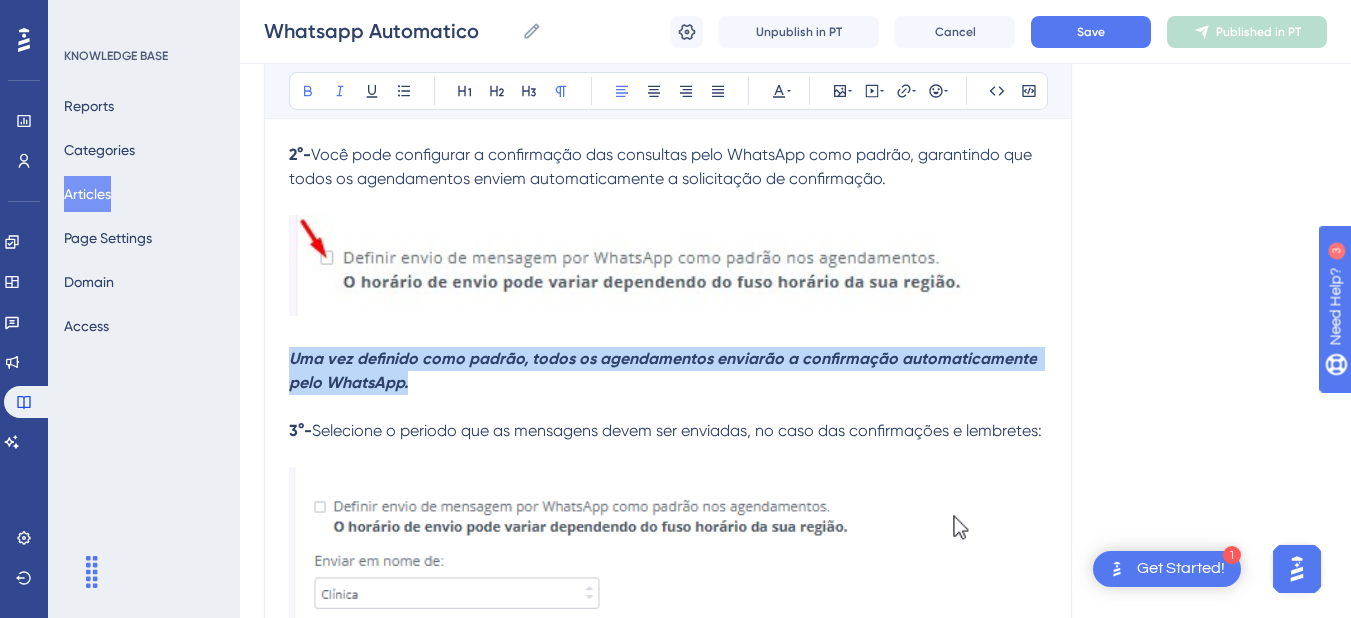 drag, startPoint x: 422, startPoint y: 386, endPoint x: 280, endPoint y: 350, distance: 146.49232 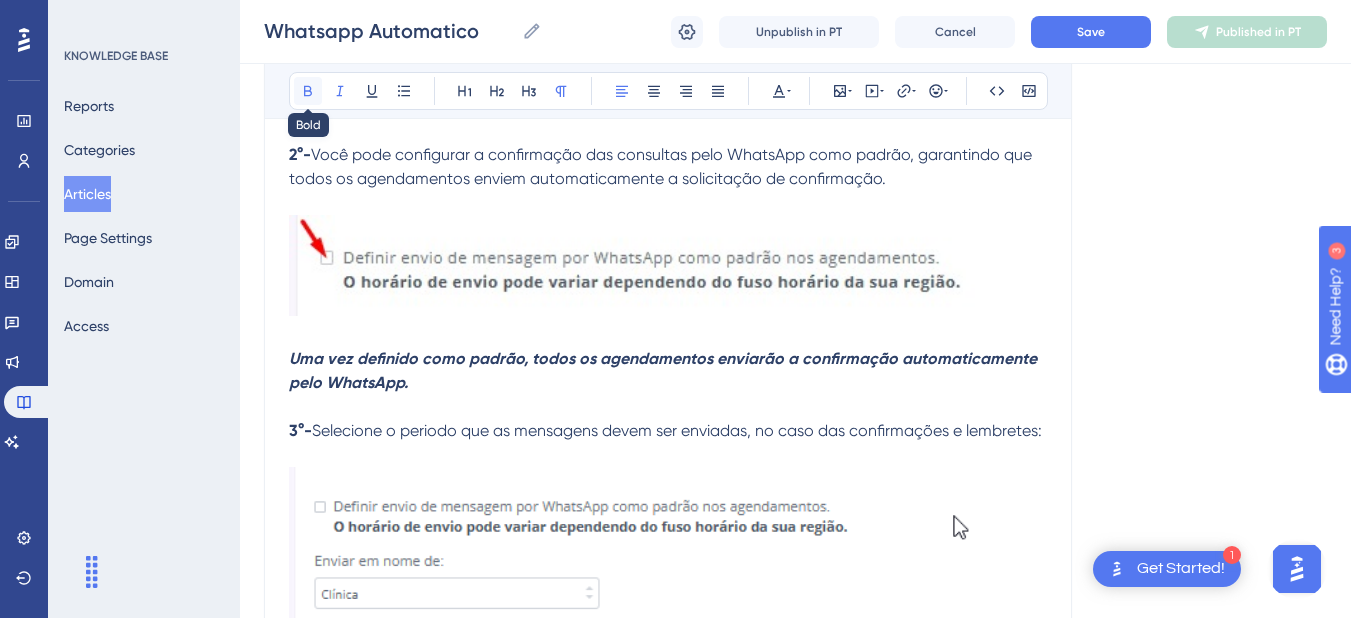click 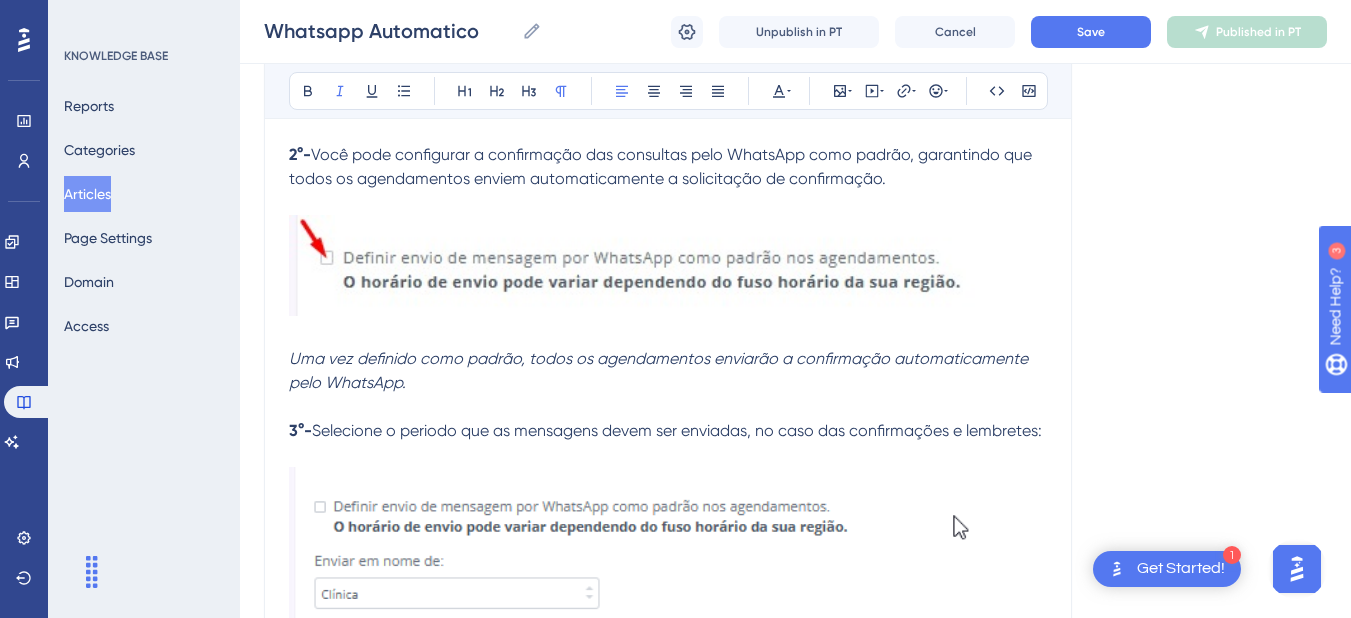 click on "Uma vez definido como padrão, todos os agendamentos enviarão a confirmação automaticamente pelo WhatsApp. 3°-  Selecione o periodo que as mensagens devem ser enviadas, no caso das confirmações e lembretes:" at bounding box center [668, 407] 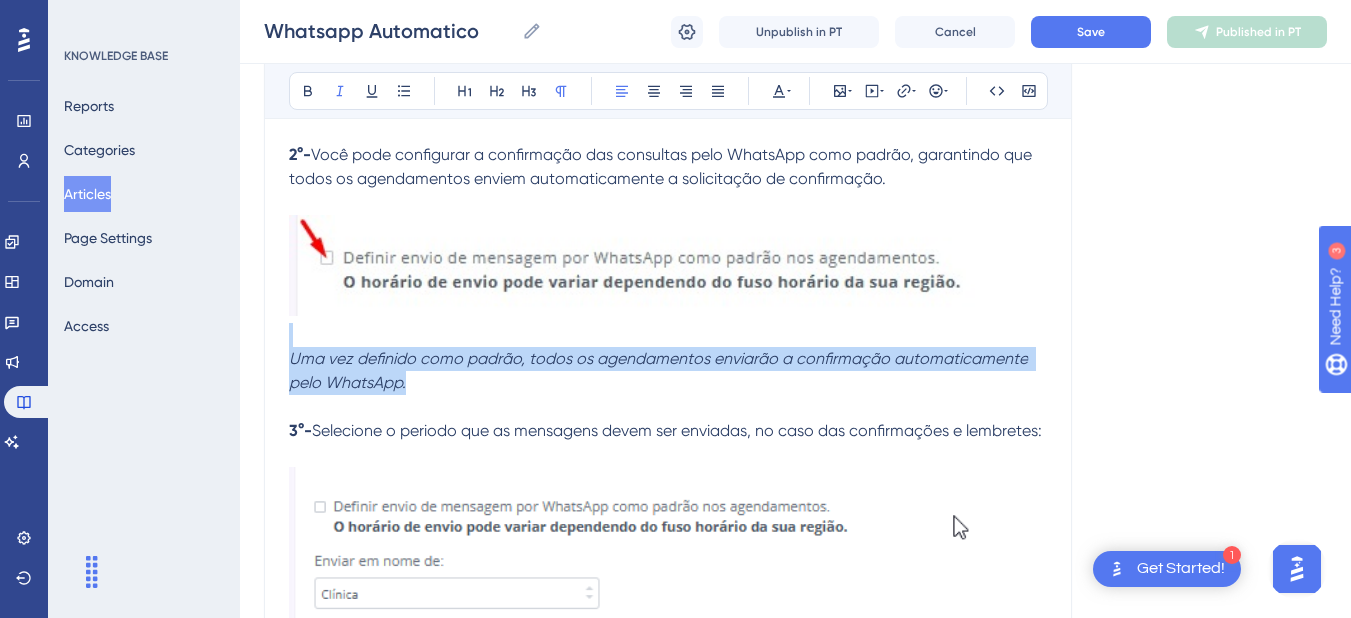 drag, startPoint x: 379, startPoint y: 362, endPoint x: 280, endPoint y: 345, distance: 100.44899 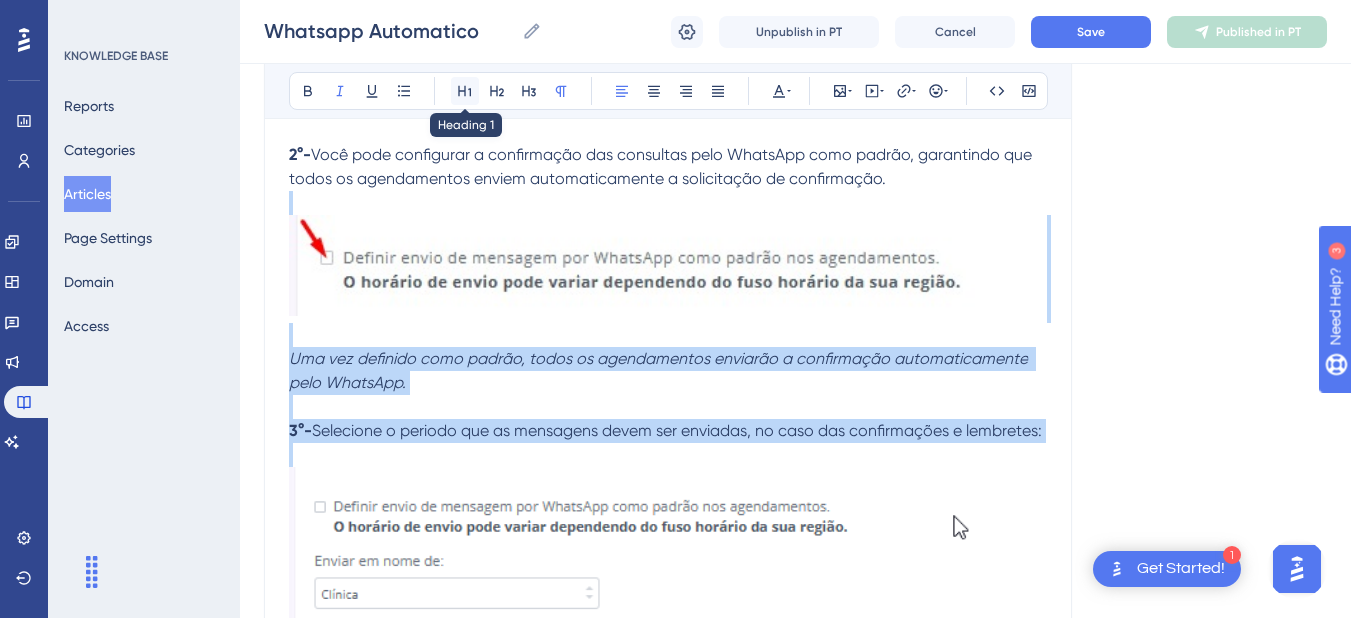 click 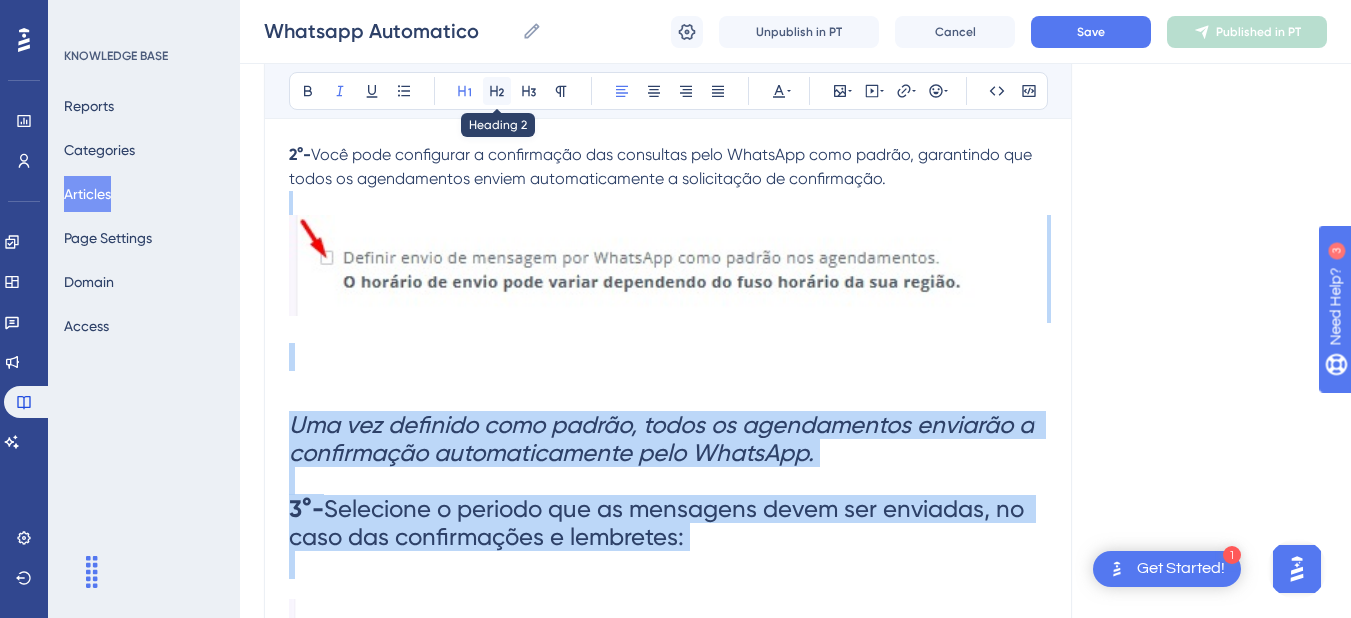 click 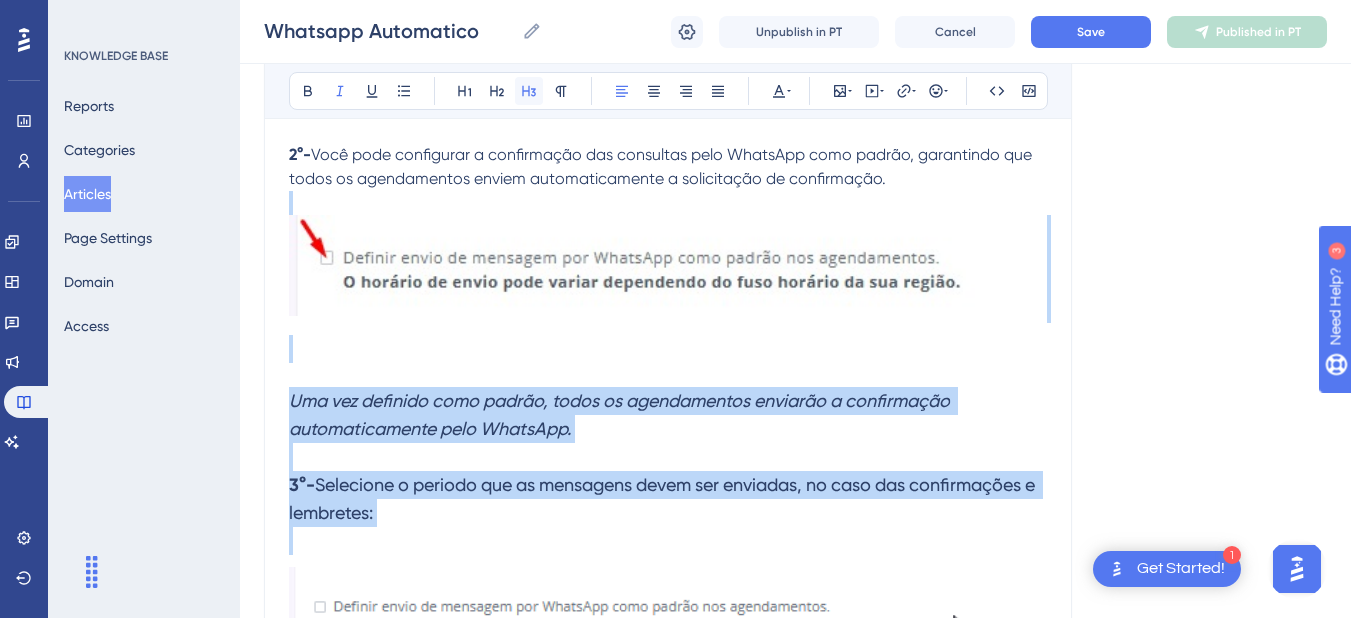 click 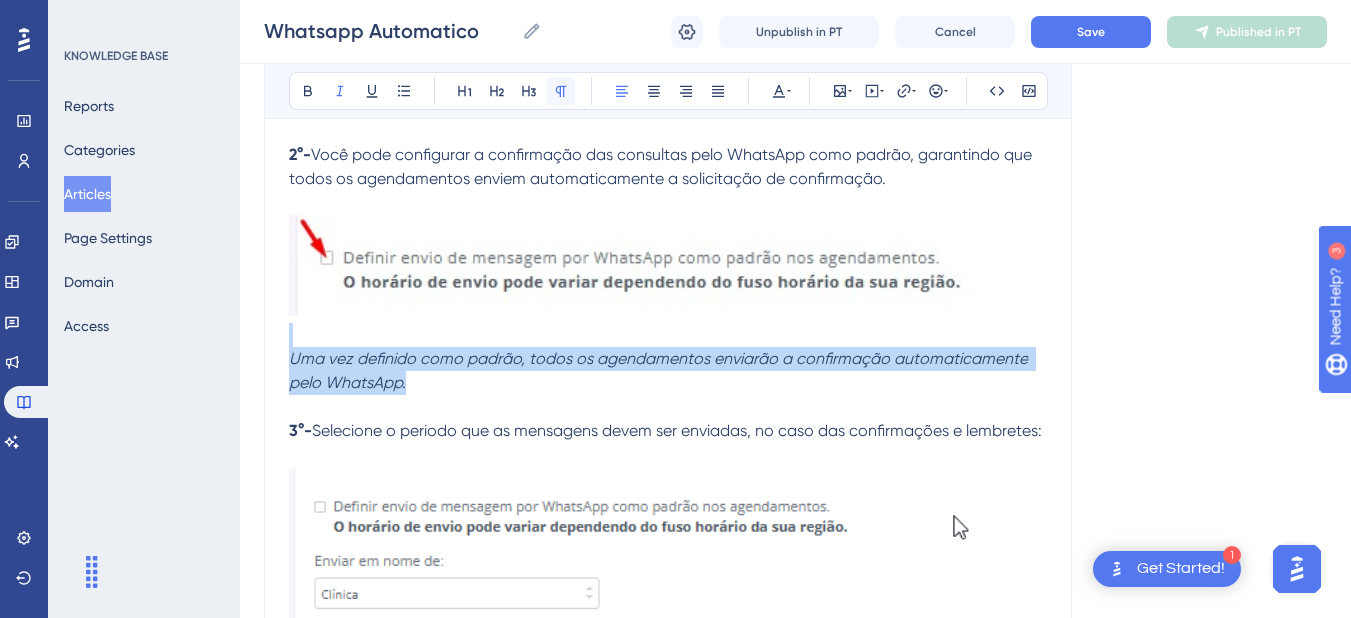 click 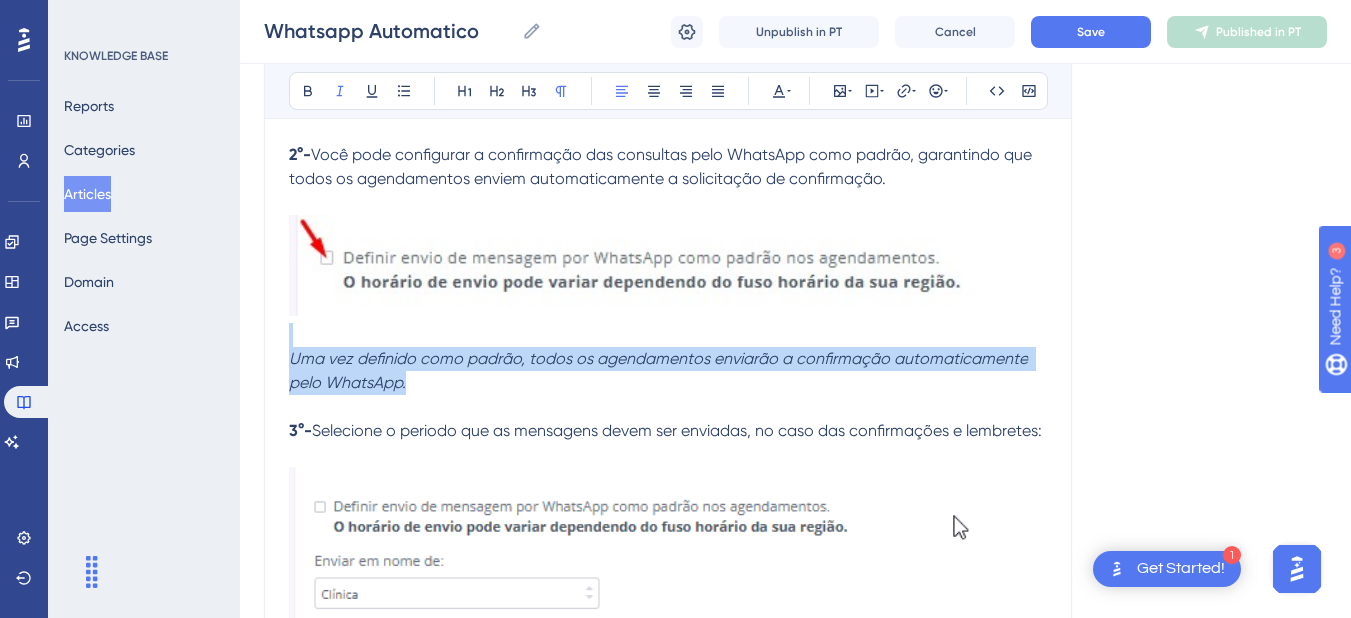 click on "Uma vez definido como padrão, todos os agendamentos enviarão a confirmação automaticamente pelo WhatsApp. 3°-  Selecione o periodo que as mensagens devem ser enviadas, no caso das confirmações e lembretes:" at bounding box center (668, 407) 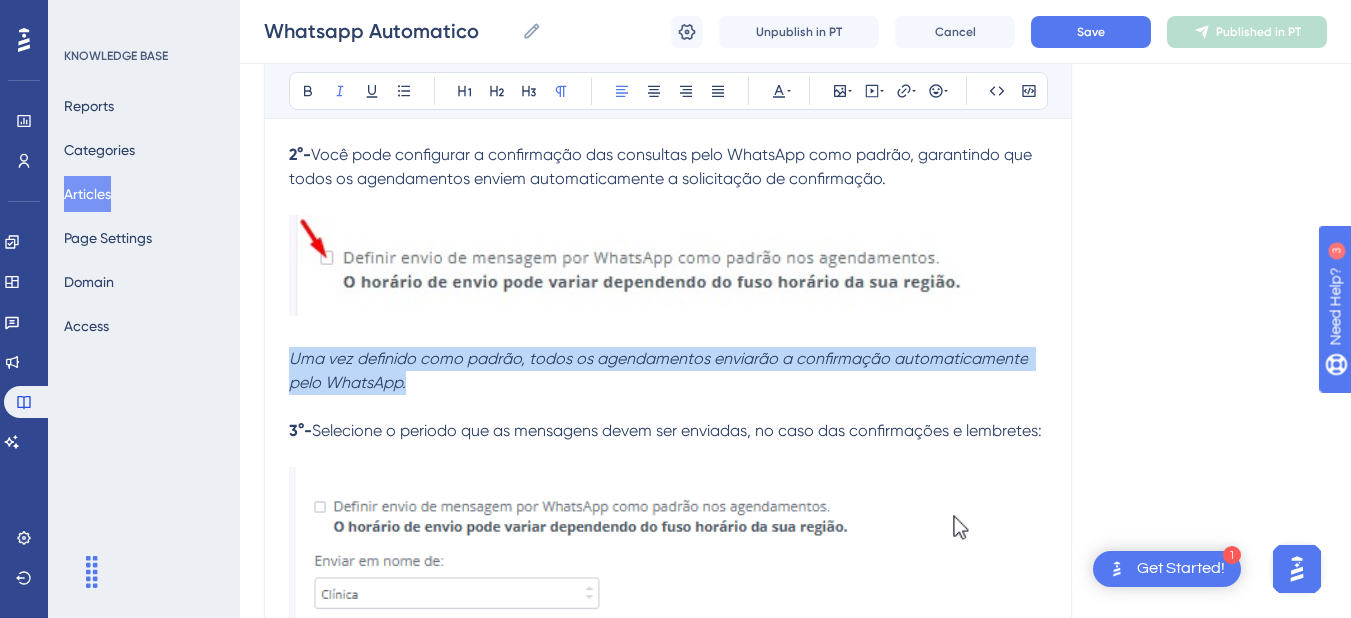 drag, startPoint x: 421, startPoint y: 387, endPoint x: 286, endPoint y: 350, distance: 139.97858 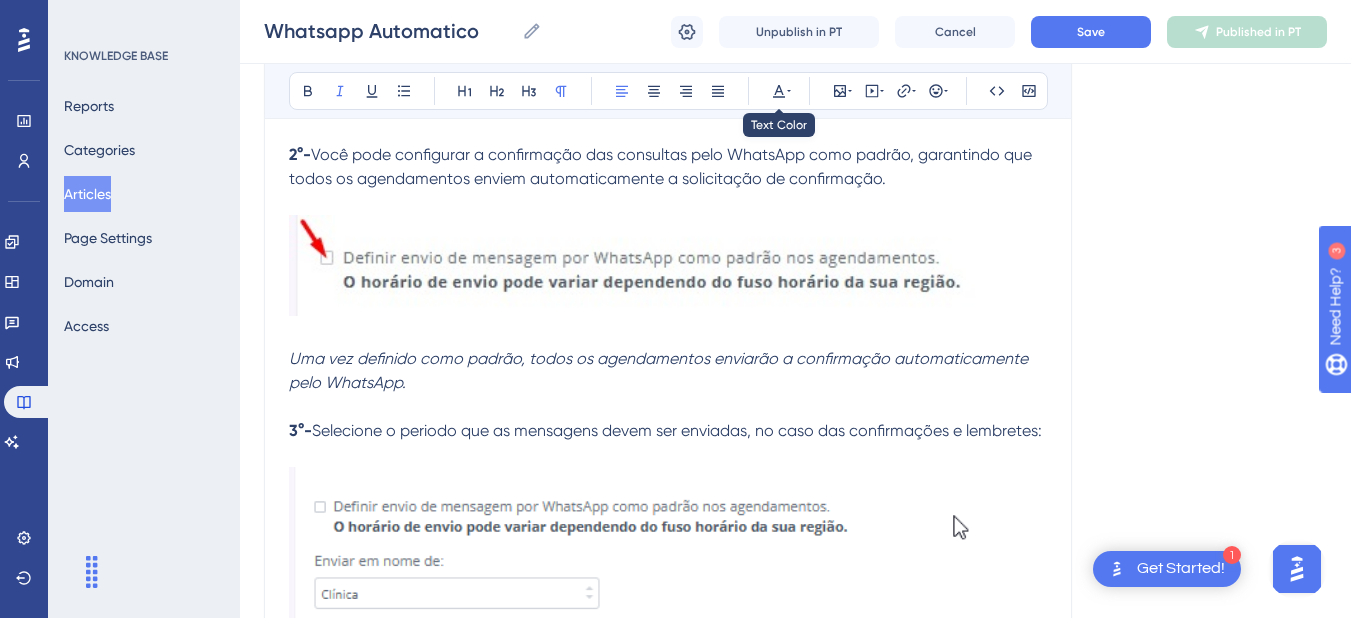 click on "Bold Italic Underline Bullet Point Heading 1 Heading 2 Heading 3 Normal Align Left Align Center Align Right Align Justify Text Color Insert Image Embed Video Hyperlink Emojis Code Code Block" at bounding box center [668, 91] 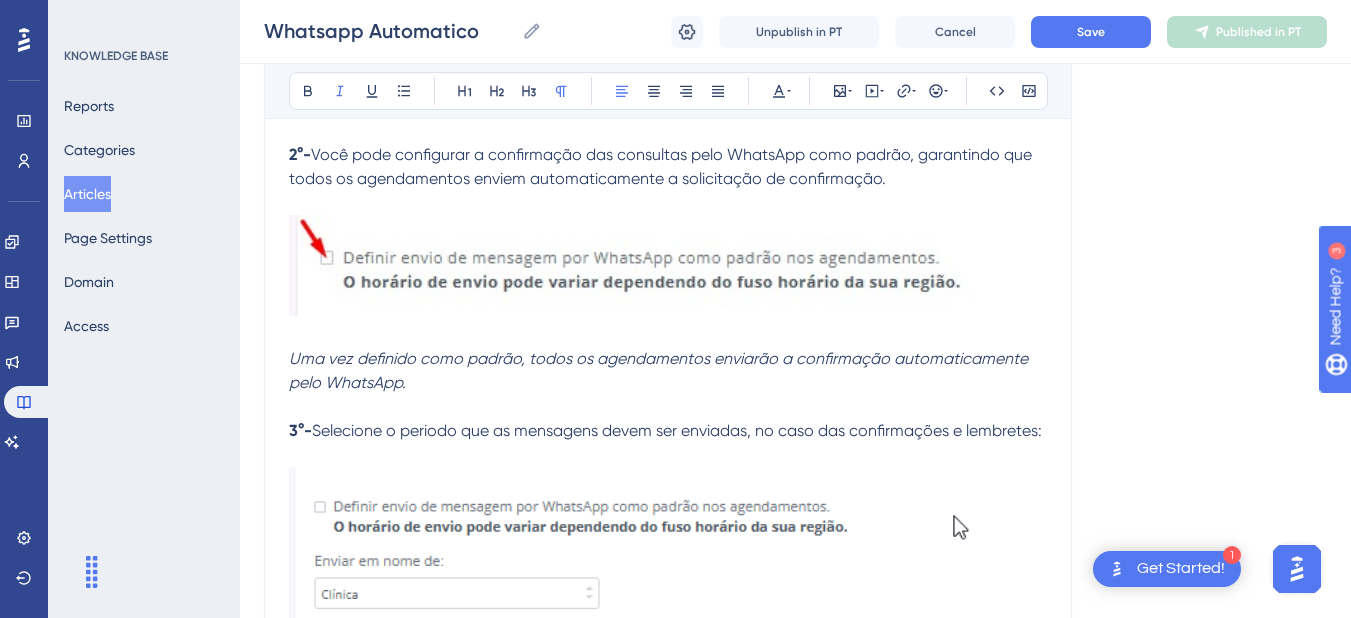 click on "Bold Italic Underline Bullet Point Heading 1 Heading 2 Heading 3 Normal Align Left Align Center Align Right Align Justify Text Color Insert Image Embed Video Hyperlink Emojis Code Code Block" at bounding box center [668, 91] 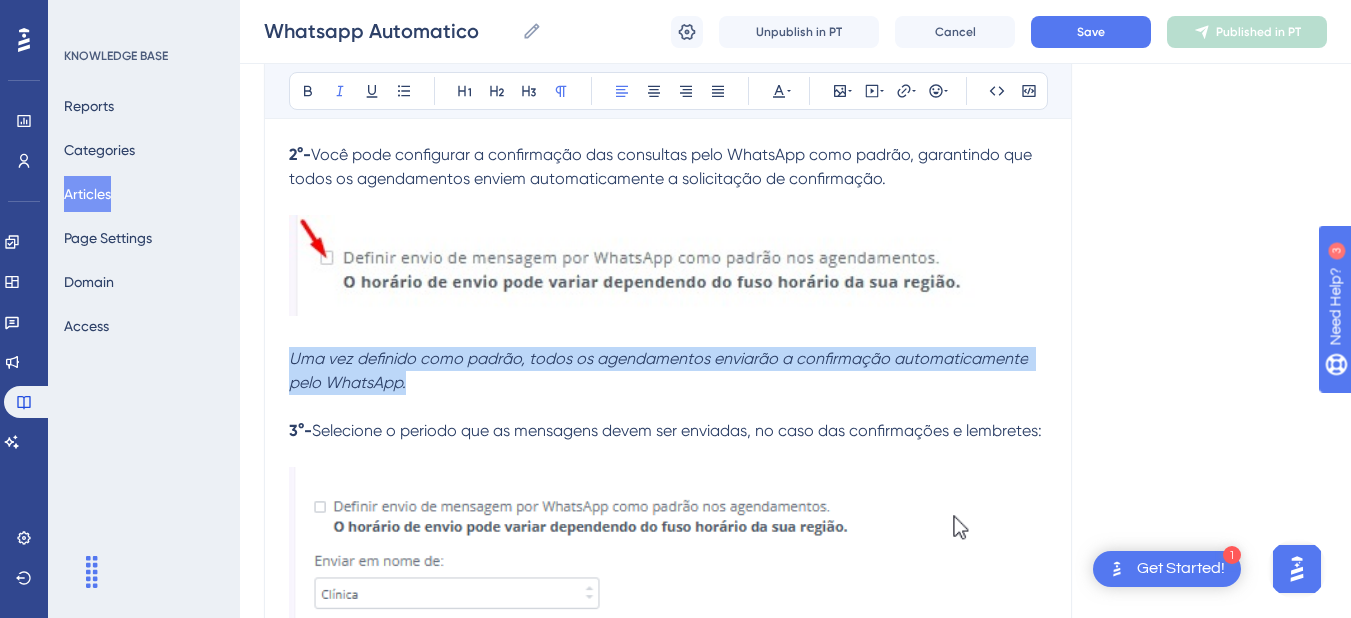 drag, startPoint x: 432, startPoint y: 390, endPoint x: 287, endPoint y: 364, distance: 147.31259 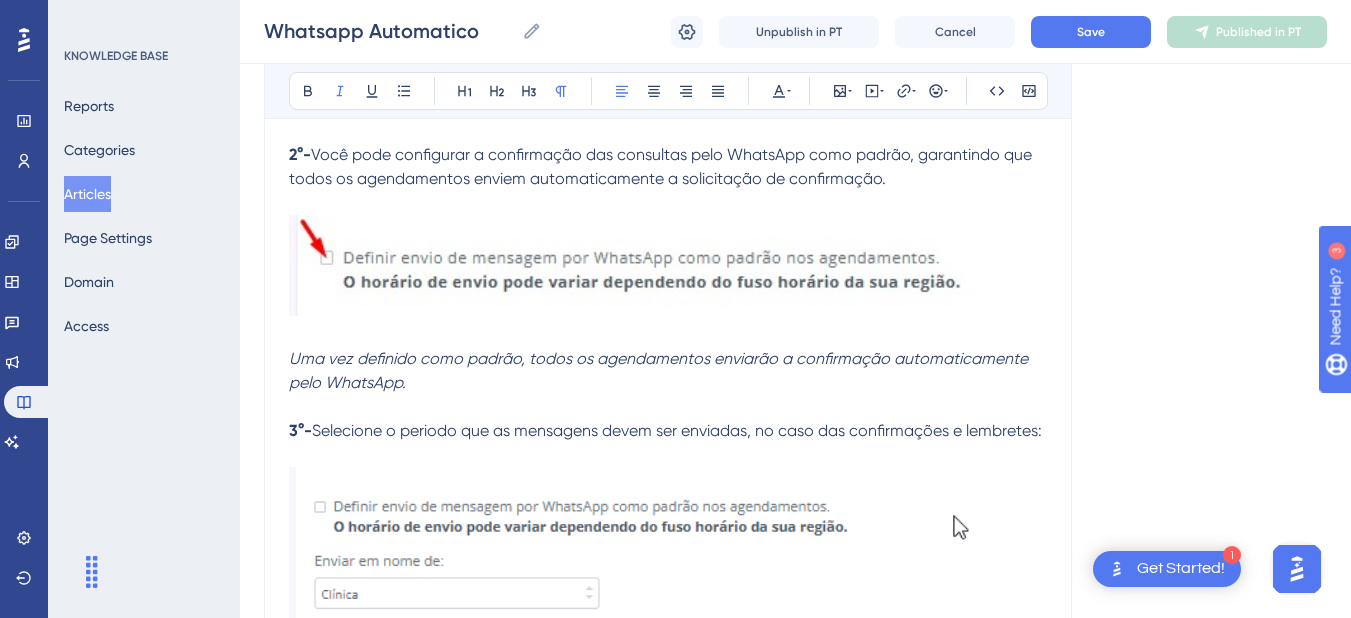 click on "Bold Italic Underline Bullet Point Heading 1 Heading 2 Heading 3 Normal Align Left Align Center Align Right Align Justify Text Color Insert Image Embed Video Hyperlink Emojis Code Code Block" at bounding box center [668, 91] 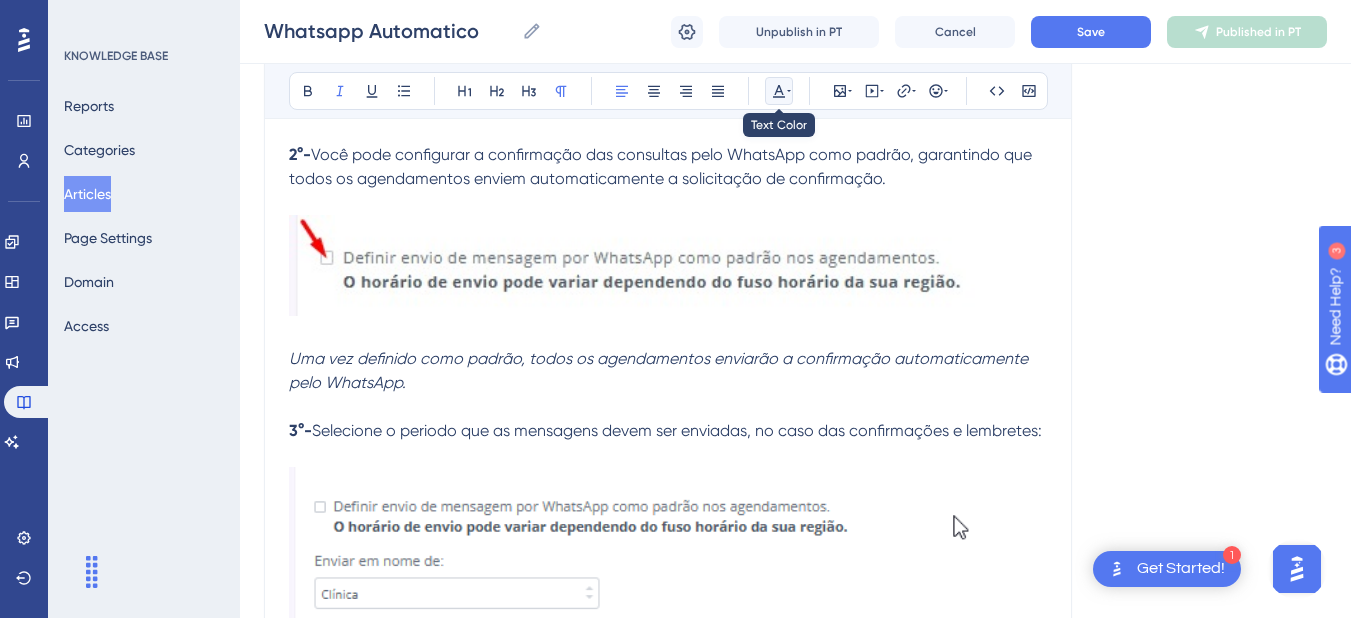click 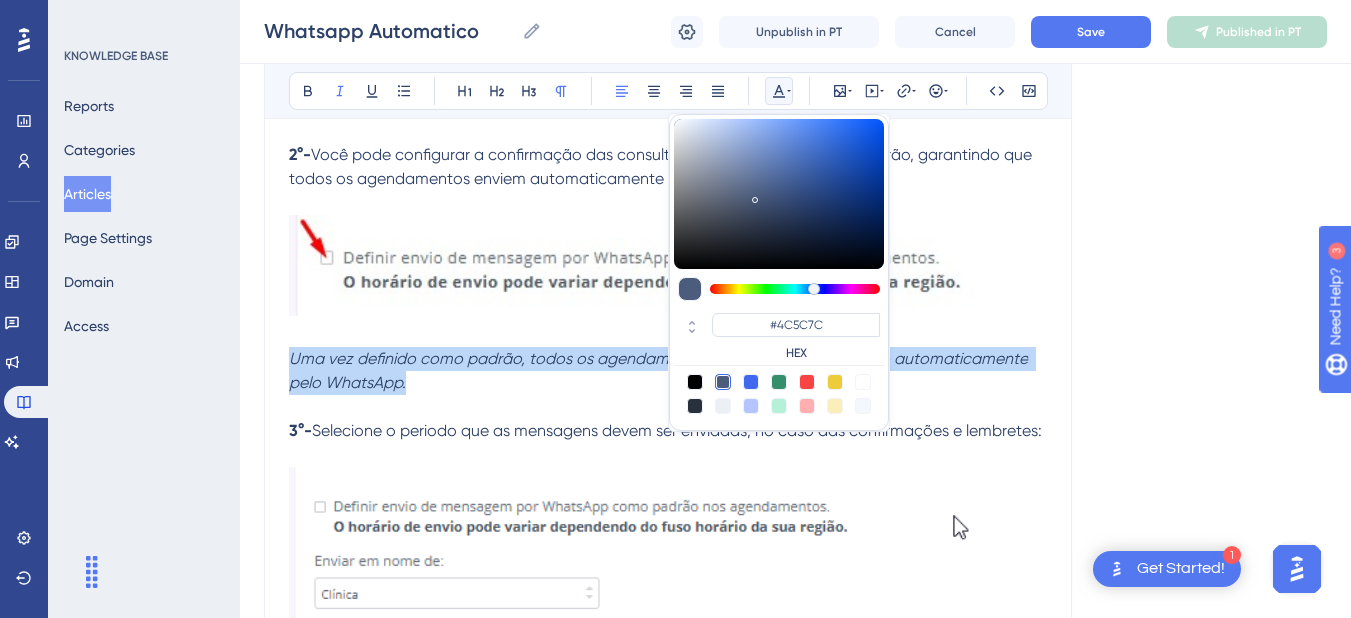 drag, startPoint x: 290, startPoint y: 355, endPoint x: 416, endPoint y: 379, distance: 128.26535 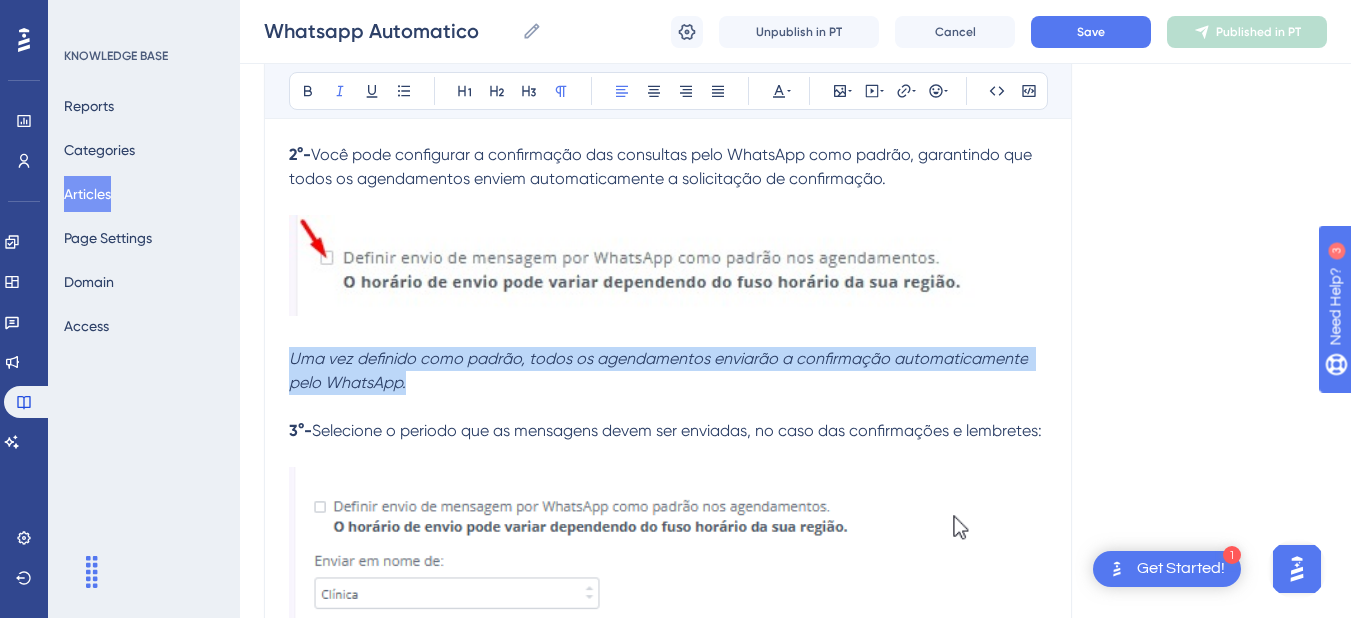 click on "Uma vez definido como padrão, todos os agendamentos enviarão a confirmação automaticamente pelo WhatsApp. 3°-  Selecione o periodo que as mensagens devem ser enviadas, no caso das confirmações e lembretes:" at bounding box center [668, 407] 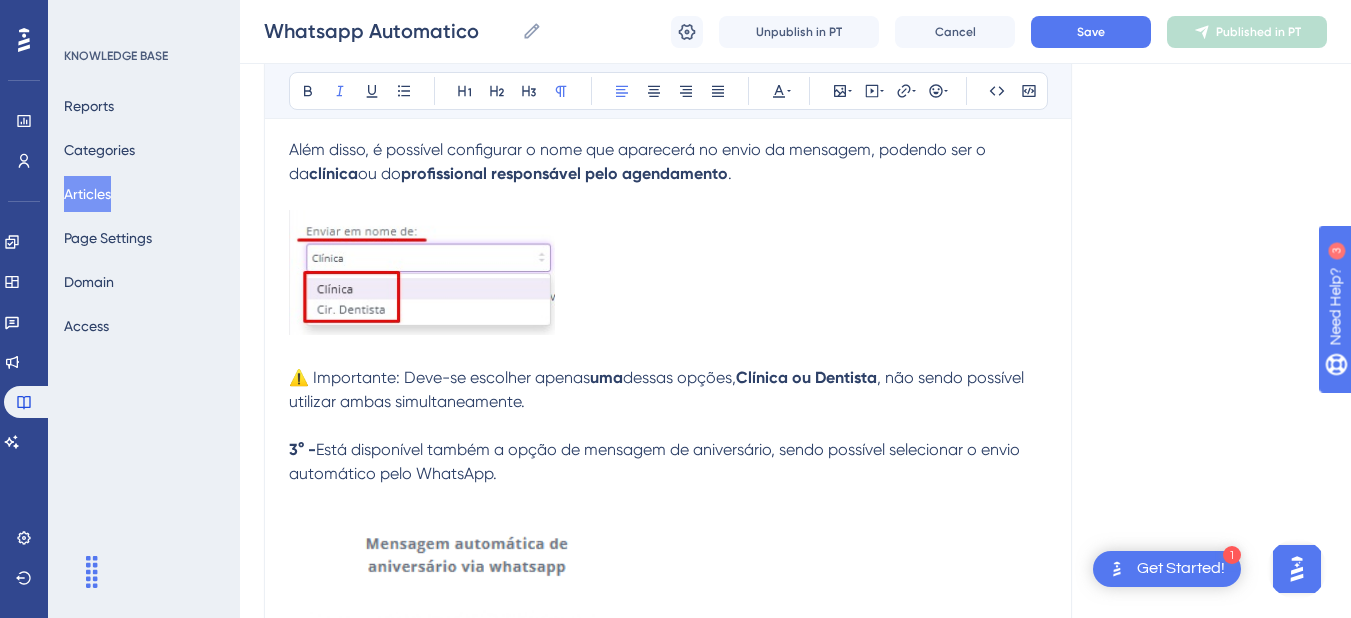scroll, scrollTop: 1719, scrollLeft: 0, axis: vertical 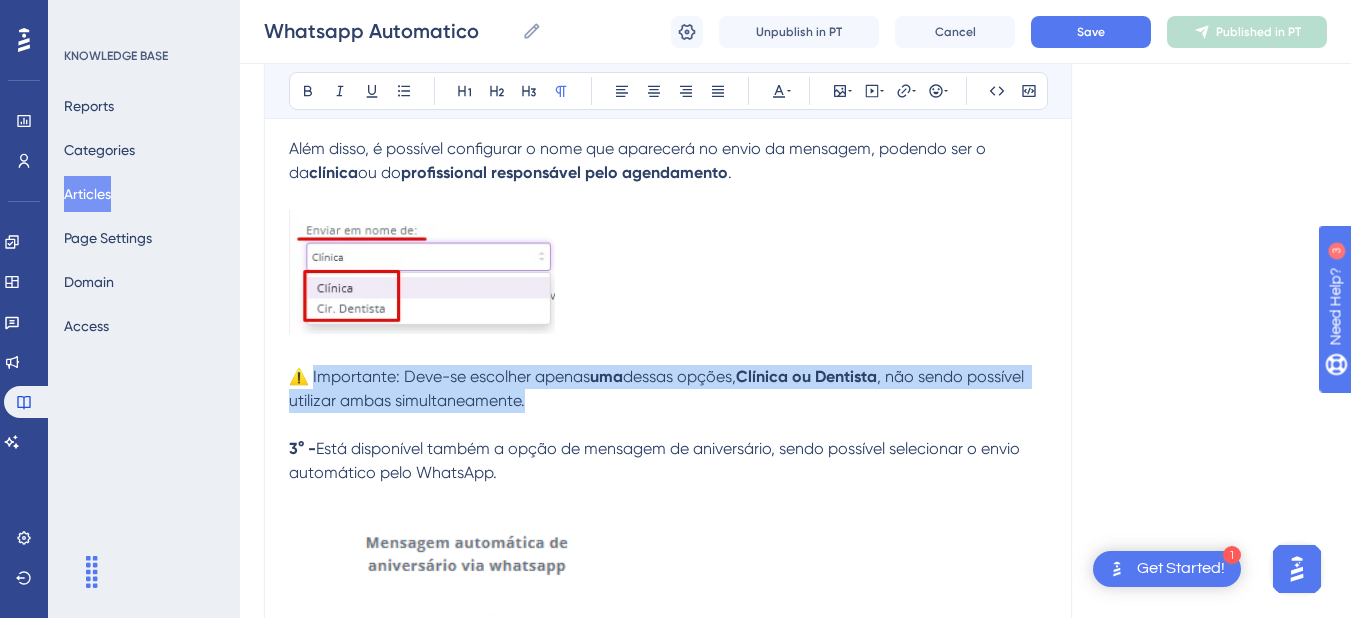 drag, startPoint x: 374, startPoint y: 404, endPoint x: 315, endPoint y: 394, distance: 59.841457 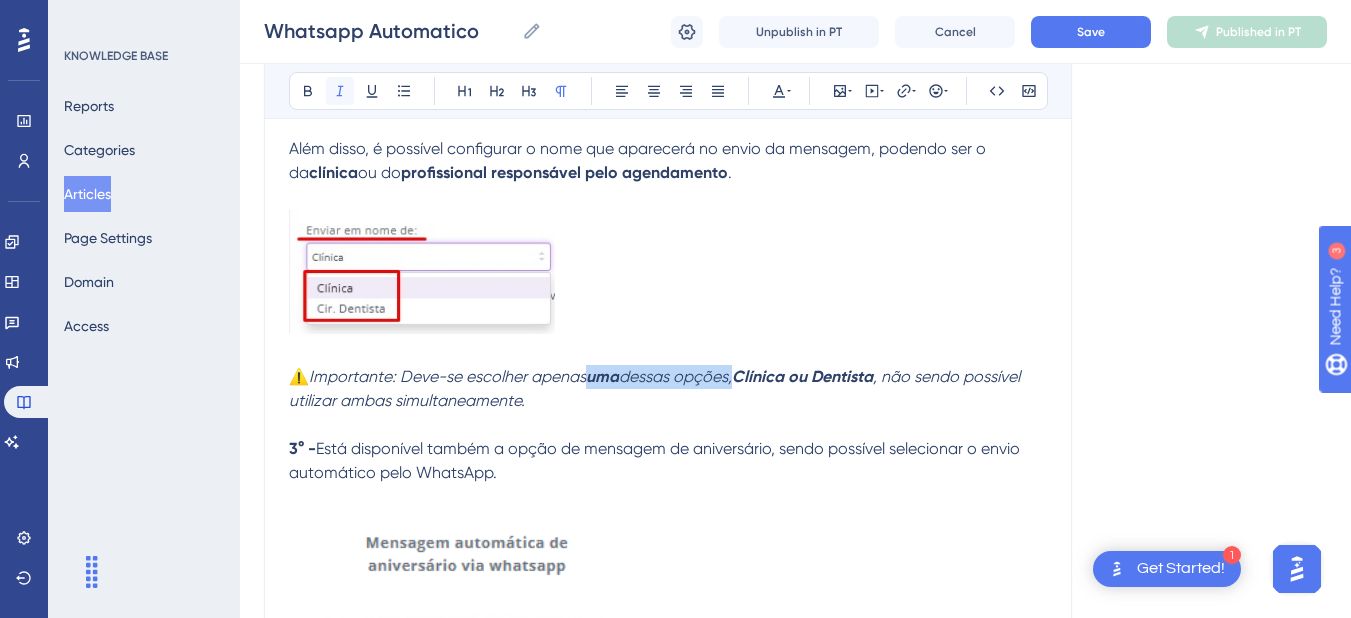 click at bounding box center (340, 91) 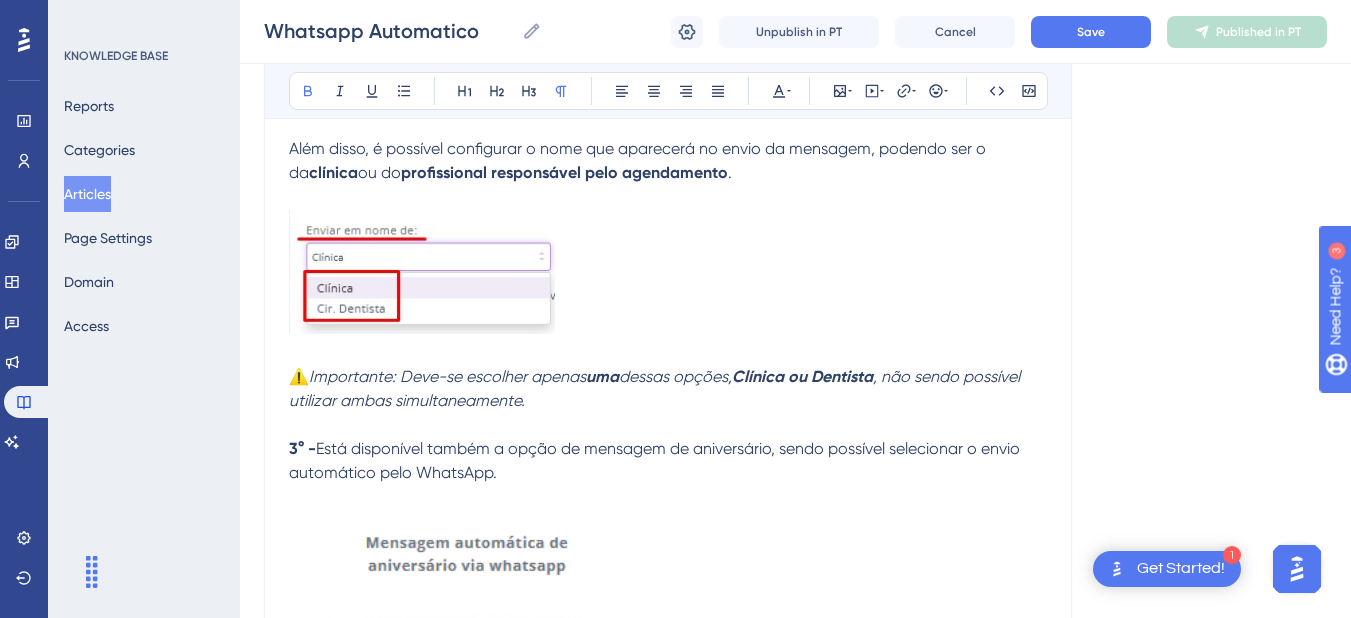 click on "3° -" at bounding box center (302, 448) 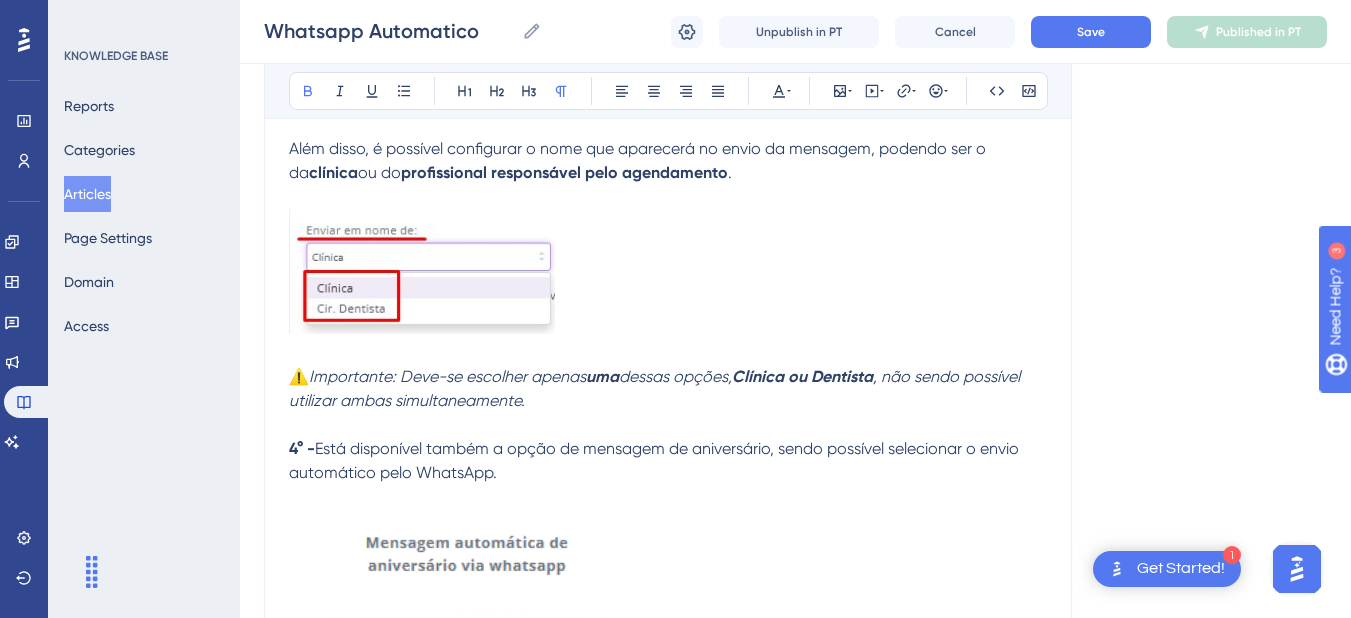 scroll, scrollTop: 1858, scrollLeft: 0, axis: vertical 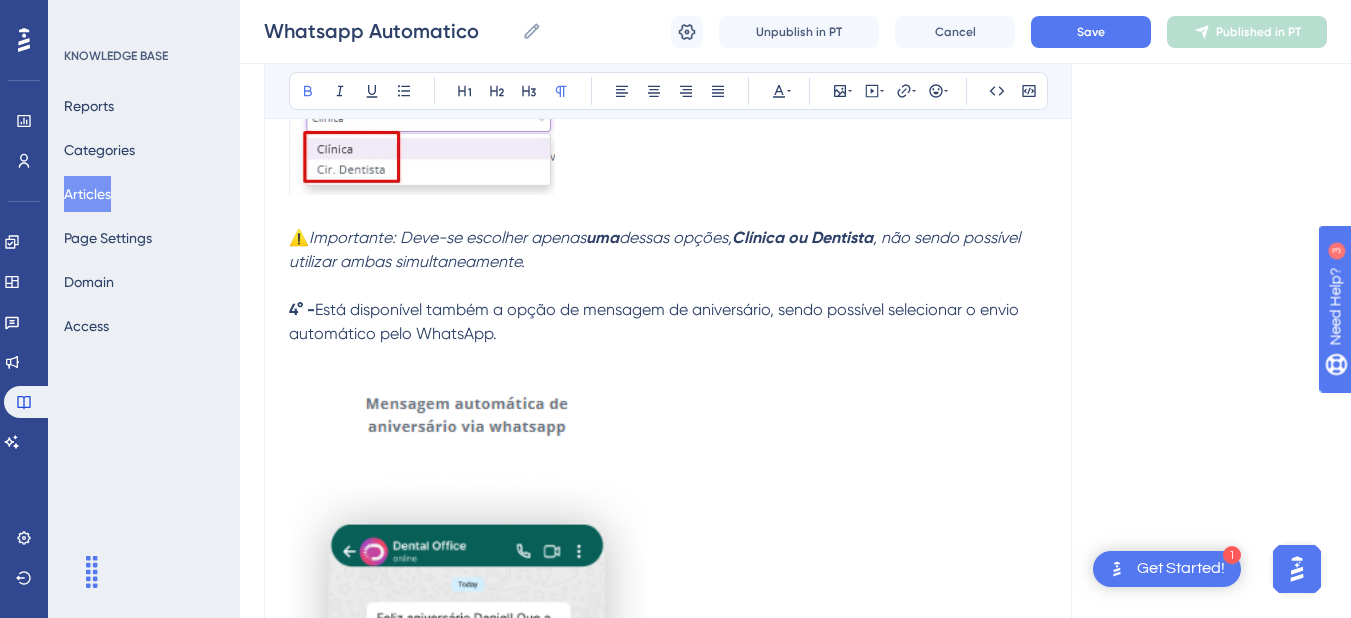 drag, startPoint x: 479, startPoint y: 380, endPoint x: 655, endPoint y: 435, distance: 184.3936 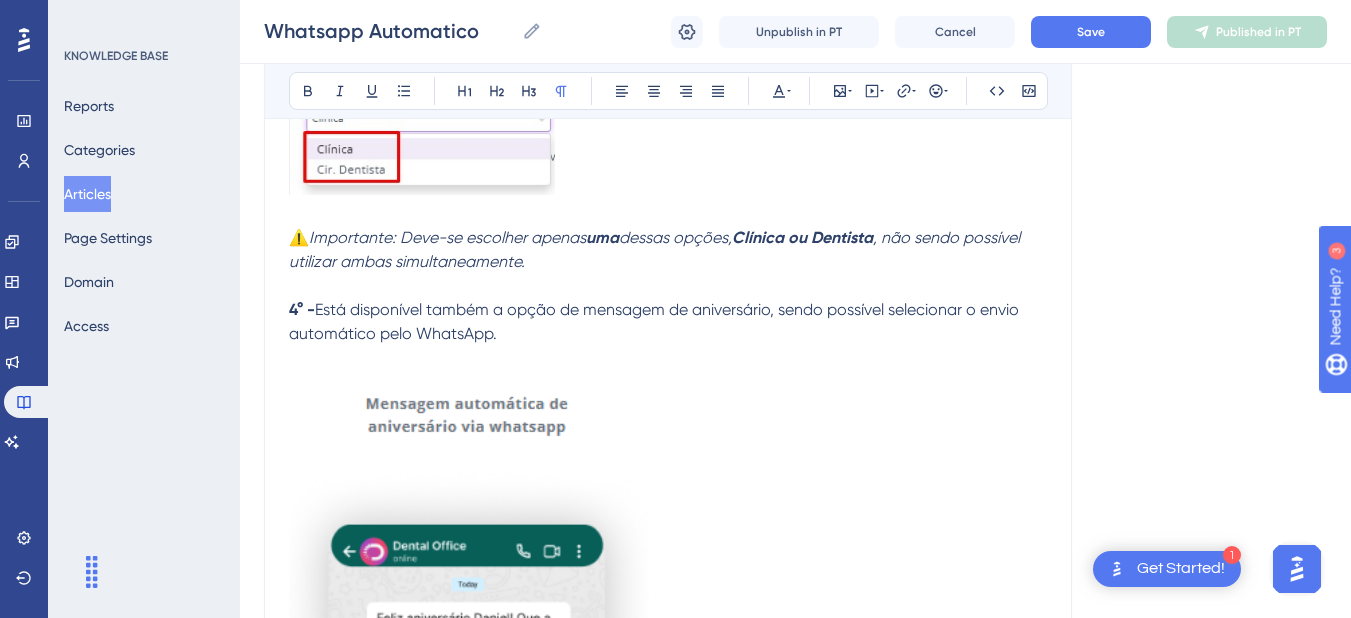 drag, startPoint x: 409, startPoint y: 347, endPoint x: 265, endPoint y: 331, distance: 144.88617 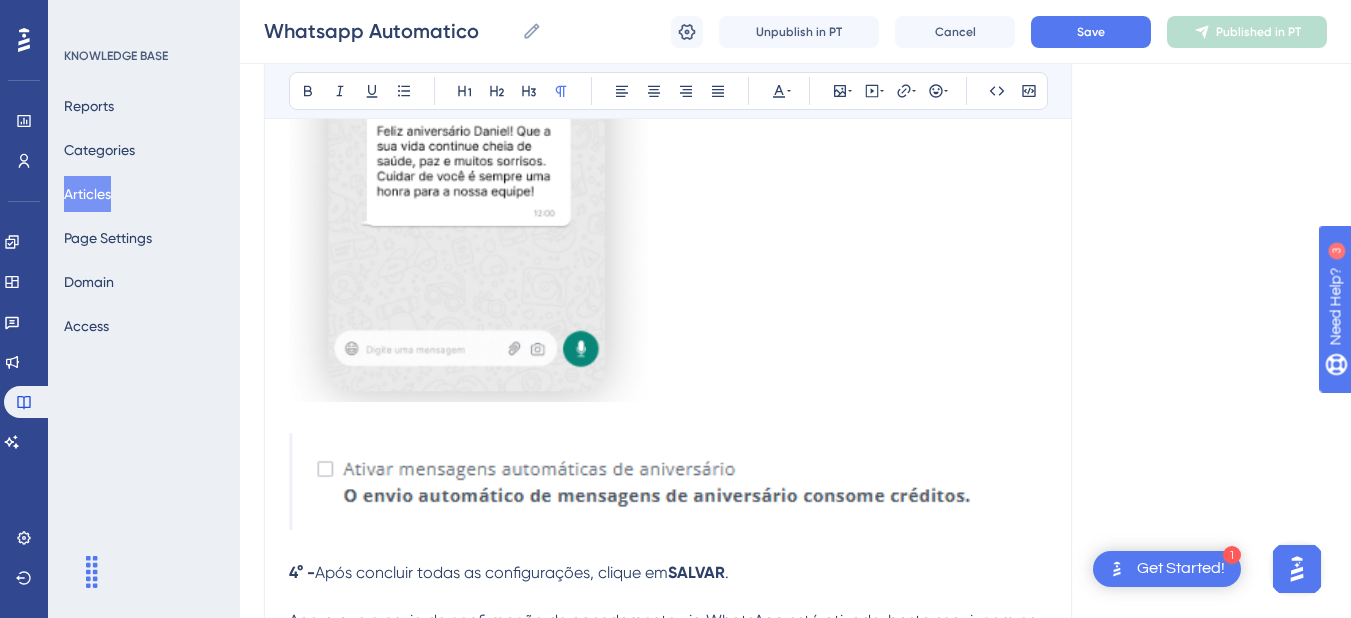click on "⚠️  Importante: Deve-se escolher apenas  uma  dessas opções,  Clínica ou Dentista , não sendo possível utilizar ambas simultaneamente." at bounding box center (668, 150) 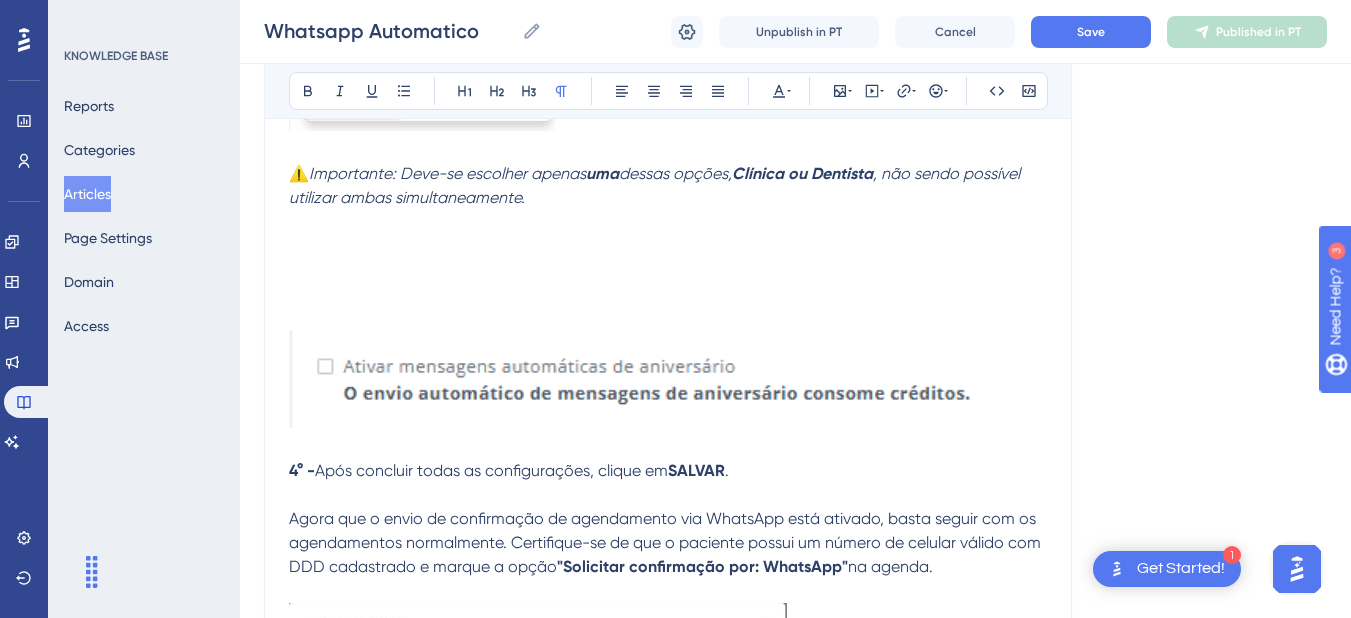 scroll, scrollTop: 1916, scrollLeft: 0, axis: vertical 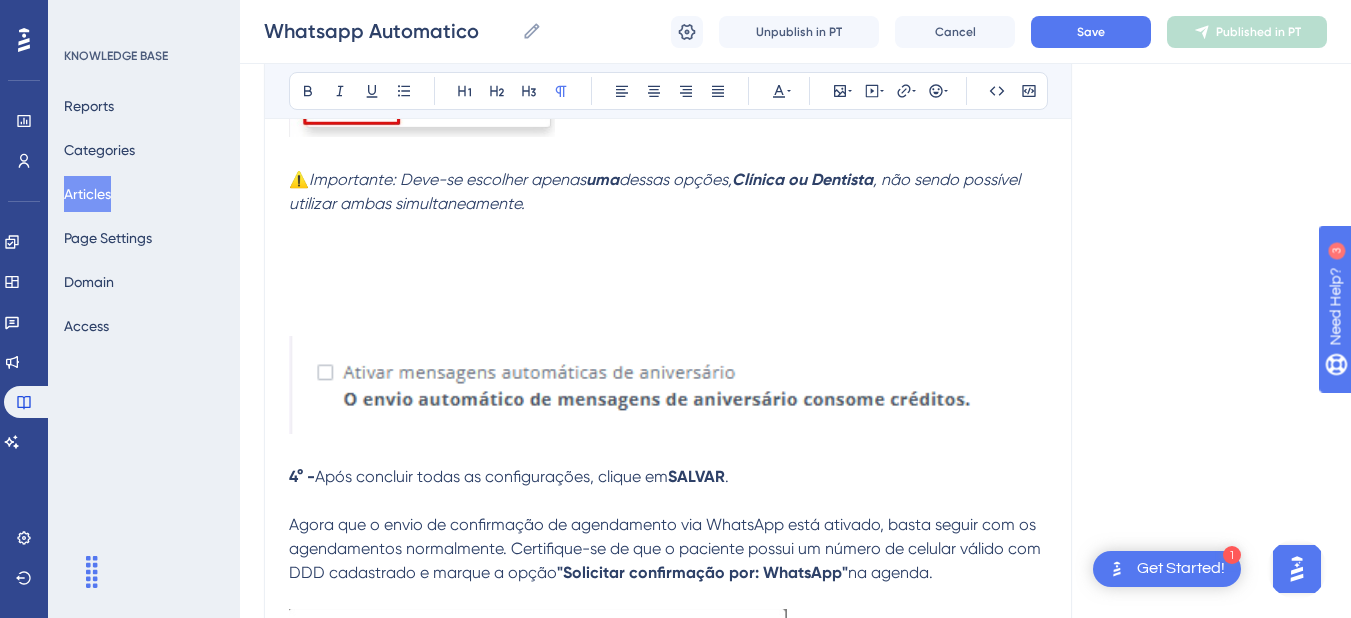 click at bounding box center [668, 385] 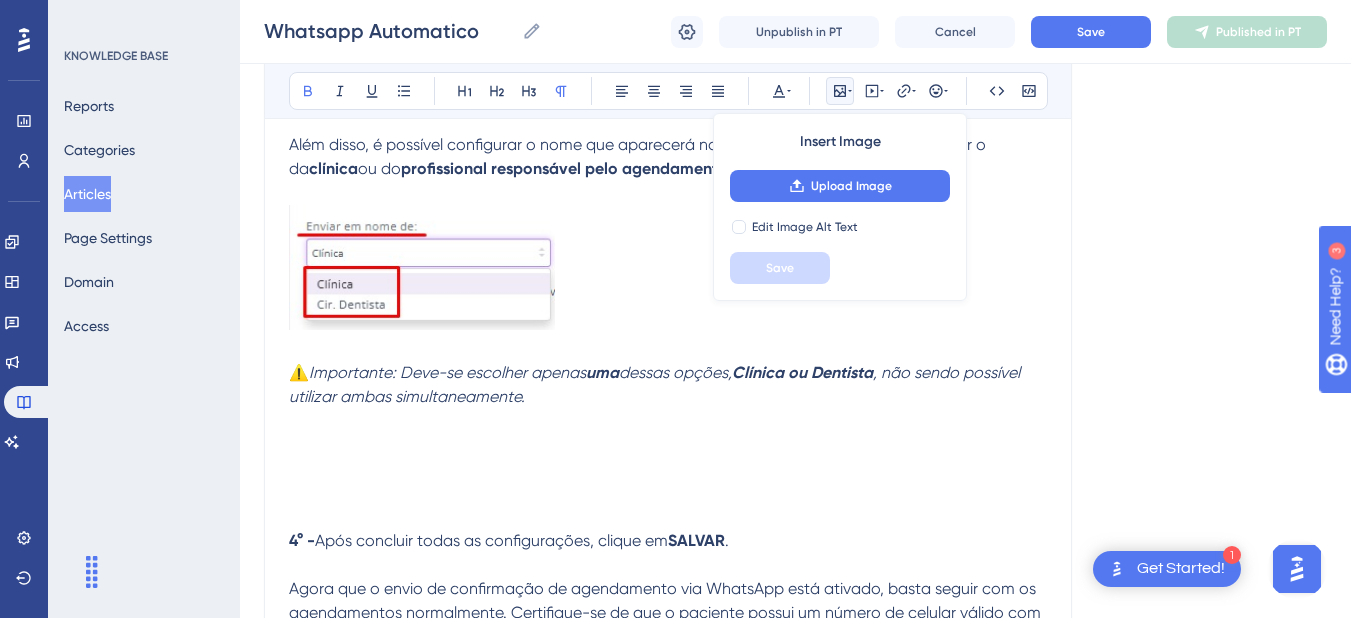 scroll, scrollTop: 1669, scrollLeft: 0, axis: vertical 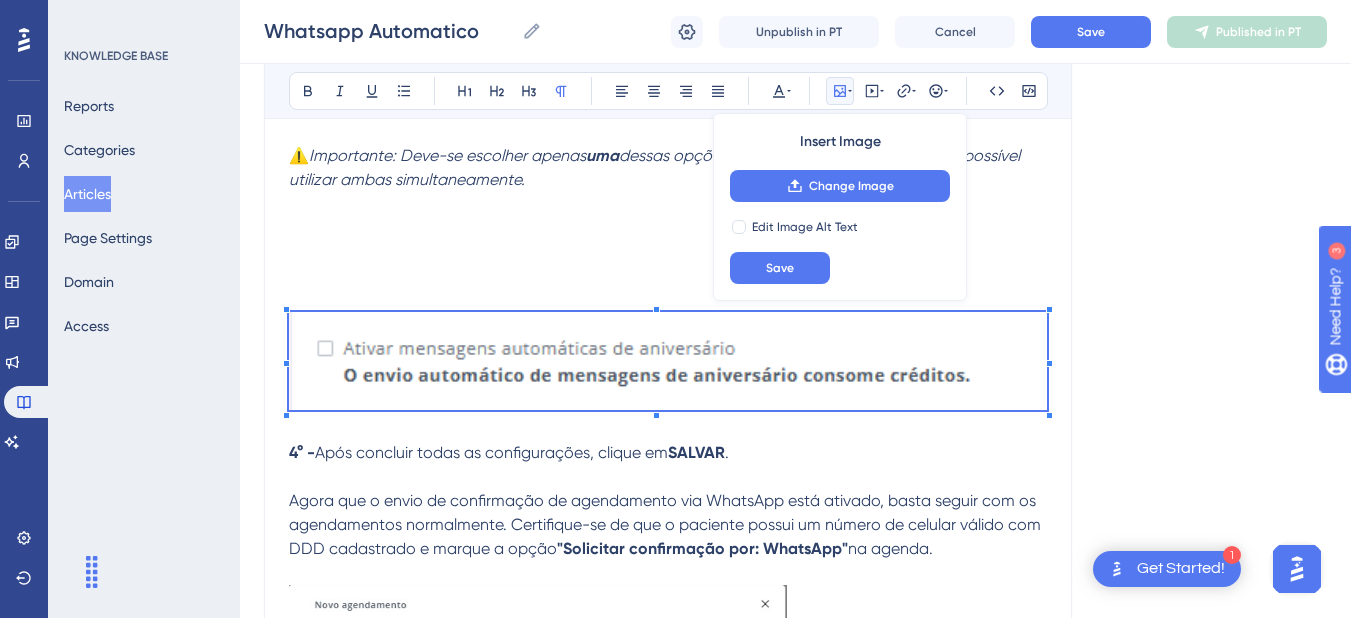 click at bounding box center (668, 361) 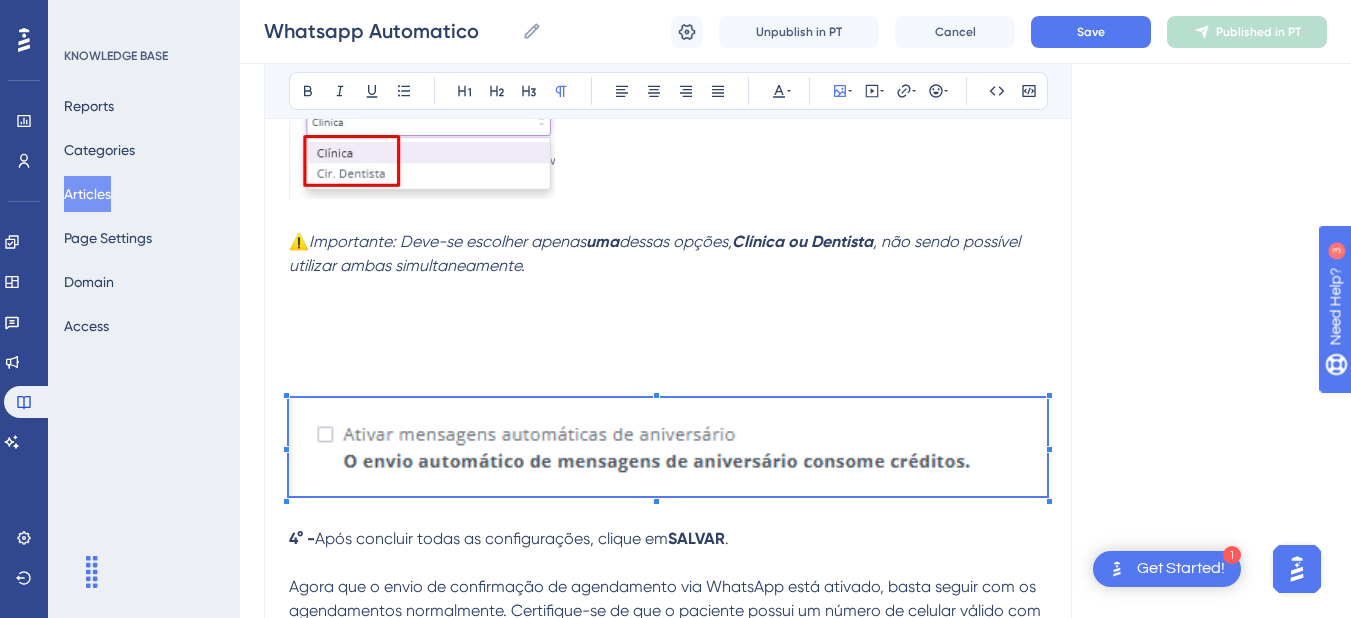 scroll, scrollTop: 1856, scrollLeft: 0, axis: vertical 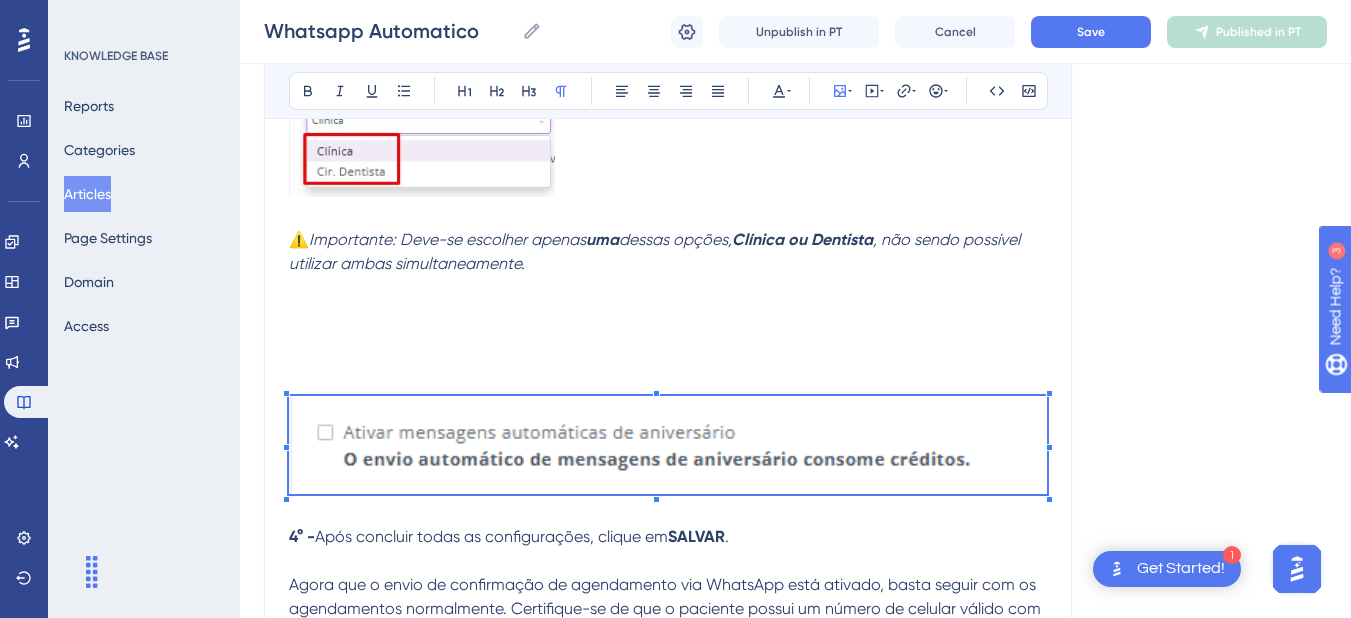 click at bounding box center (668, 445) 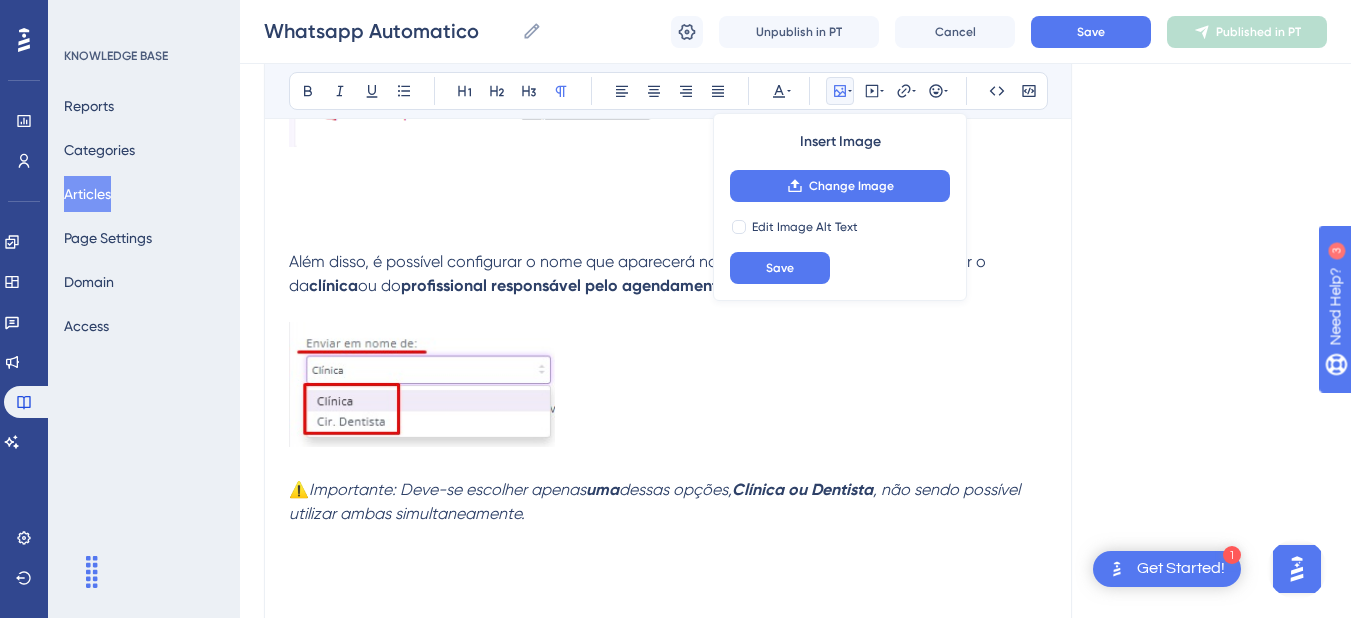 scroll, scrollTop: 1609, scrollLeft: 0, axis: vertical 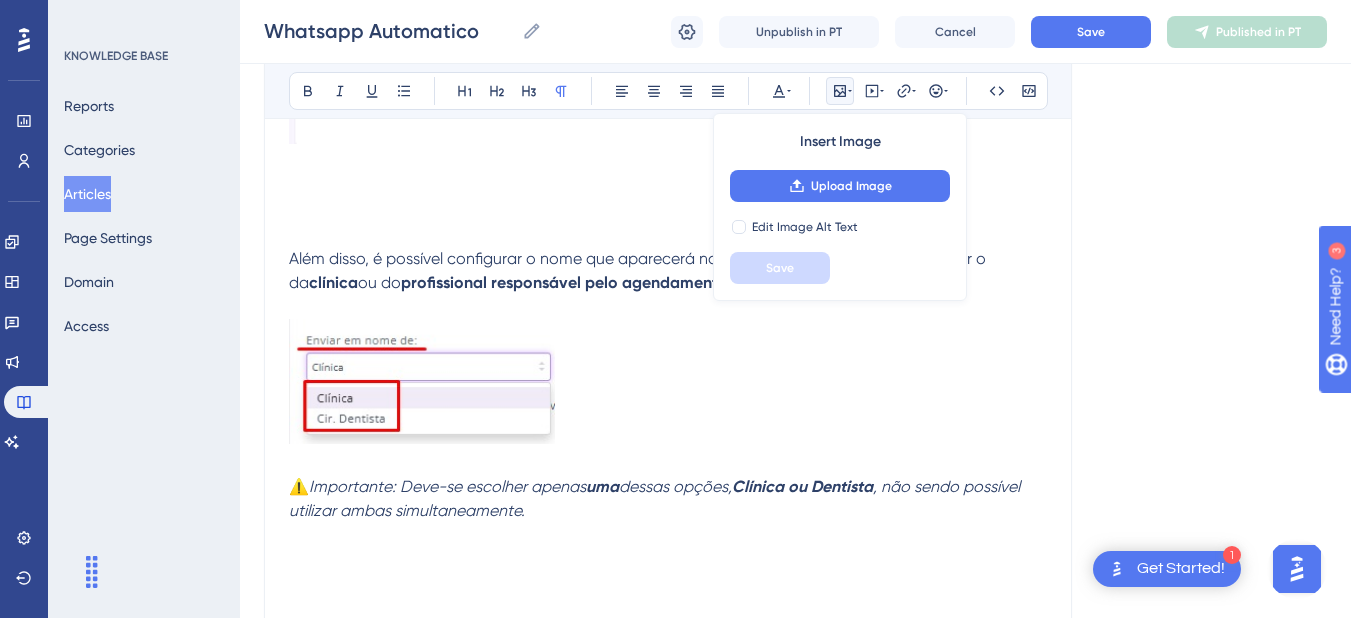click at bounding box center (668, 235) 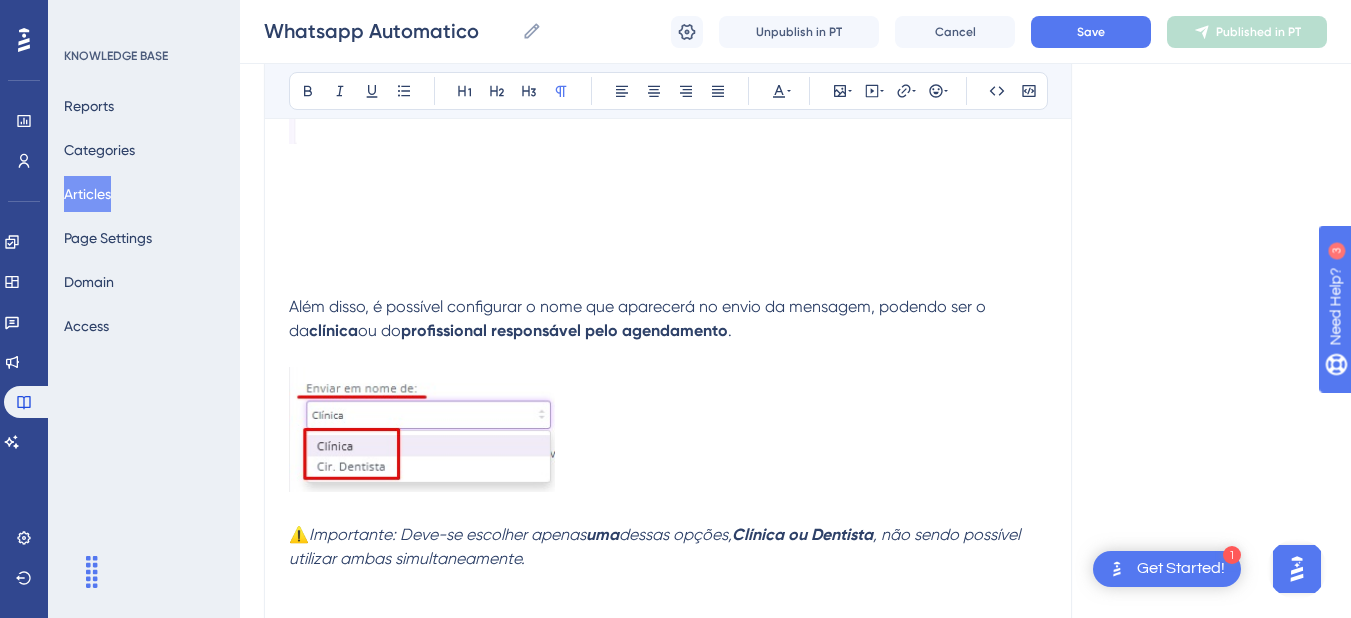 click at bounding box center [668, 259] 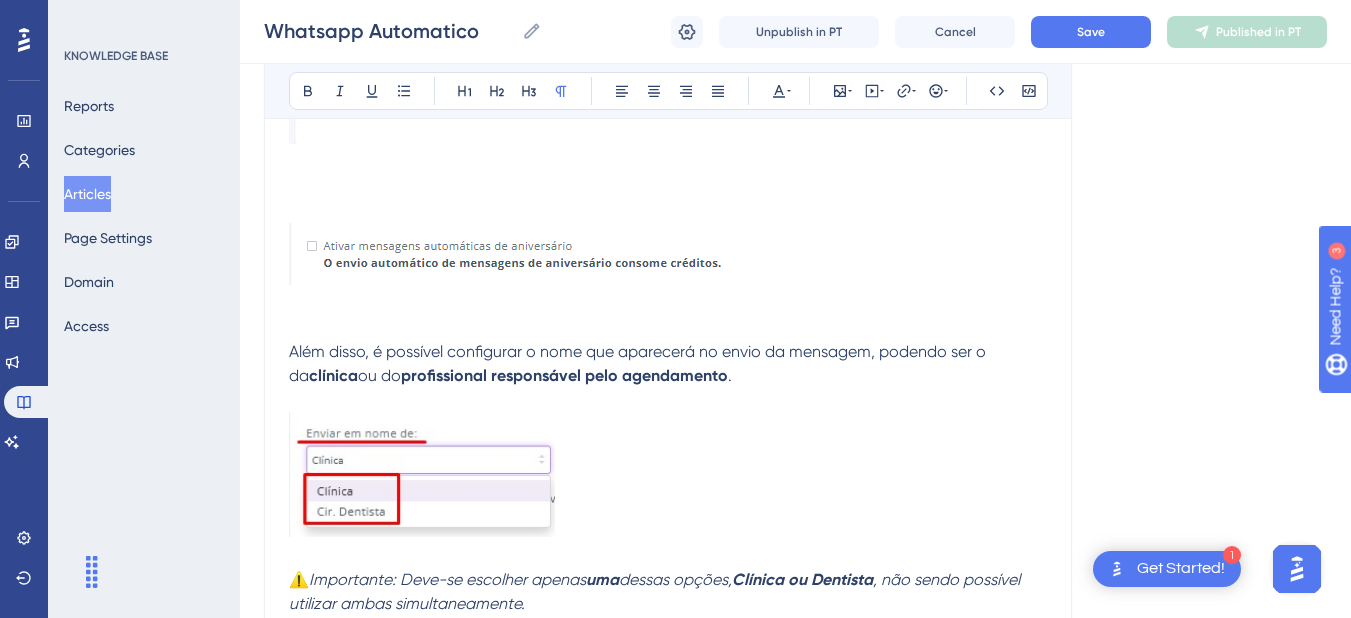 click at bounding box center [668, -20] 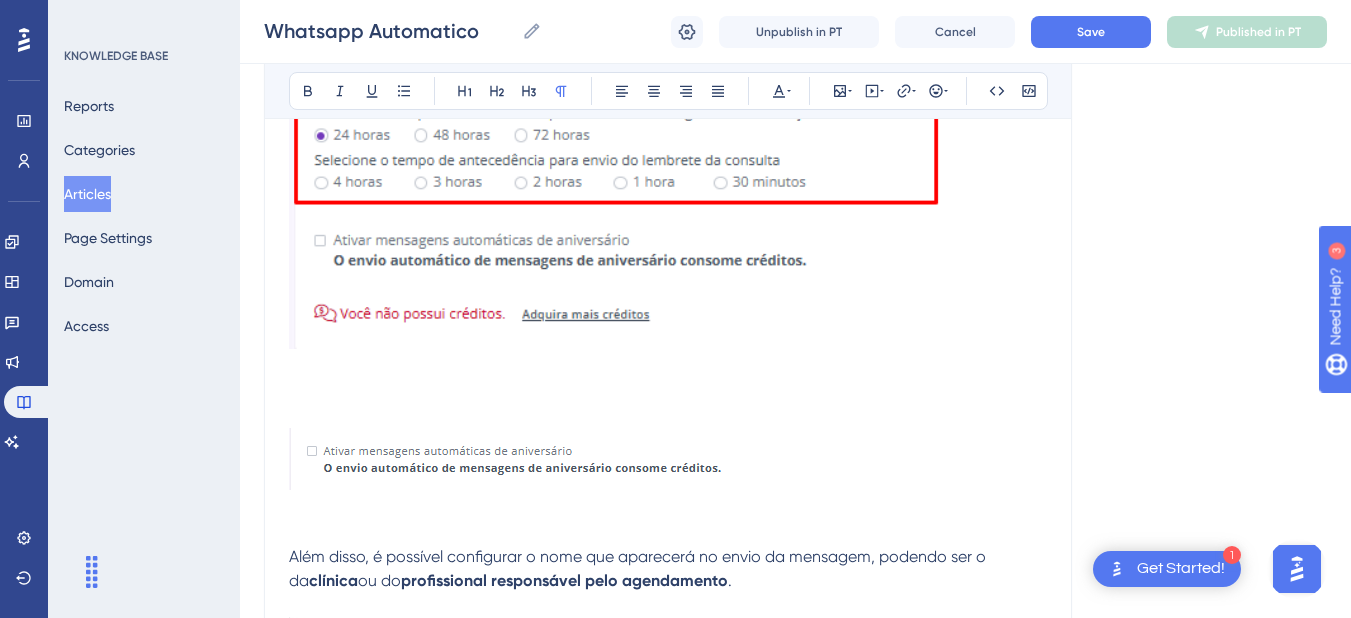 scroll, scrollTop: 1402, scrollLeft: 0, axis: vertical 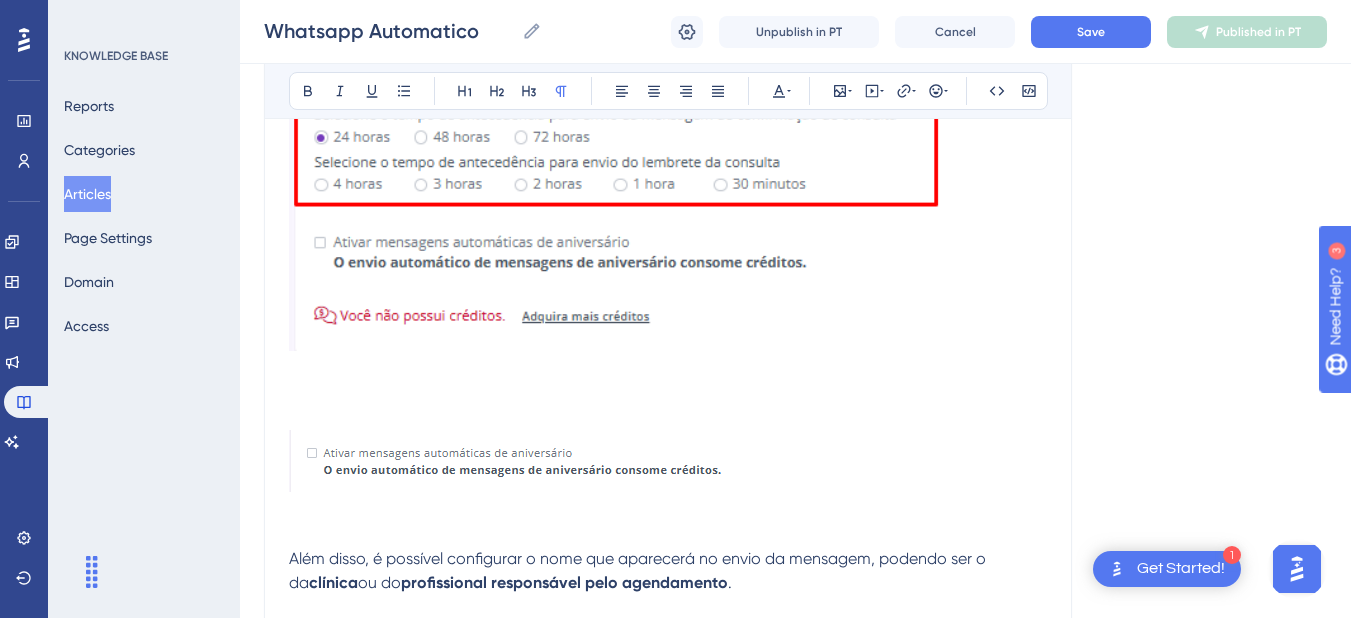 click at bounding box center [668, 147] 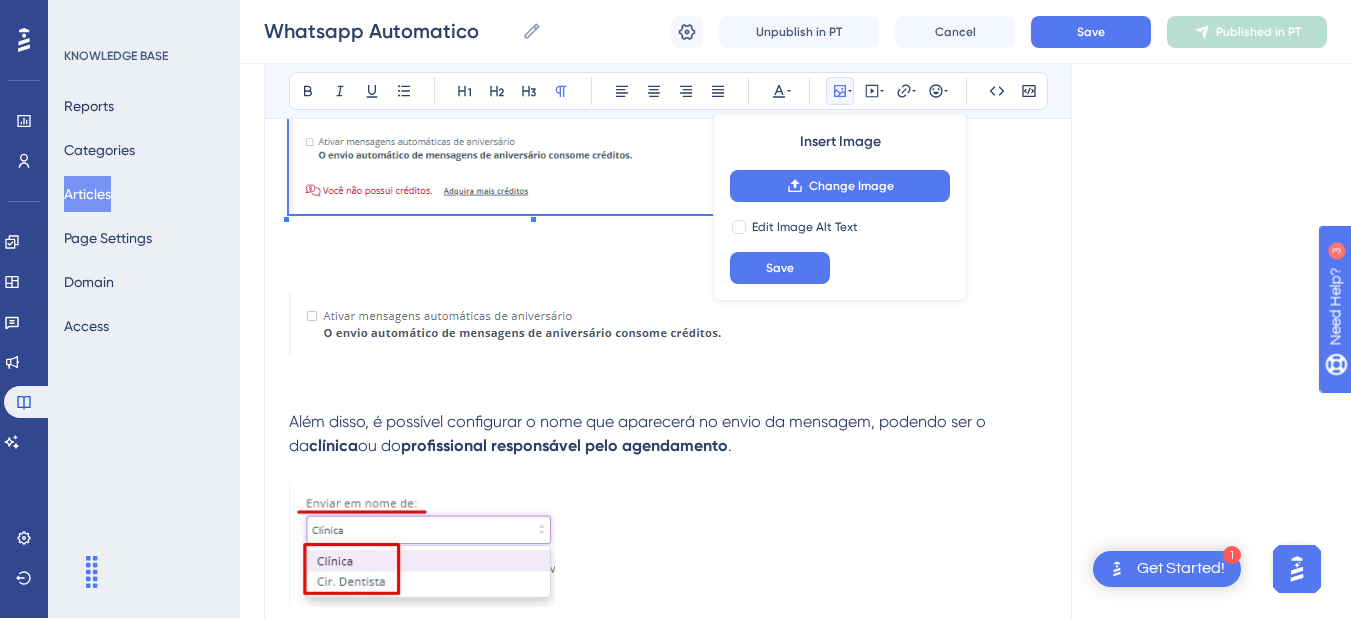 click at bounding box center [668, 118] 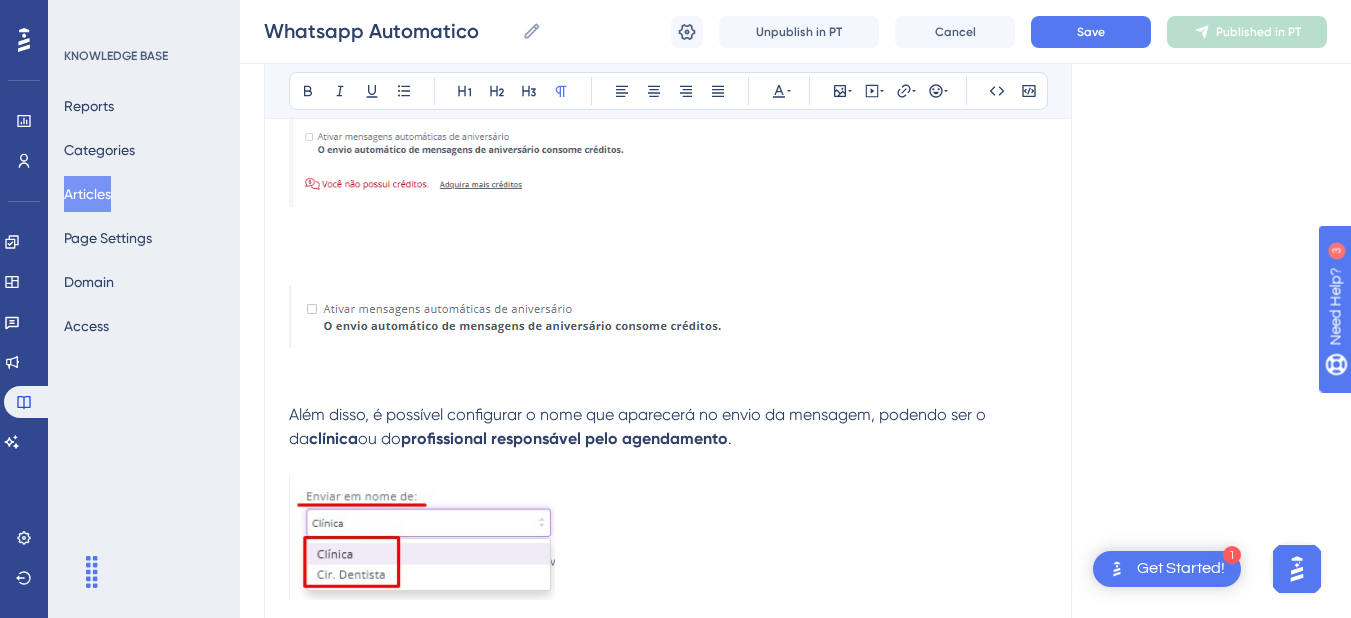 click at bounding box center [668, 344] 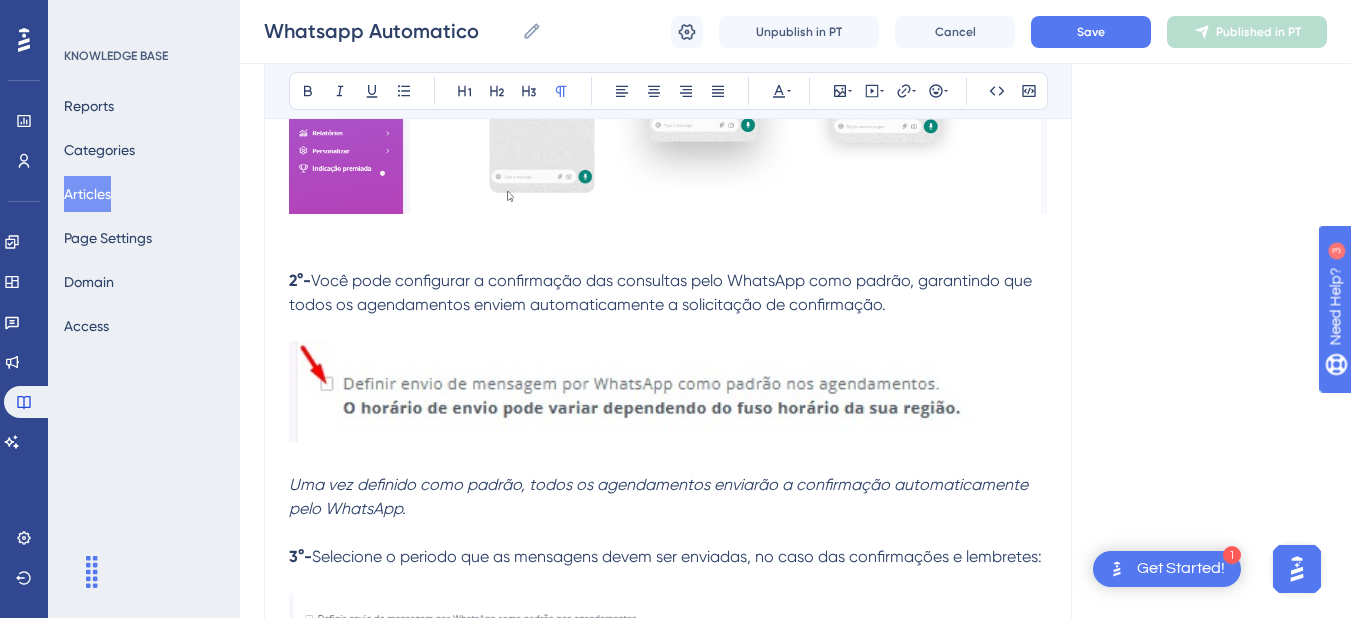 scroll, scrollTop: 755, scrollLeft: 0, axis: vertical 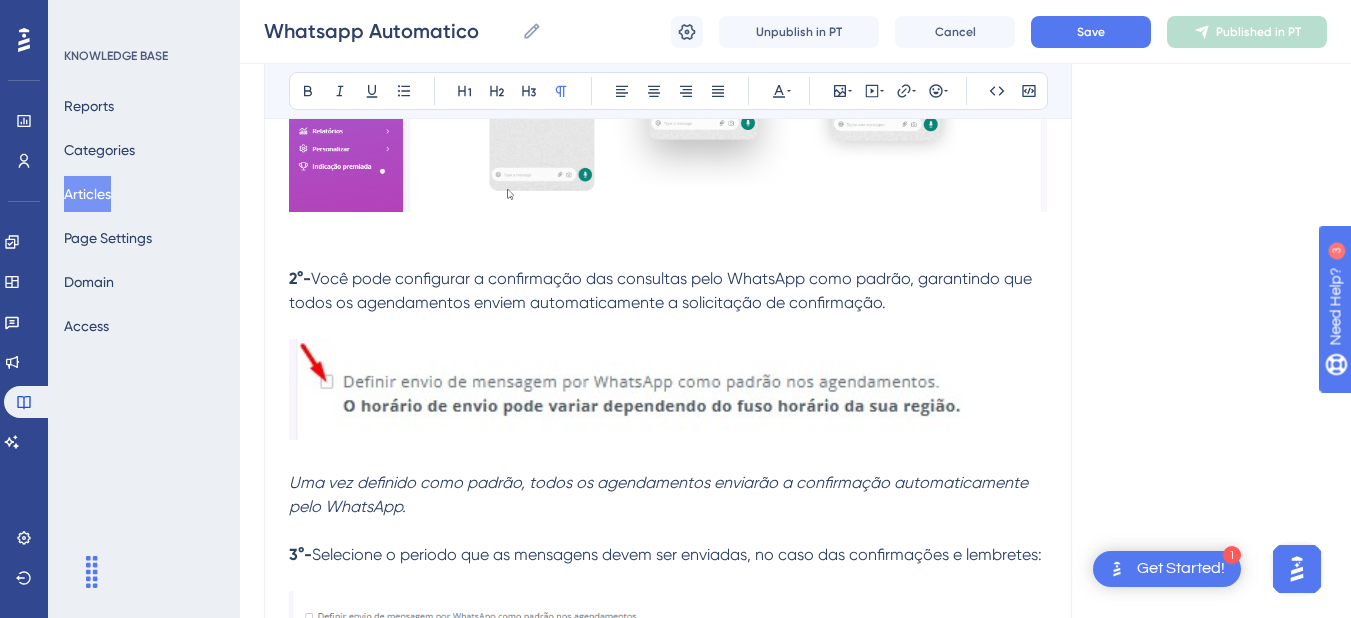 click at bounding box center [668, 389] 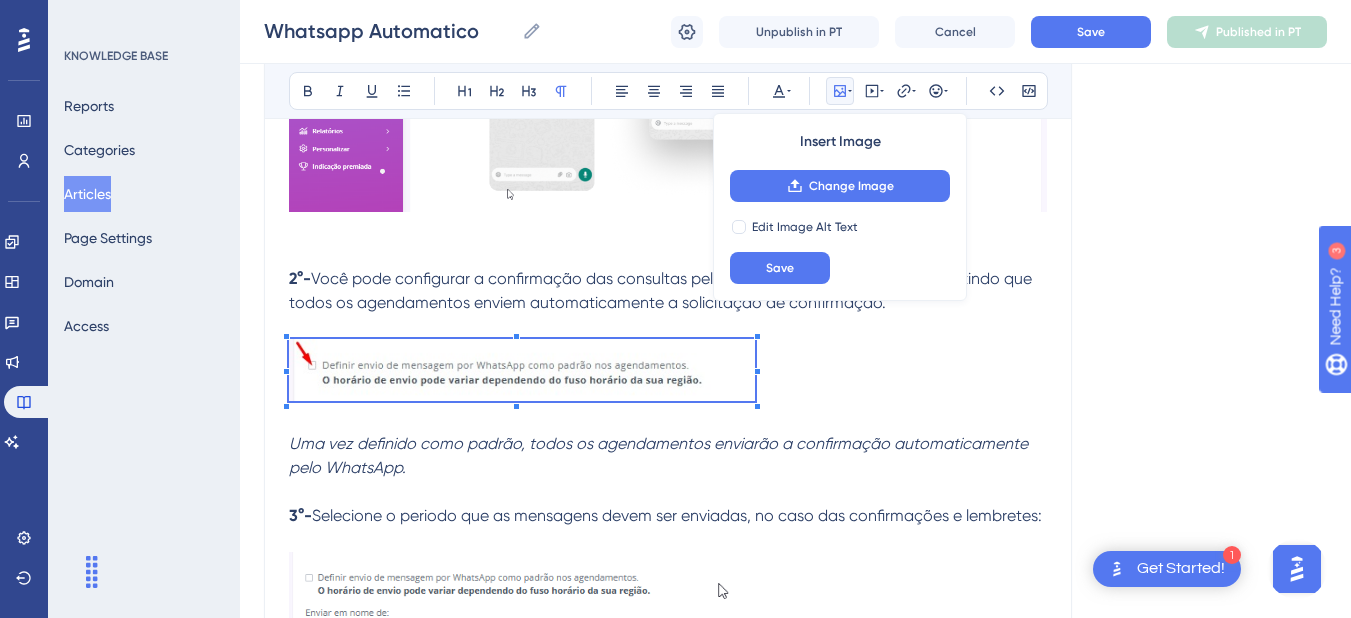 click at bounding box center (668, 361) 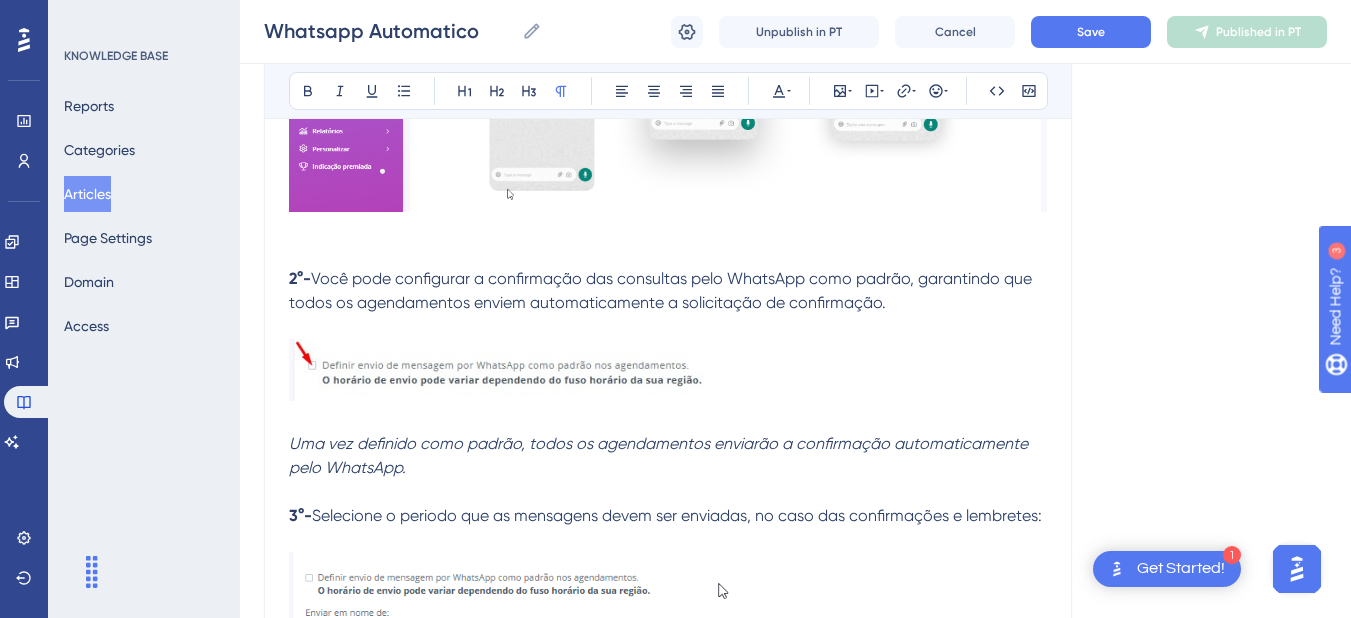 click at bounding box center (668, 361) 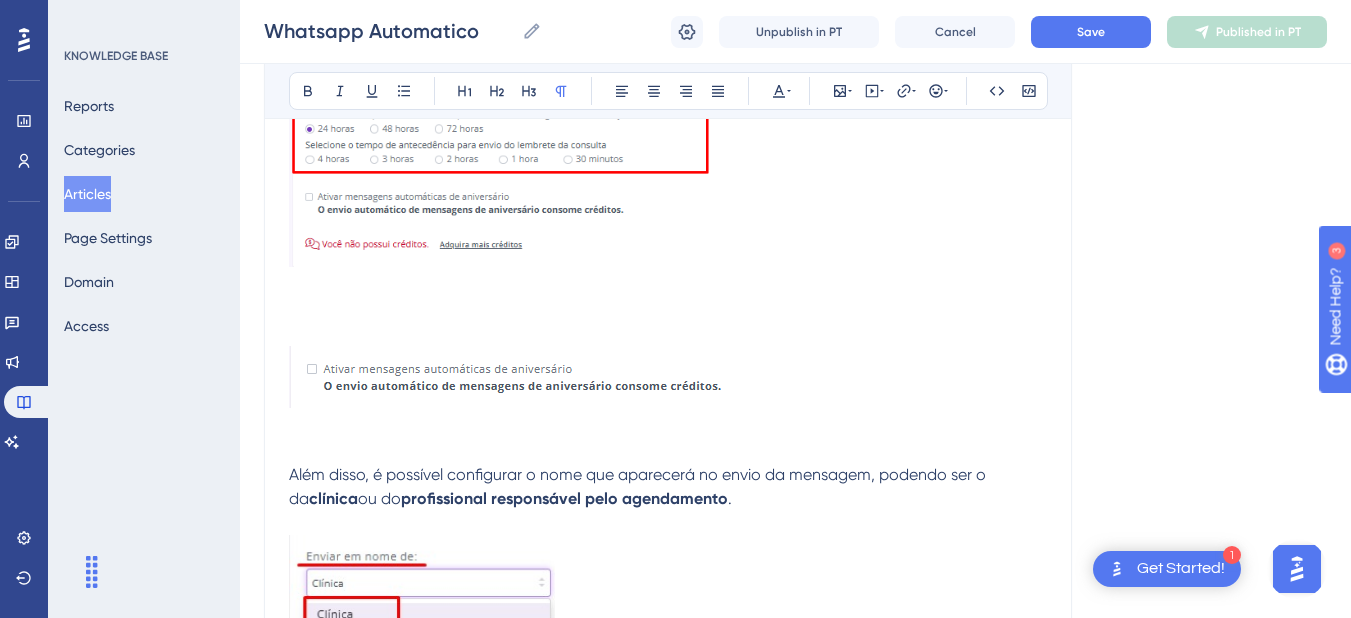 scroll, scrollTop: 1314, scrollLeft: 0, axis: vertical 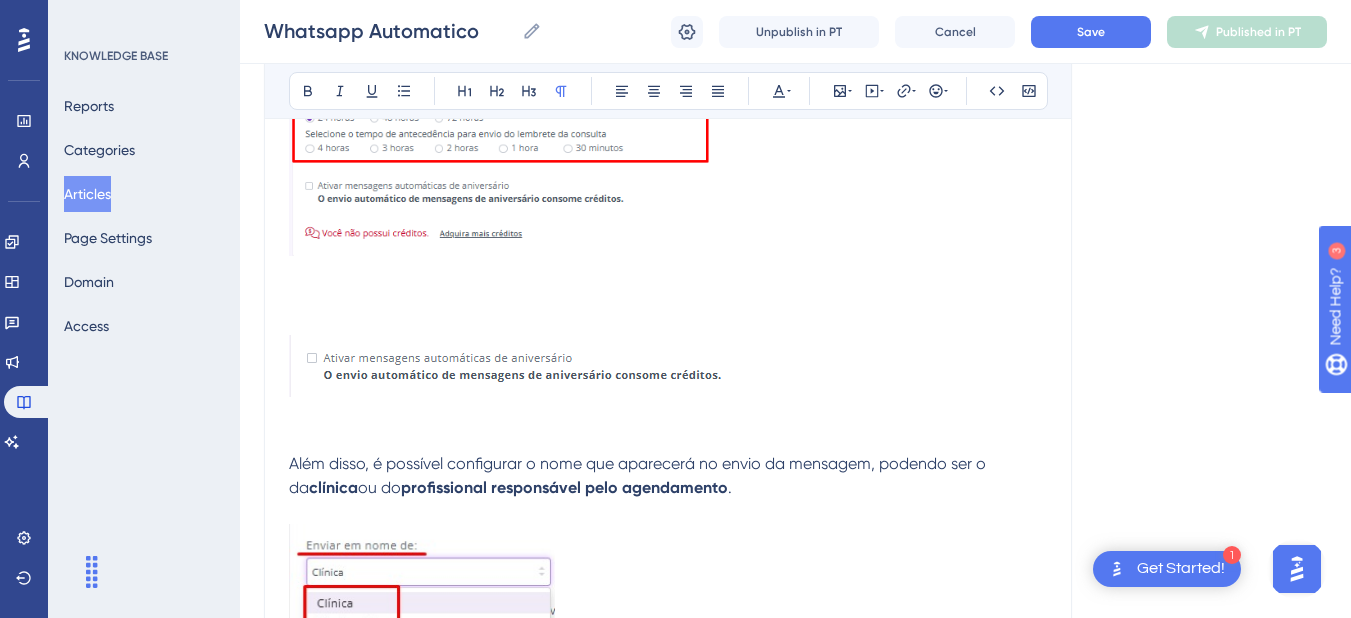 click at bounding box center [668, 164] 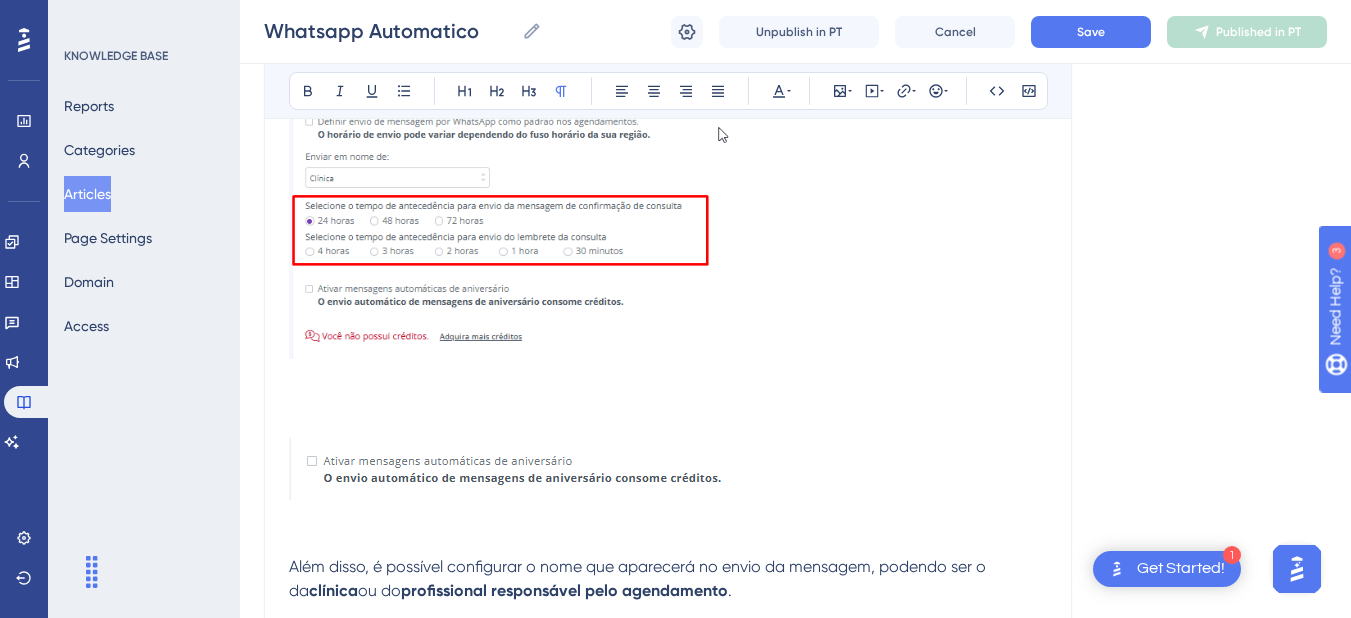 scroll, scrollTop: 1212, scrollLeft: 0, axis: vertical 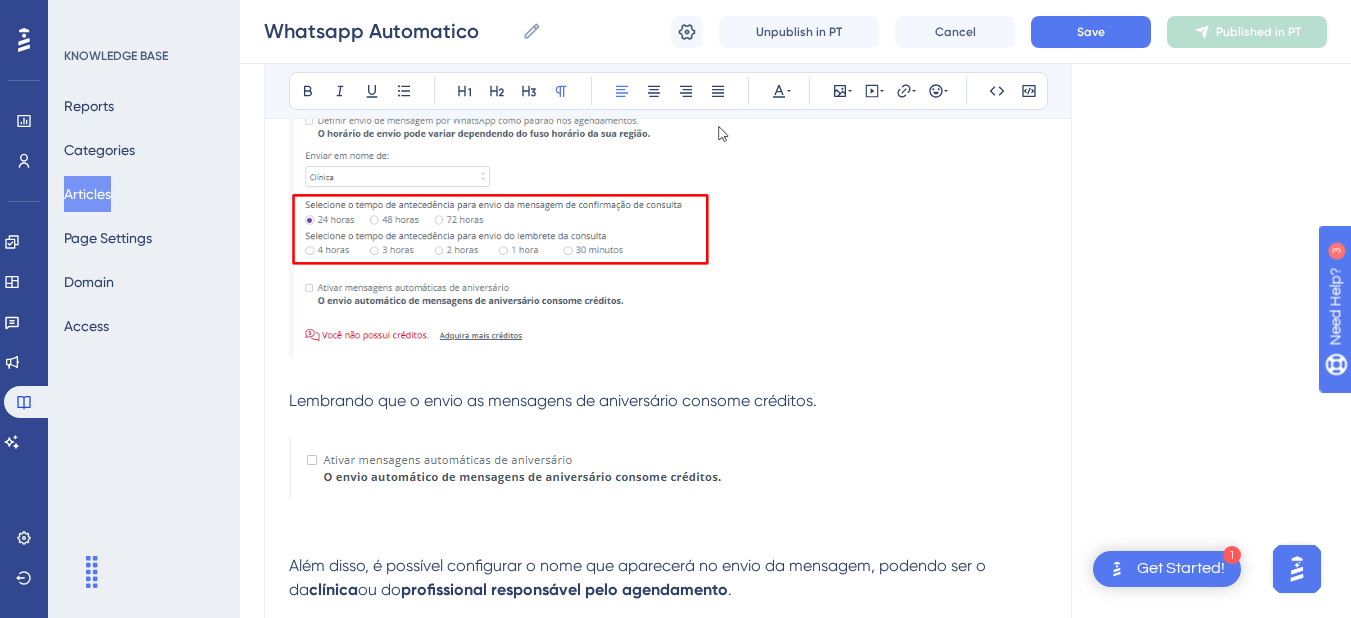 click on "Lembrando que o envio as mensagens de aniversário consome créditos." at bounding box center [553, 400] 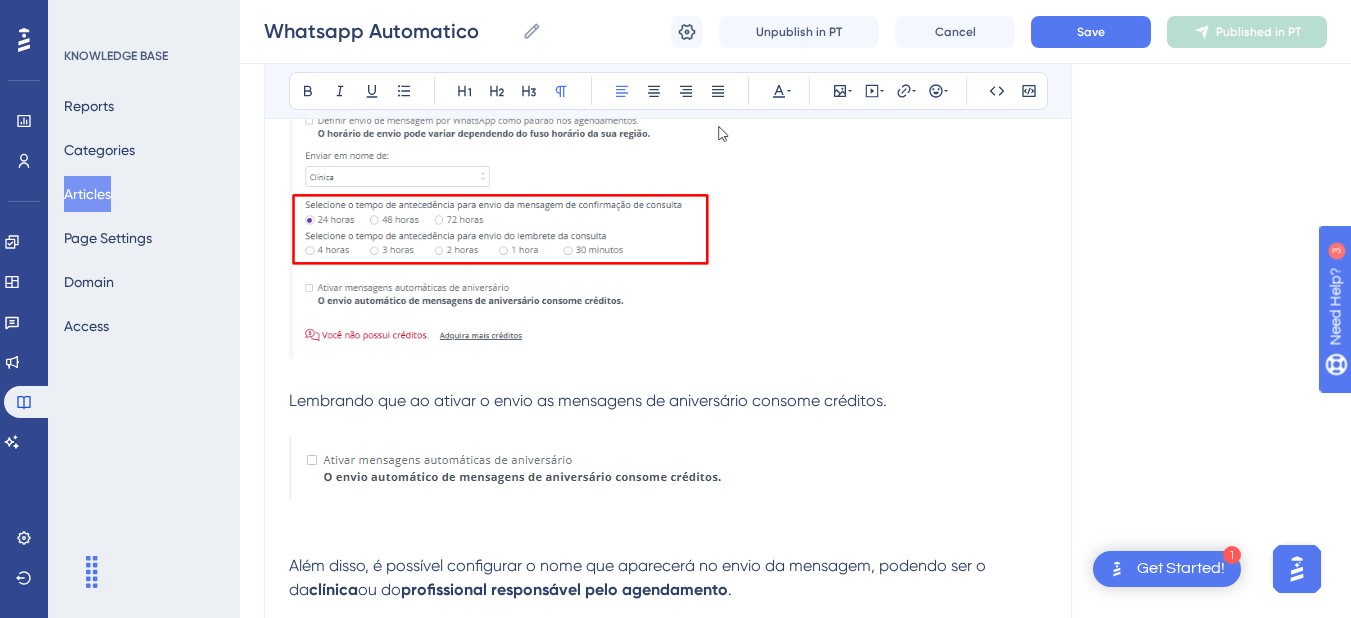 drag, startPoint x: 891, startPoint y: 421, endPoint x: 396, endPoint y: 433, distance: 495.14545 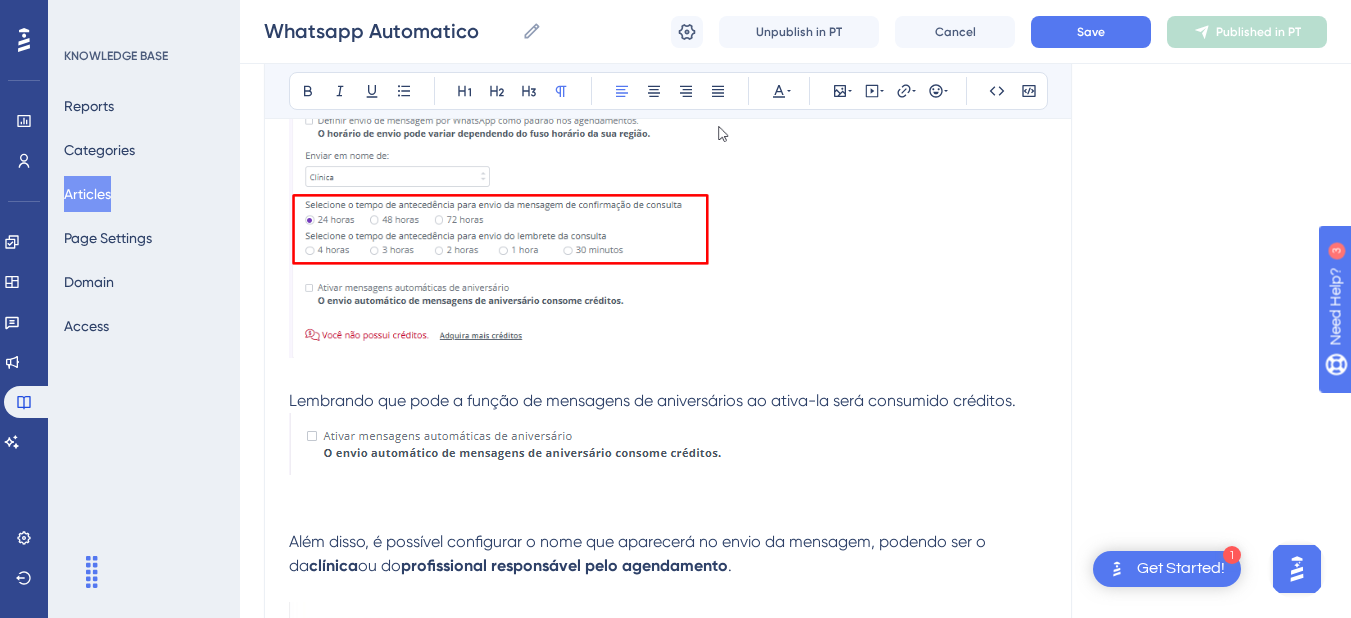 drag, startPoint x: 1023, startPoint y: 423, endPoint x: 277, endPoint y: 427, distance: 746.01074 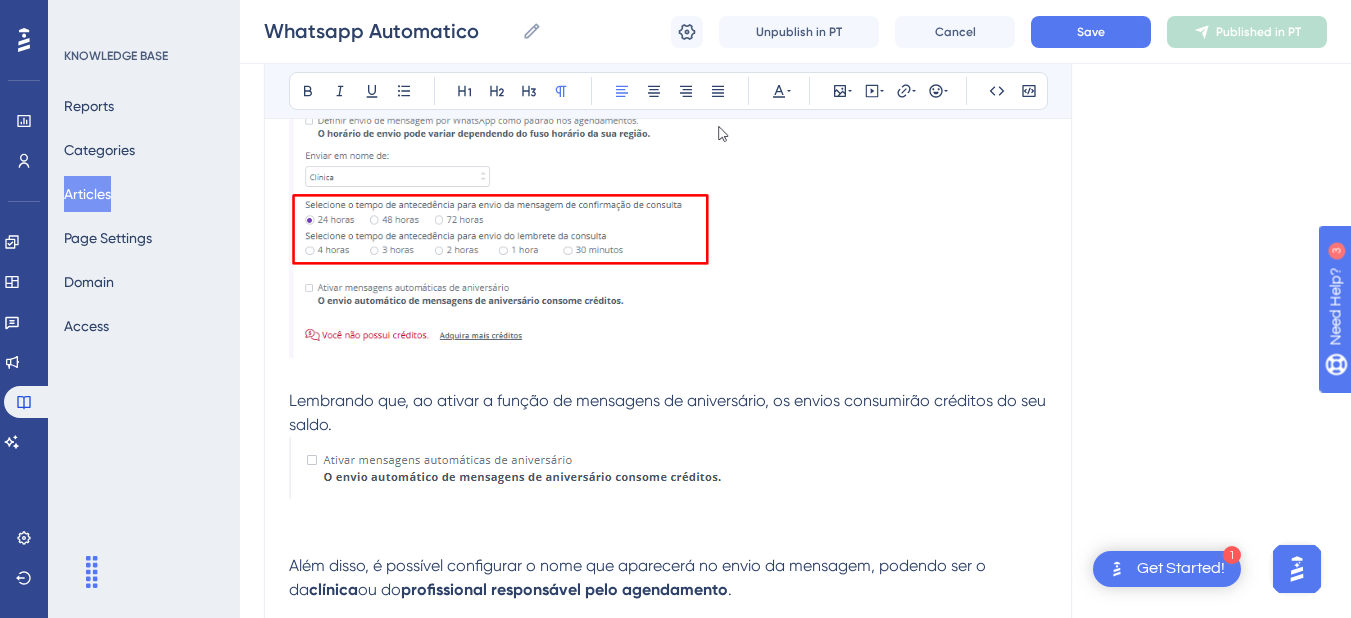 click on "Lembrando que, ao ativar a função de mensagens de aniversário, os envios consumirão créditos do seu saldo." at bounding box center (668, 266) 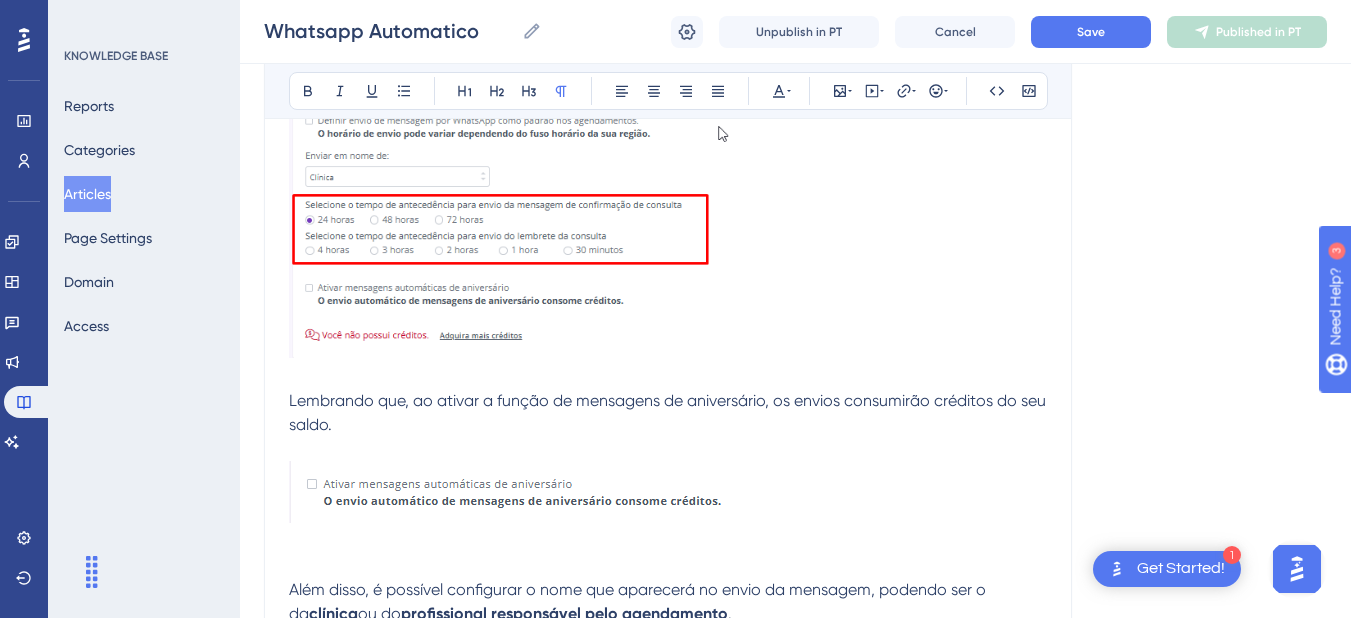 click on "Lembrando que, ao ativar a função de mensagens de aniversário, os envios consumirão créditos do seu saldo." at bounding box center [669, 412] 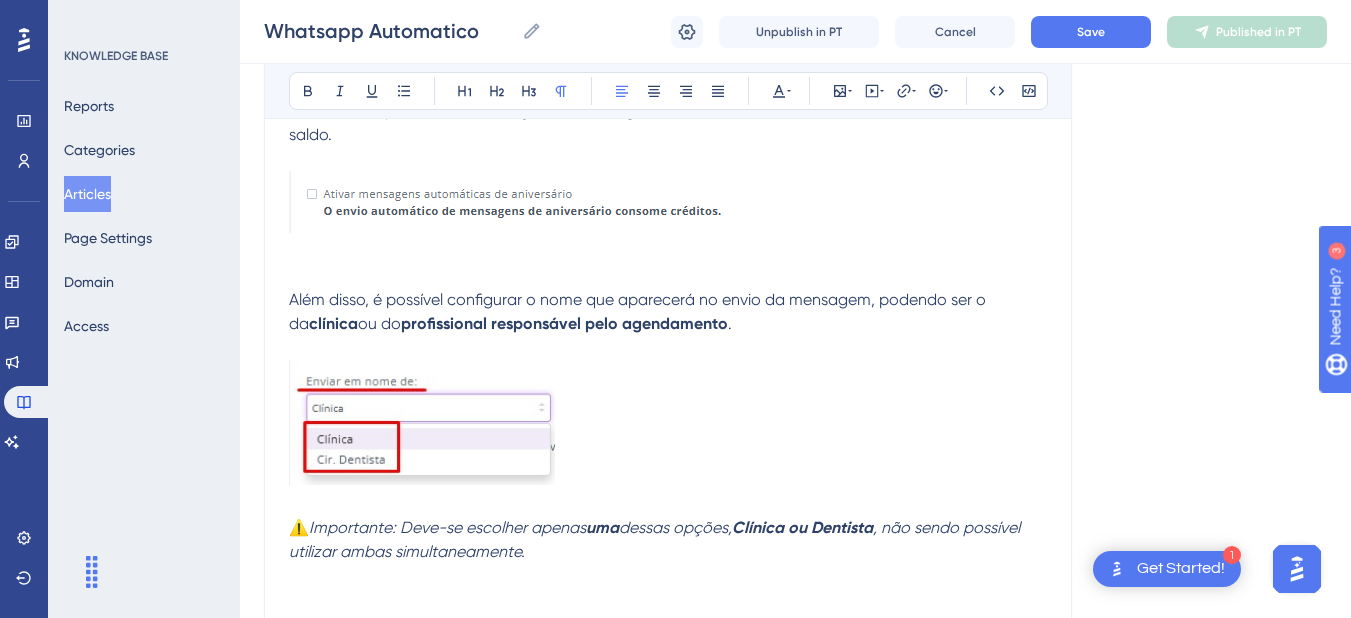 scroll, scrollTop: 1503, scrollLeft: 0, axis: vertical 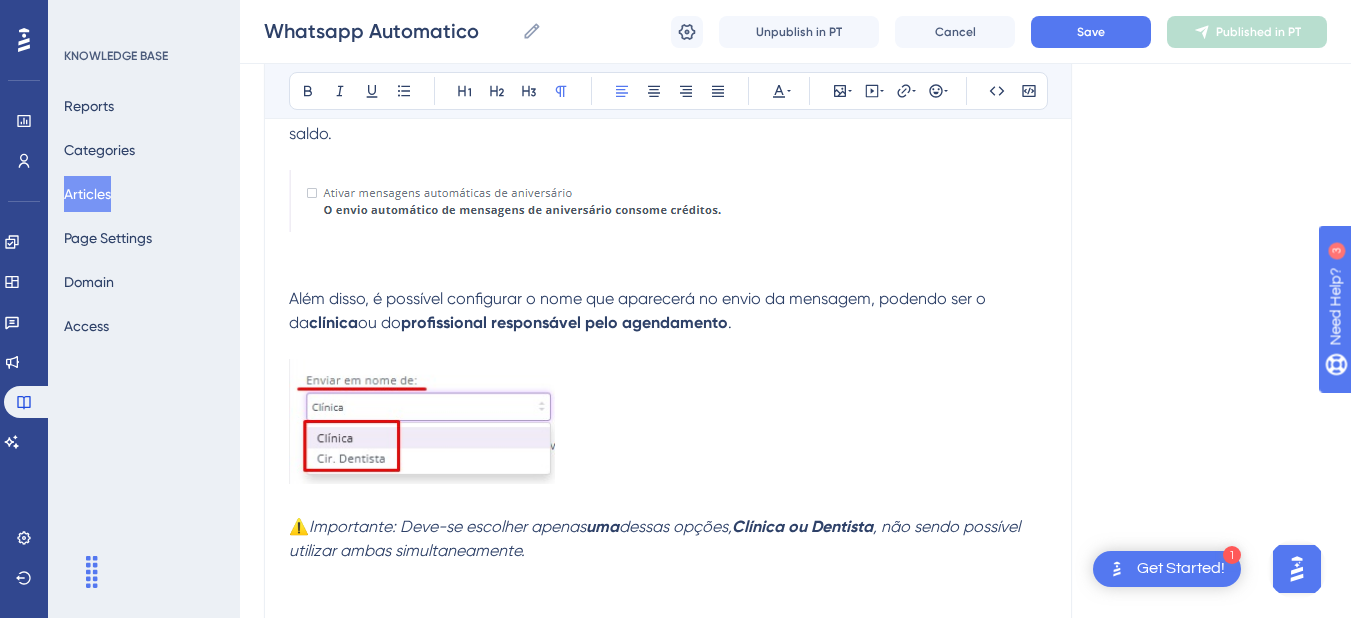 click on "Além disso, é possível configurar o nome que aparecerá no envio da mensagem, podendo ser o da" at bounding box center (639, 310) 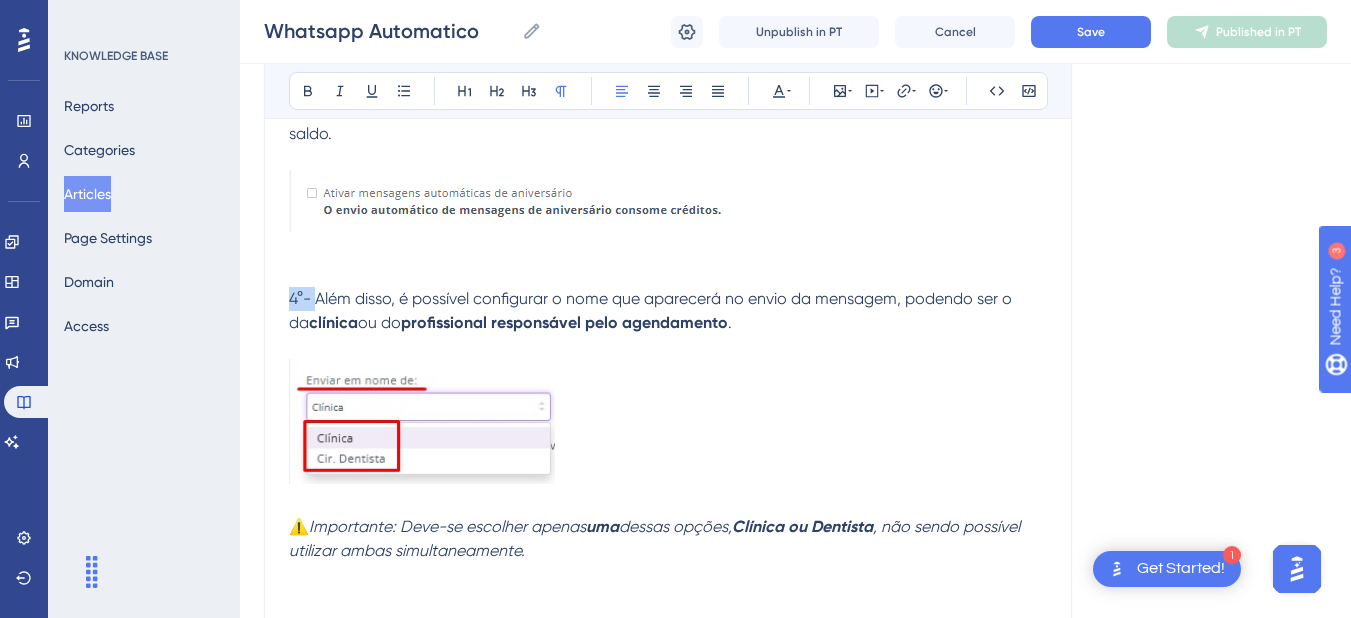 drag, startPoint x: 316, startPoint y: 318, endPoint x: 285, endPoint y: 320, distance: 31.06445 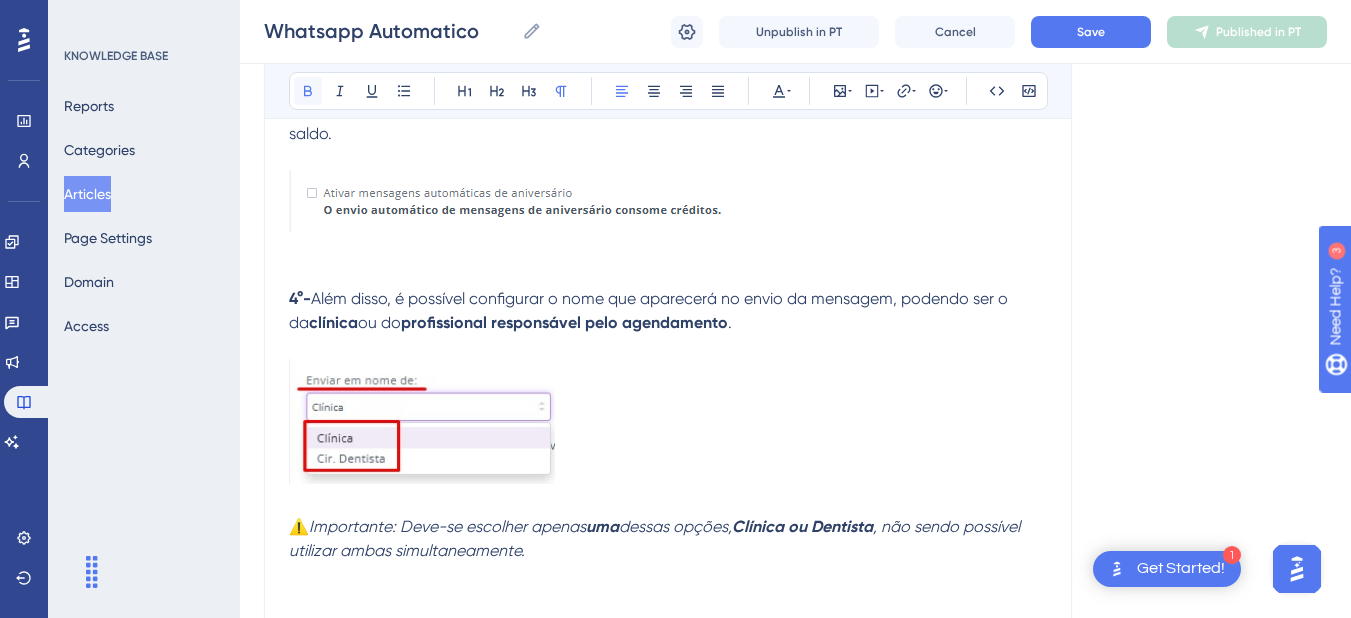 click 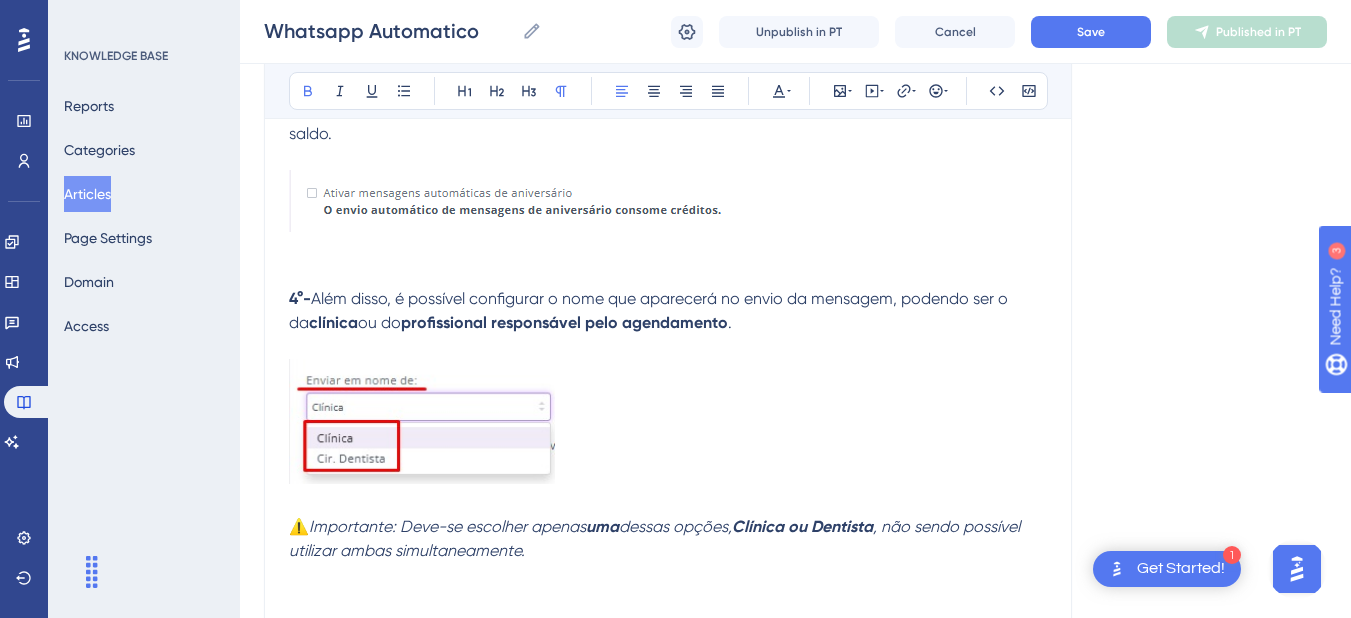 click on "4°-  Além disso, é possível configurar o nome que aparecerá no envio da mensagem, podendo ser o da  clínica  ou do  profissional responsável pelo agendamento ." at bounding box center [668, 311] 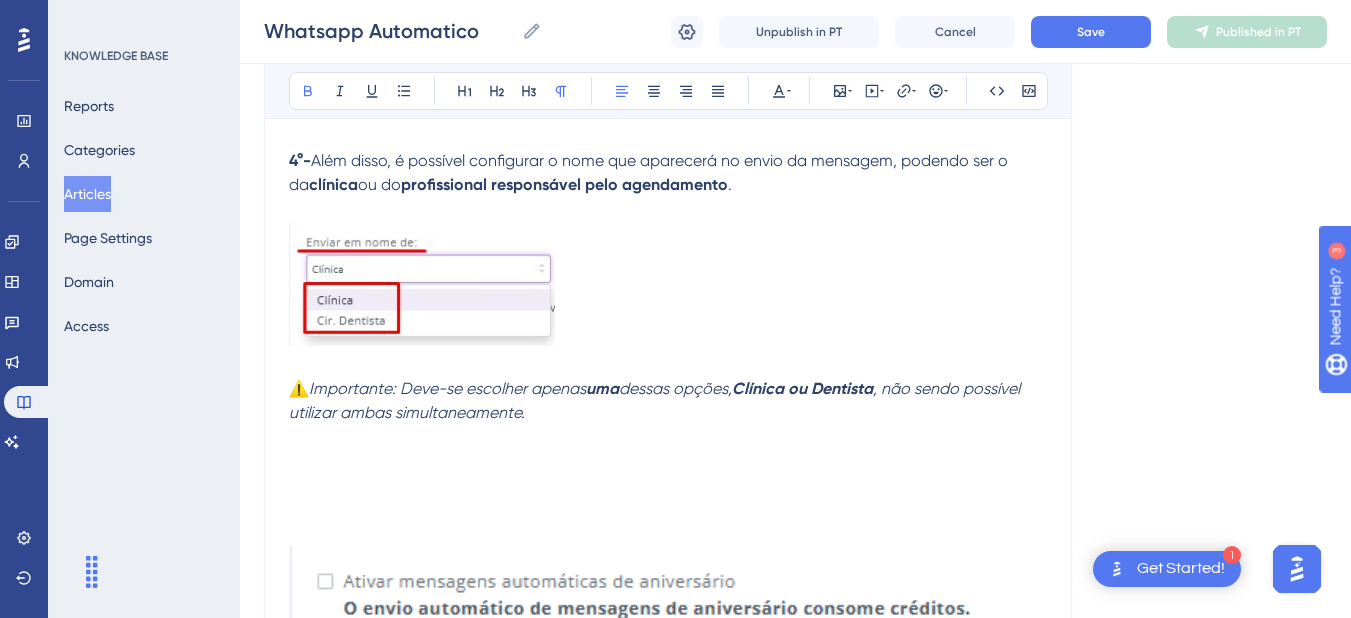 scroll, scrollTop: 1642, scrollLeft: 0, axis: vertical 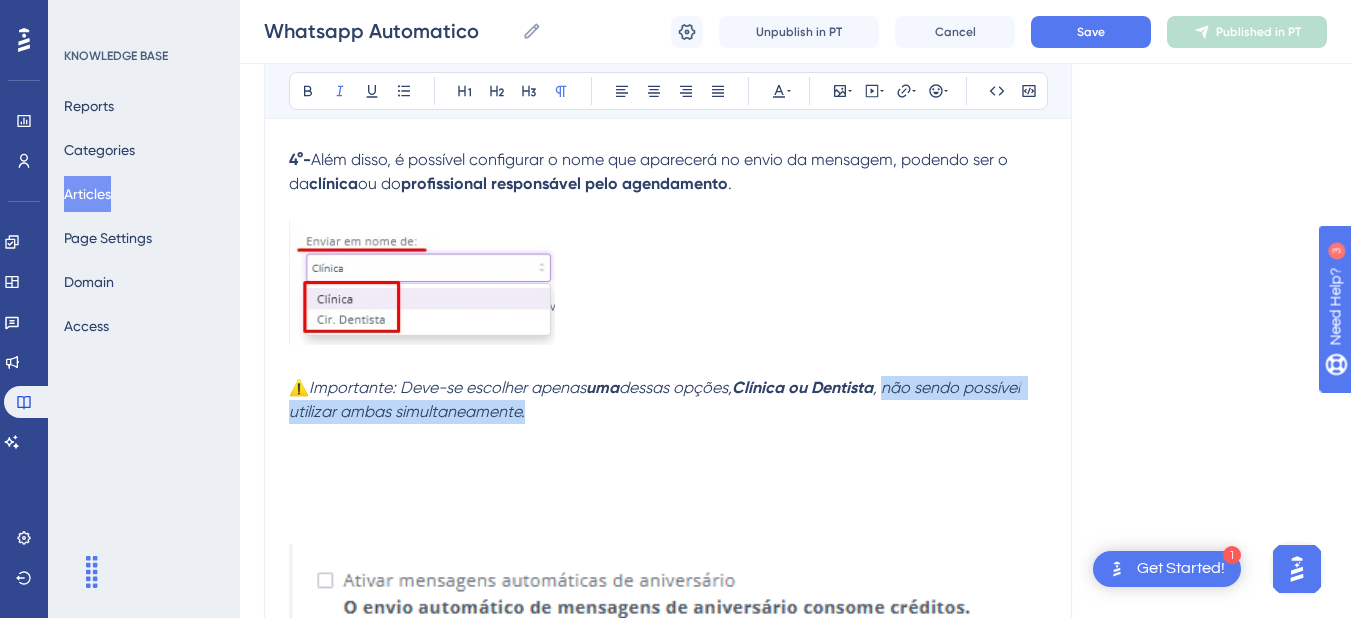 drag, startPoint x: 900, startPoint y: 411, endPoint x: 977, endPoint y: 442, distance: 83.00603 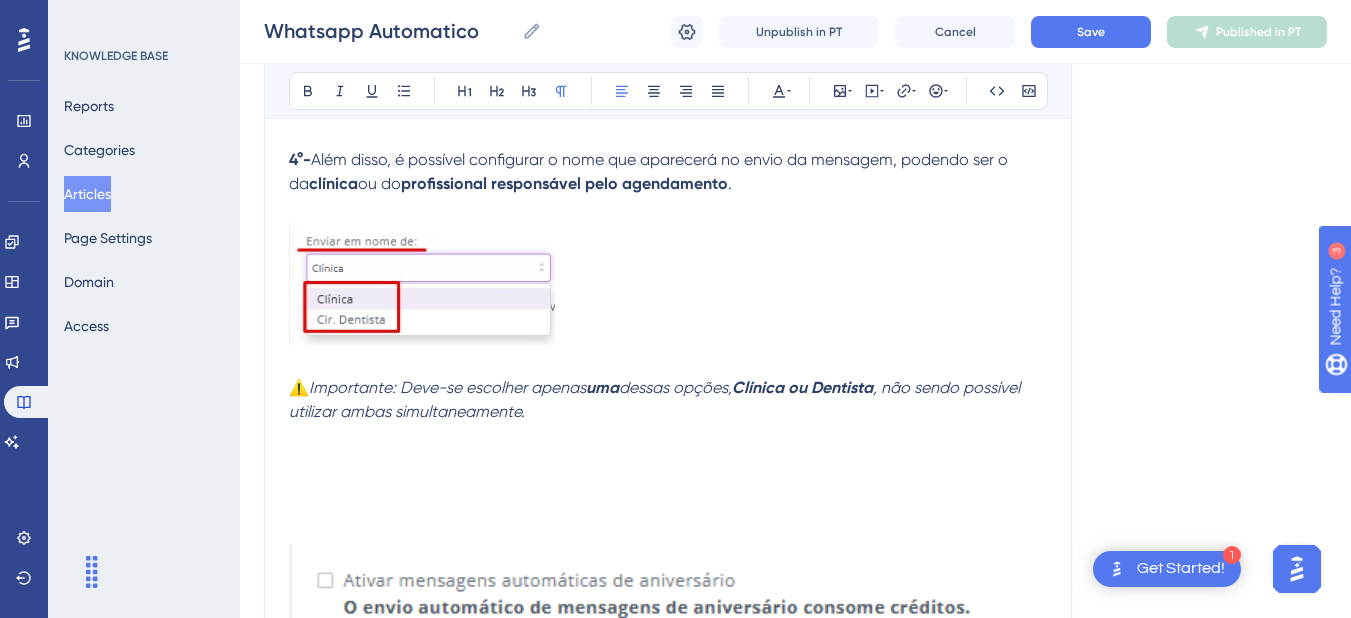 click on "4°-  Além disso, é possível configurar o nome que aparecerá no envio da mensagem, podendo ser o da  clínica  ou do  profissional responsável pelo agendamento ." at bounding box center [668, 172] 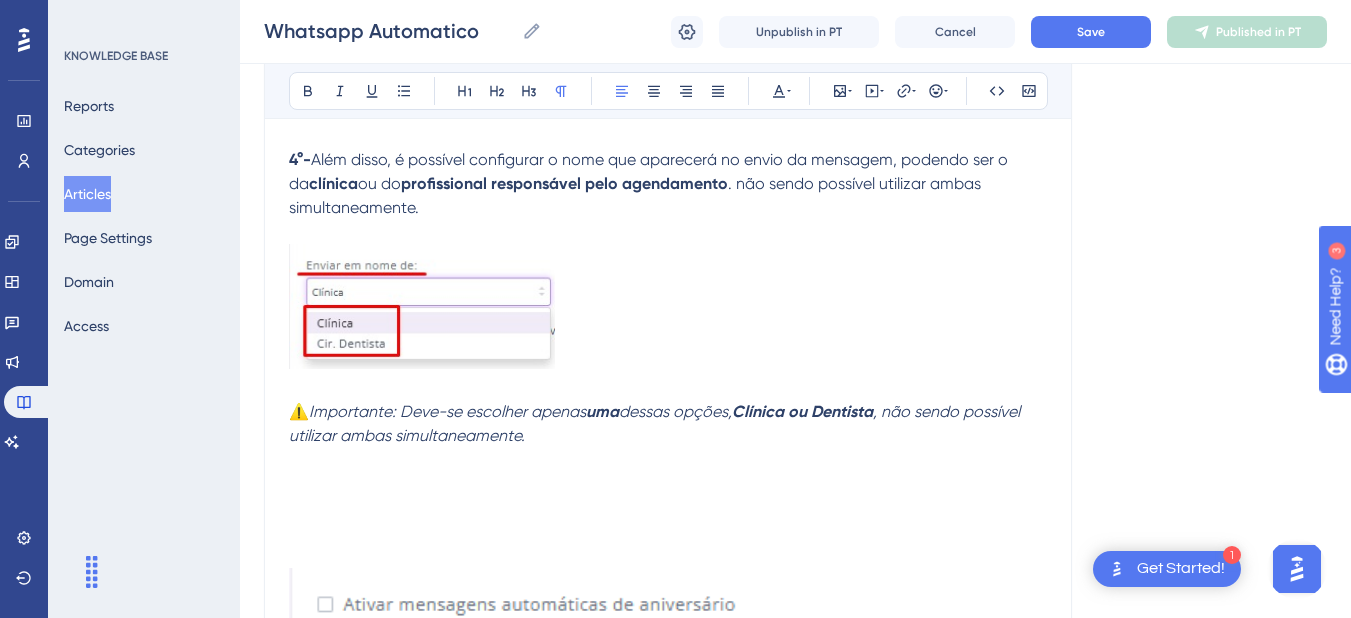 click on ". não sendo possível utilizar ambas simultaneamente." at bounding box center [637, 195] 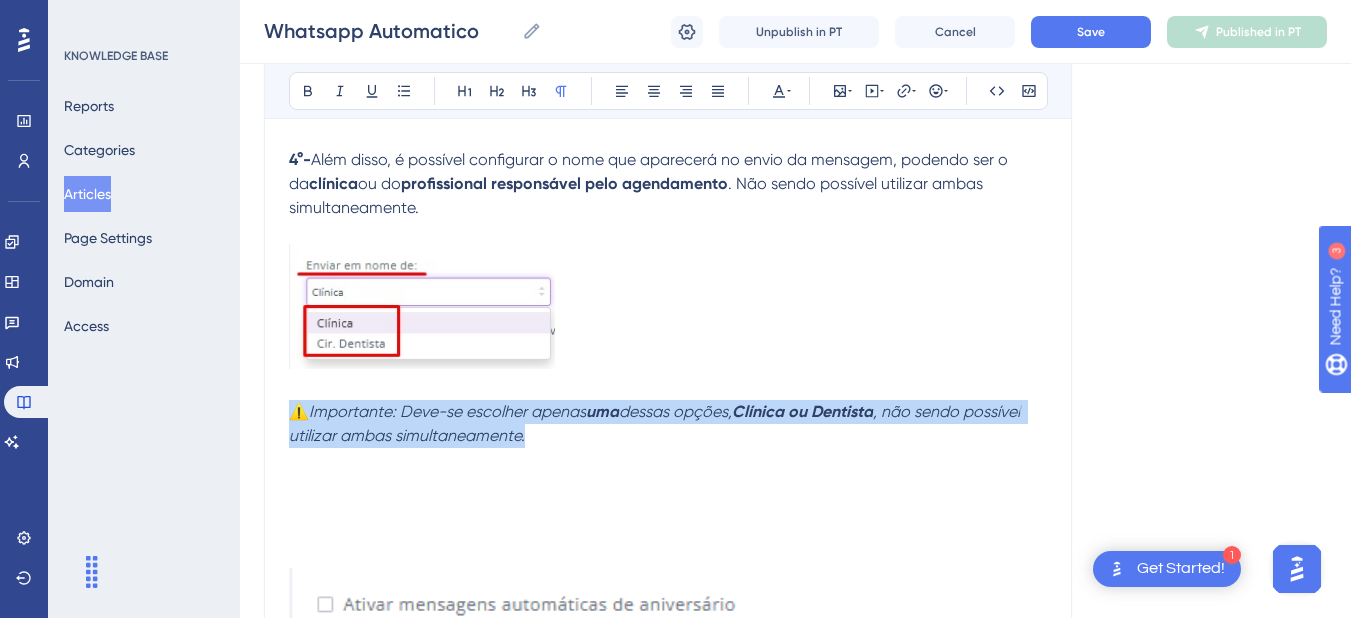drag, startPoint x: 557, startPoint y: 465, endPoint x: 250, endPoint y: 434, distance: 308.5612 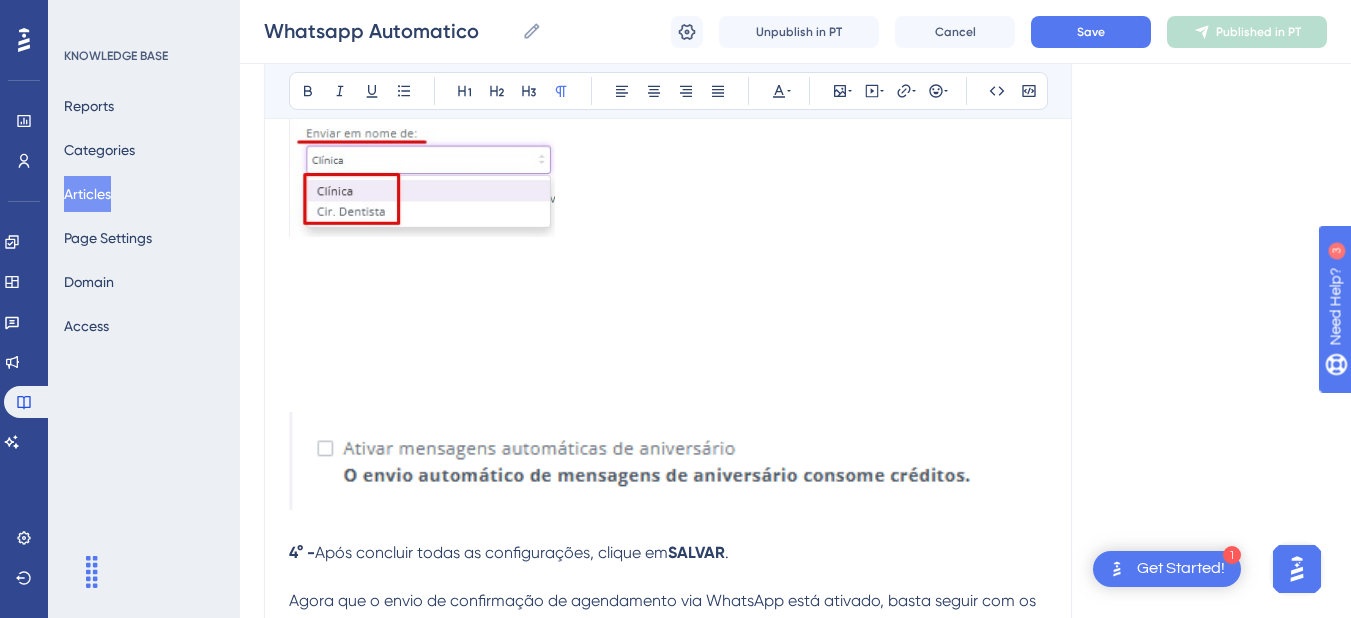 scroll, scrollTop: 1787, scrollLeft: 0, axis: vertical 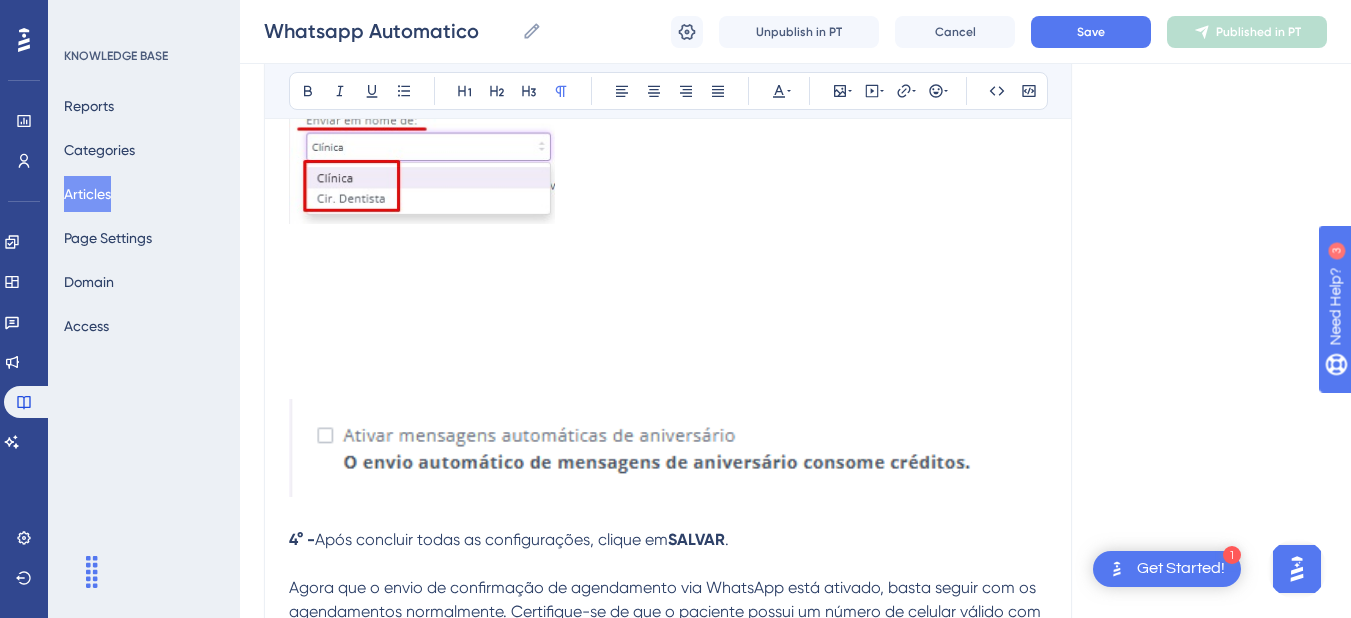 click at bounding box center [668, 448] 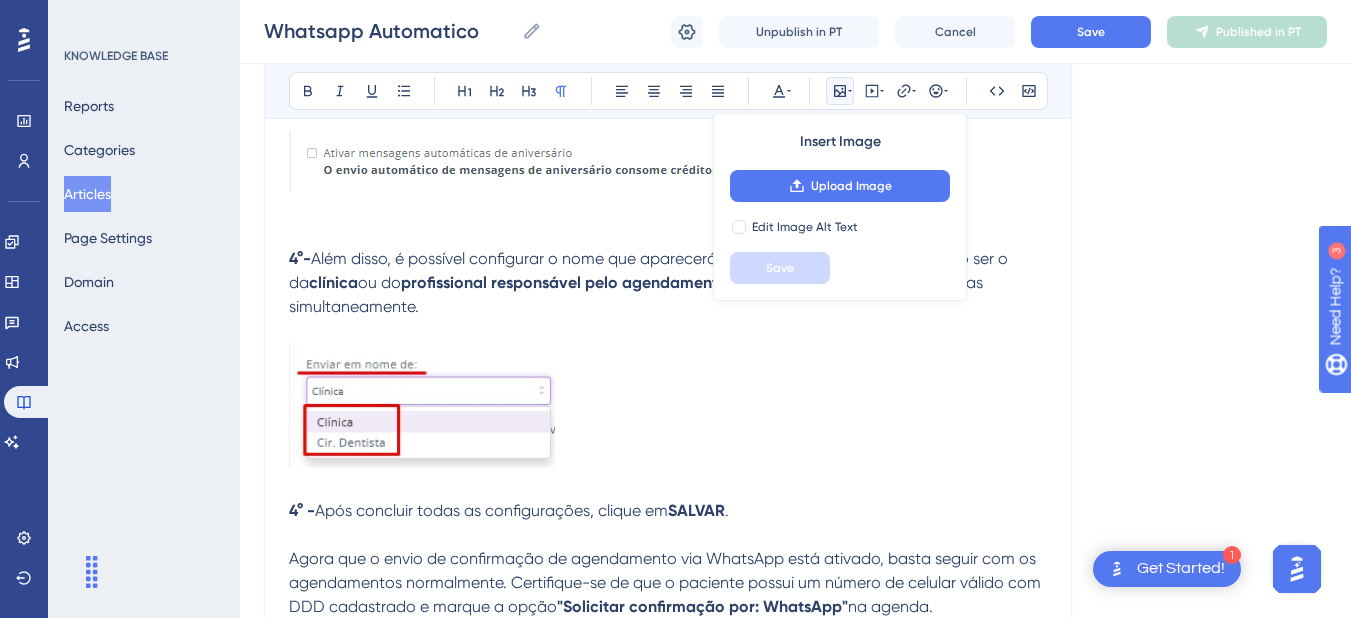 scroll, scrollTop: 1709, scrollLeft: 0, axis: vertical 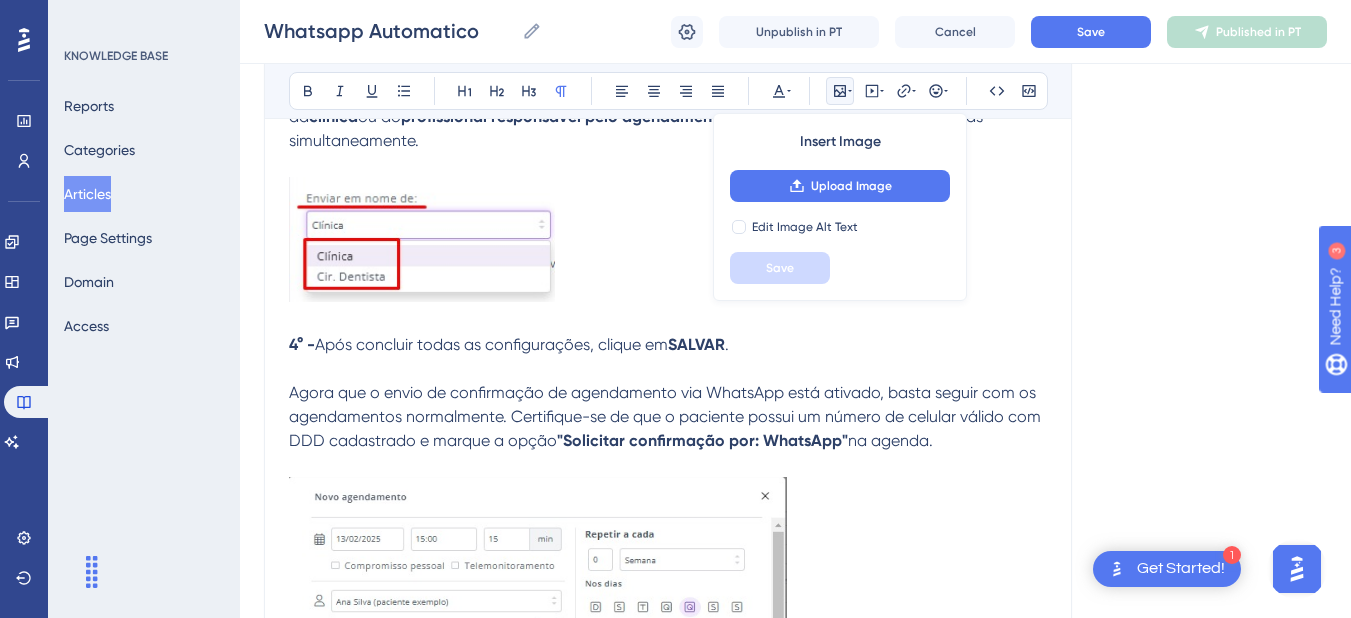 click on "4° -" at bounding box center [302, 344] 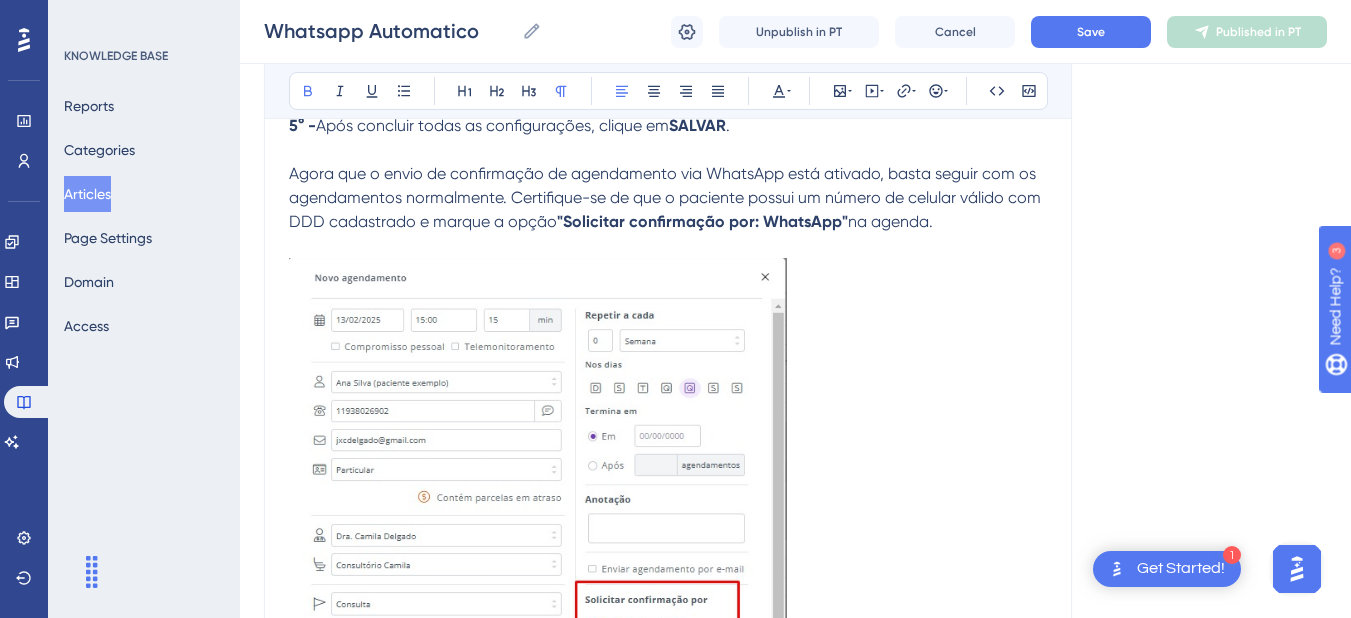 scroll, scrollTop: 1929, scrollLeft: 0, axis: vertical 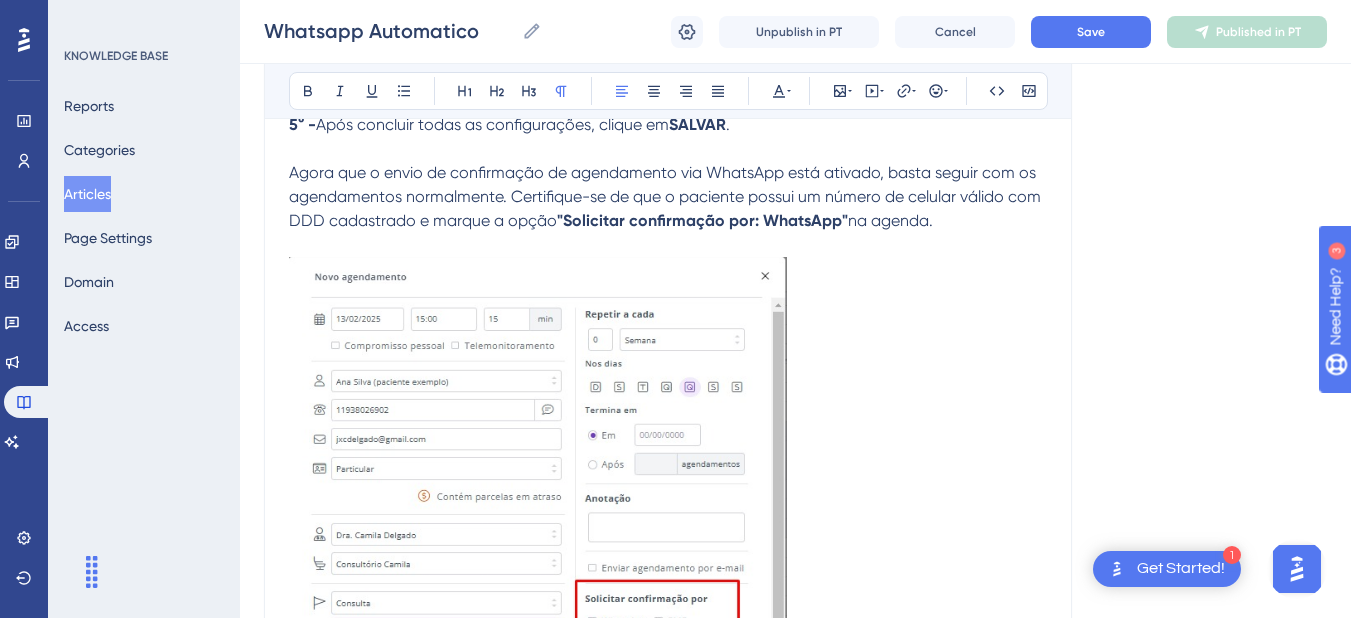 drag, startPoint x: 946, startPoint y: 241, endPoint x: 256, endPoint y: 203, distance: 691.0456 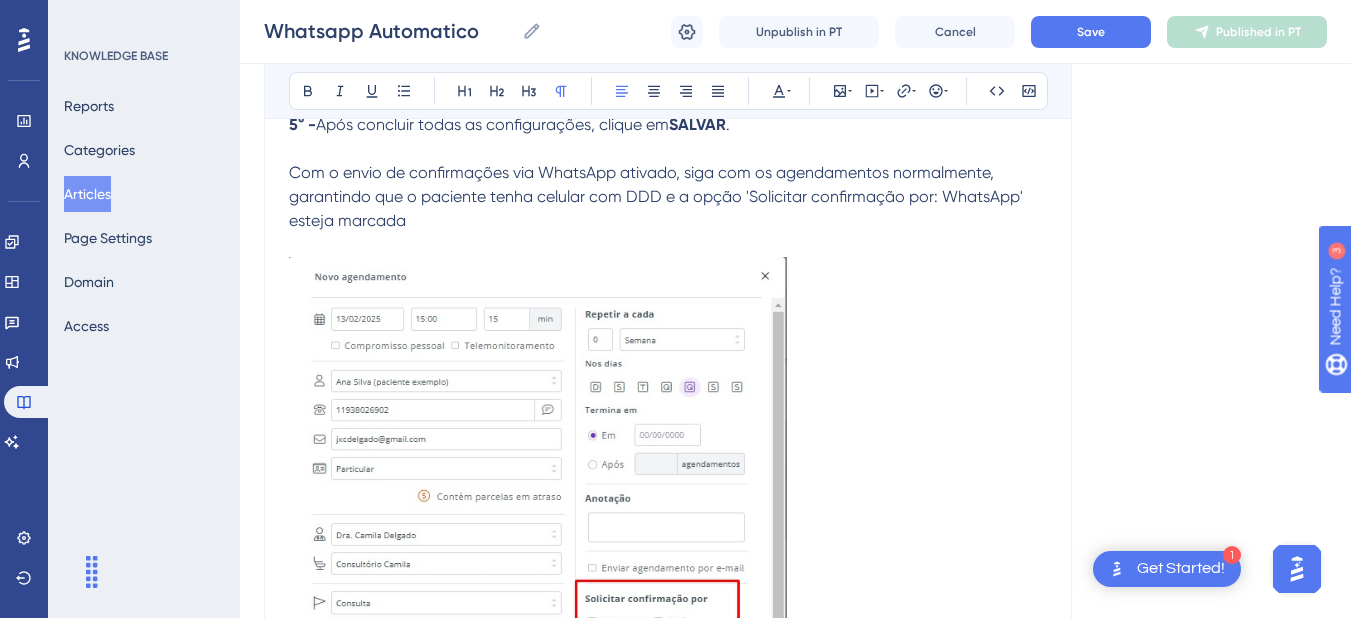 click on "Com o envio de confirmações via WhatsApp ativado, siga com os agendamentos normalmente, garantindo que o paciente tenha celular com DDD e a opção 'Solicitar confirmação por: WhatsApp' esteja marcada" at bounding box center [668, 197] 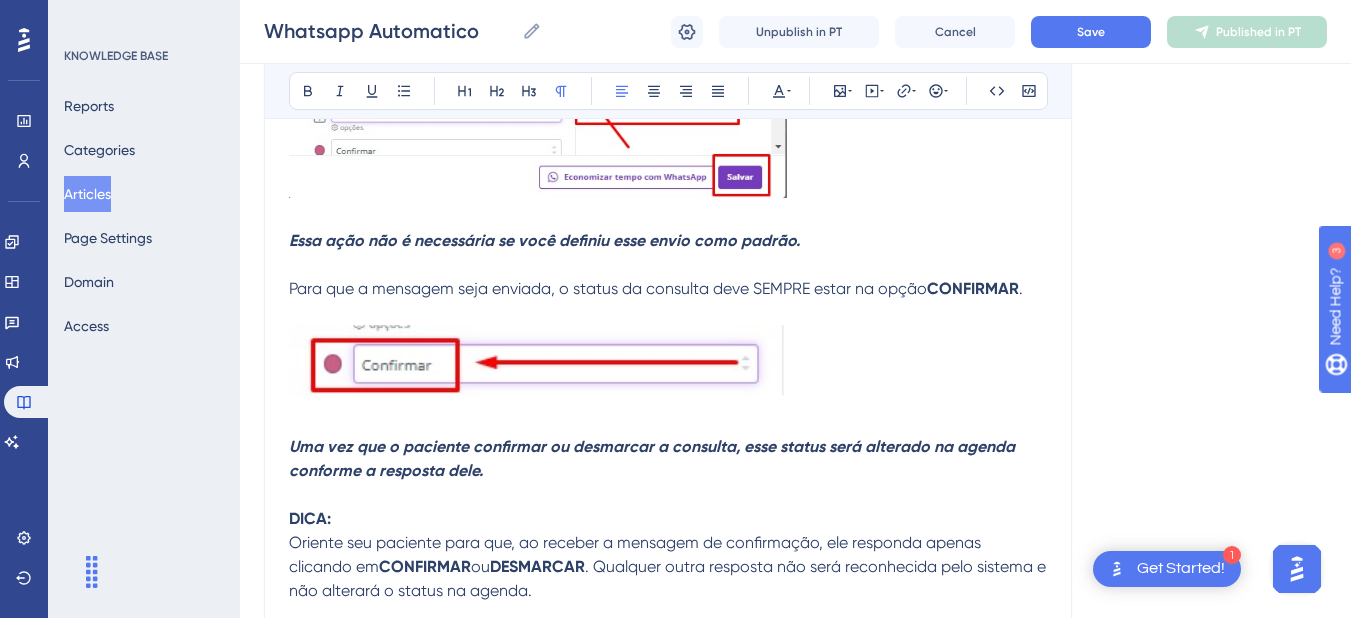 scroll, scrollTop: 2451, scrollLeft: 0, axis: vertical 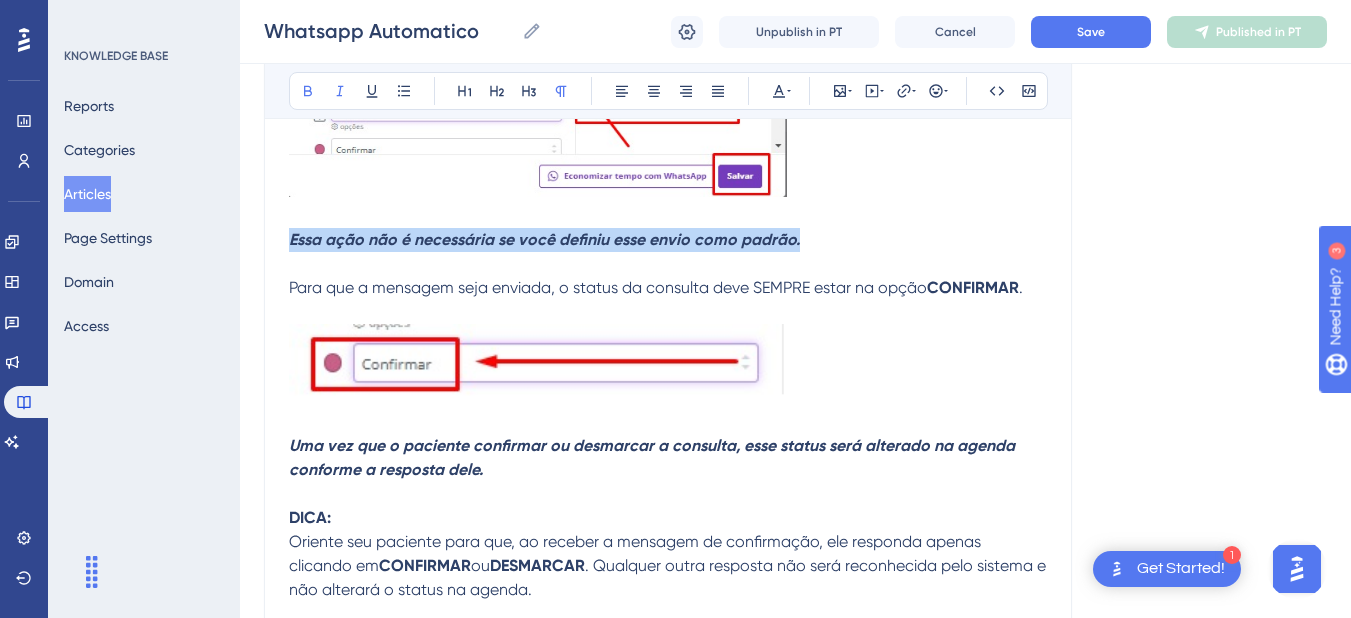 drag, startPoint x: 812, startPoint y: 262, endPoint x: 280, endPoint y: 256, distance: 532.0338 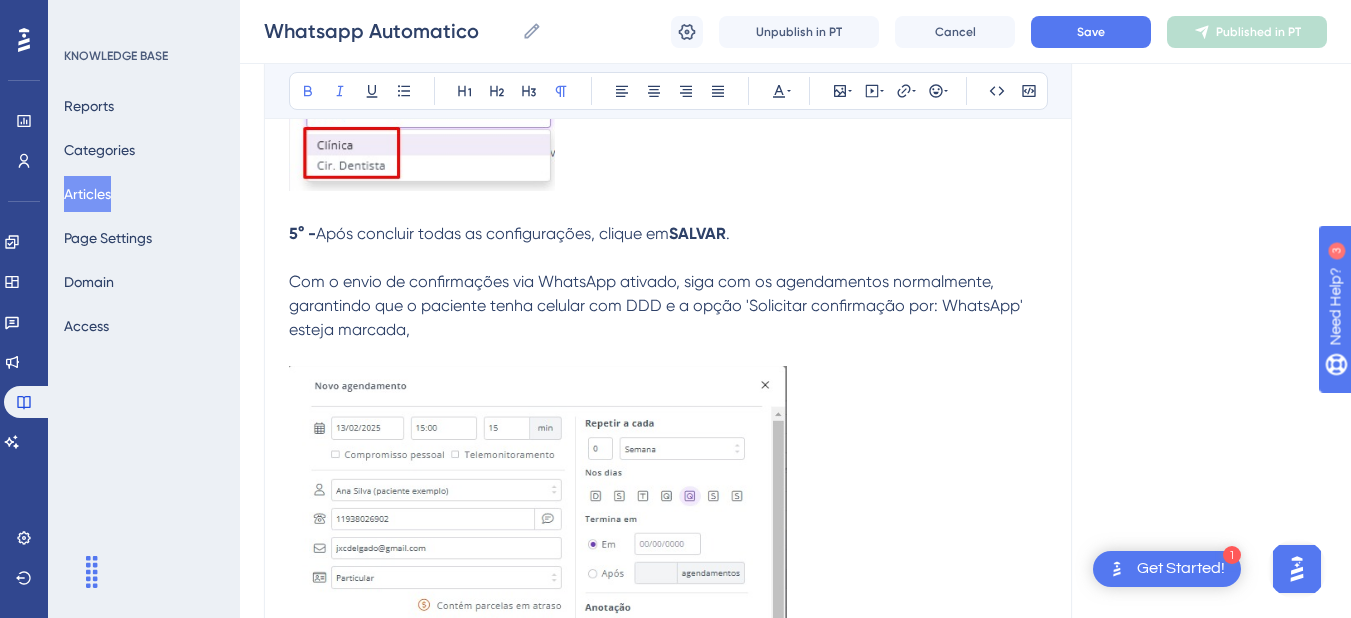 scroll, scrollTop: 1819, scrollLeft: 0, axis: vertical 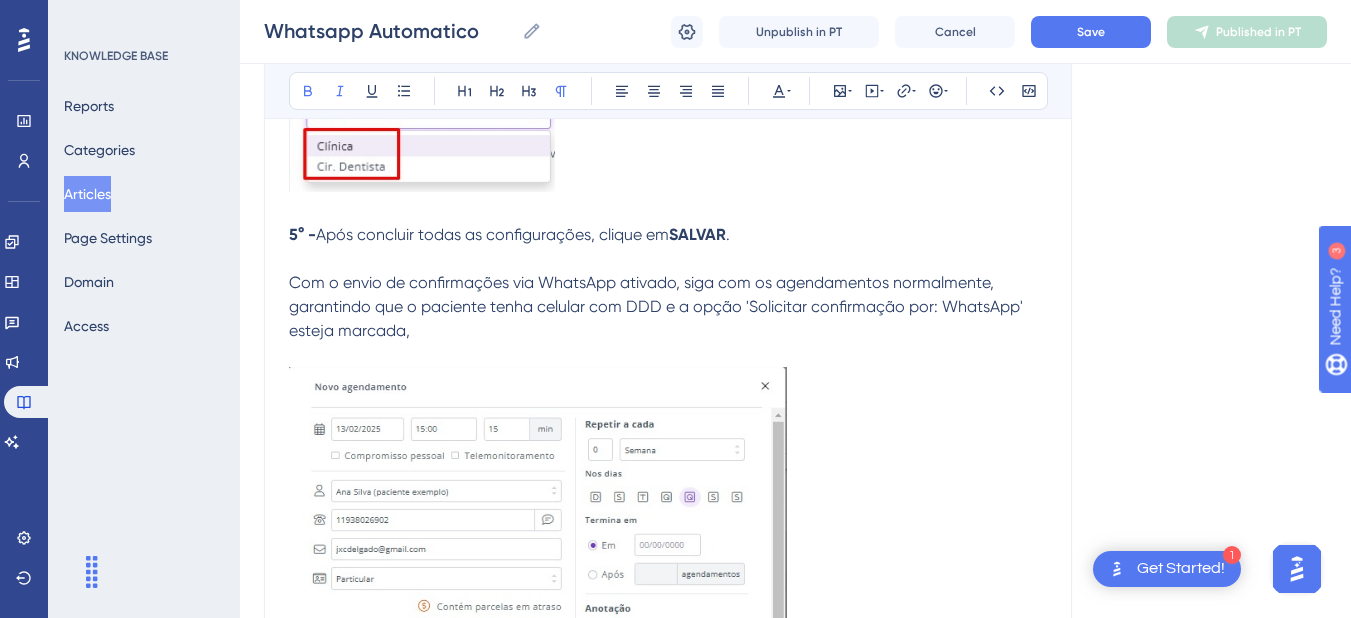 click on "Com o envio de confirmações via WhatsApp ativado, siga com os agendamentos normalmente, garantindo que o paciente tenha celular com DDD e a opção 'Solicitar confirmação por: WhatsApp' esteja marcada," at bounding box center (658, 306) 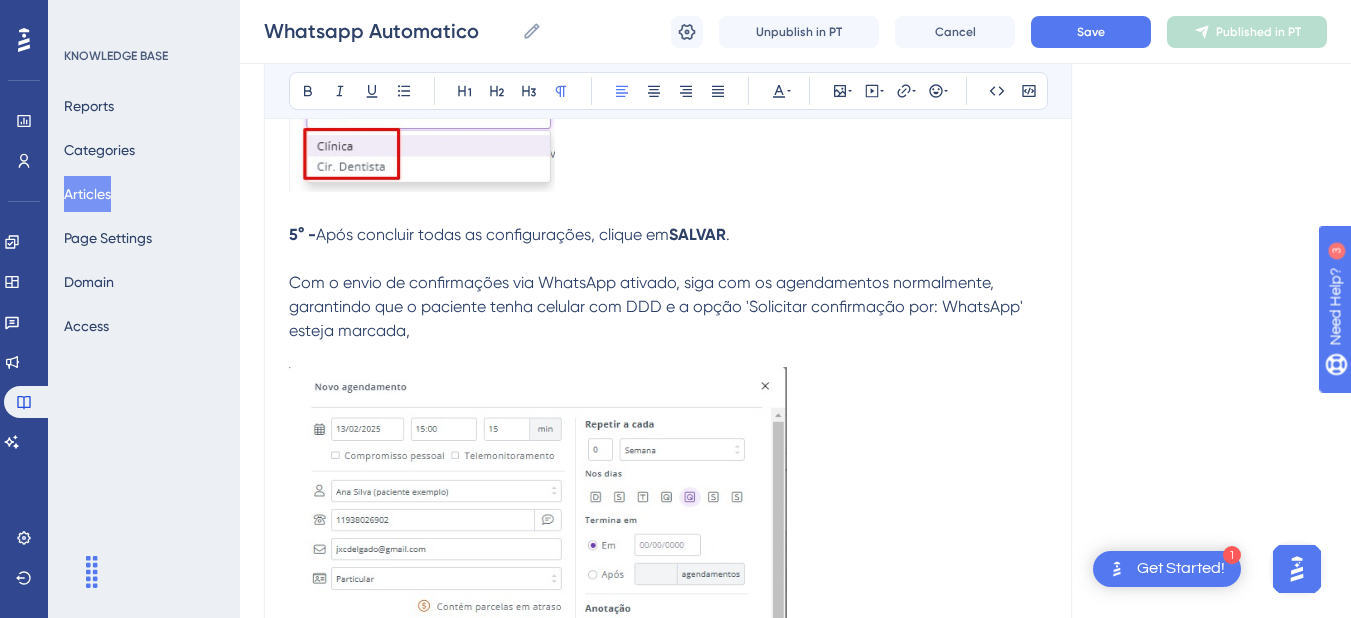 click on "Com o envio de confirmações via WhatsApp ativado, siga com os agendamentos normalmente, garantindo que o paciente tenha celular com DDD e a opção 'Solicitar confirmação por: WhatsApp' esteja marcada," at bounding box center (668, 307) 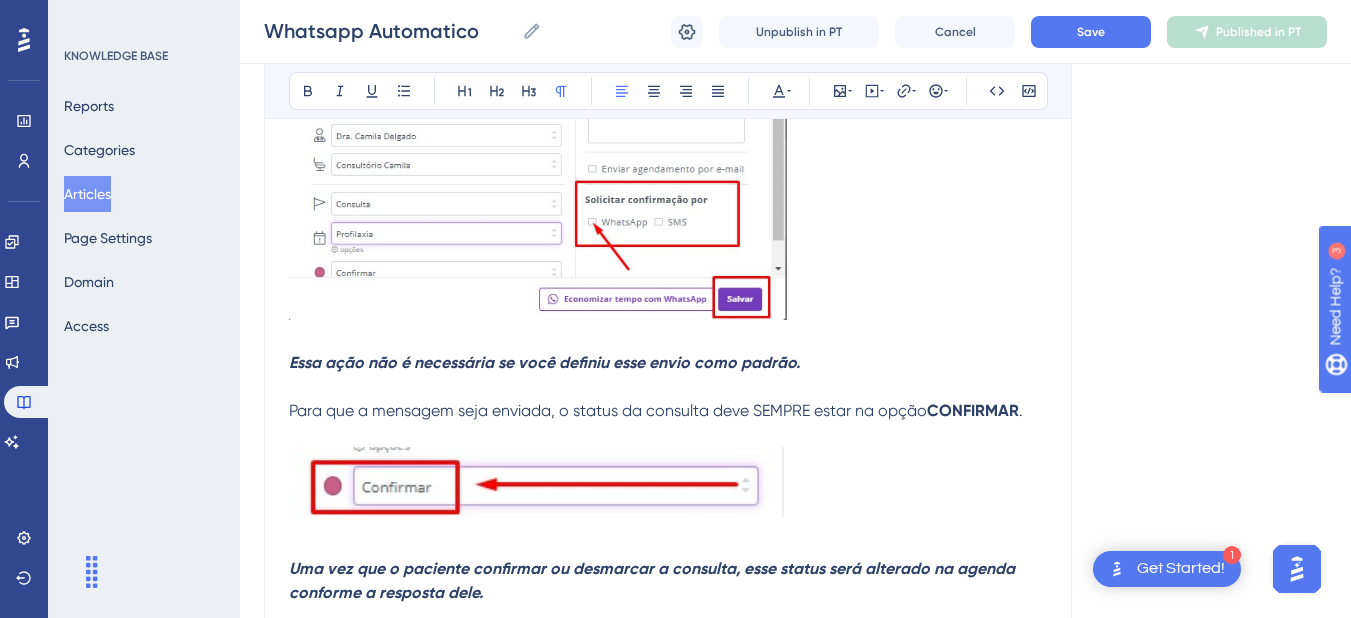 scroll, scrollTop: 2329, scrollLeft: 0, axis: vertical 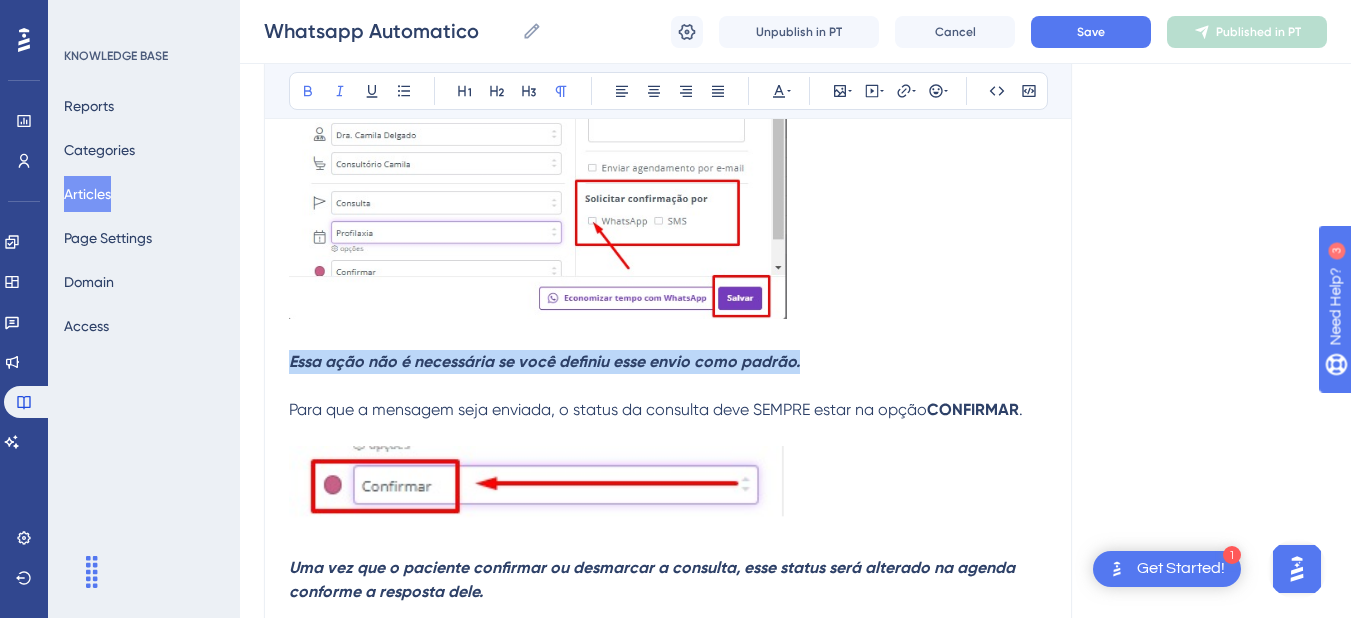 drag, startPoint x: 761, startPoint y: 385, endPoint x: 278, endPoint y: 385, distance: 483 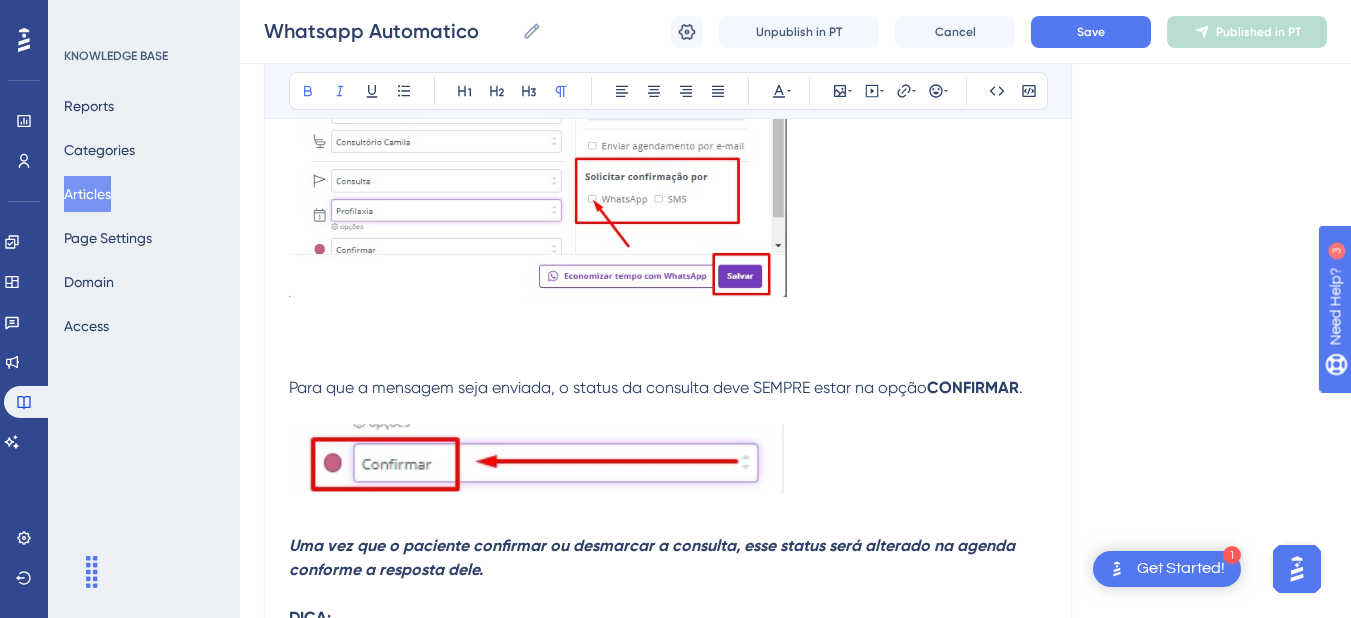 scroll, scrollTop: 2354, scrollLeft: 0, axis: vertical 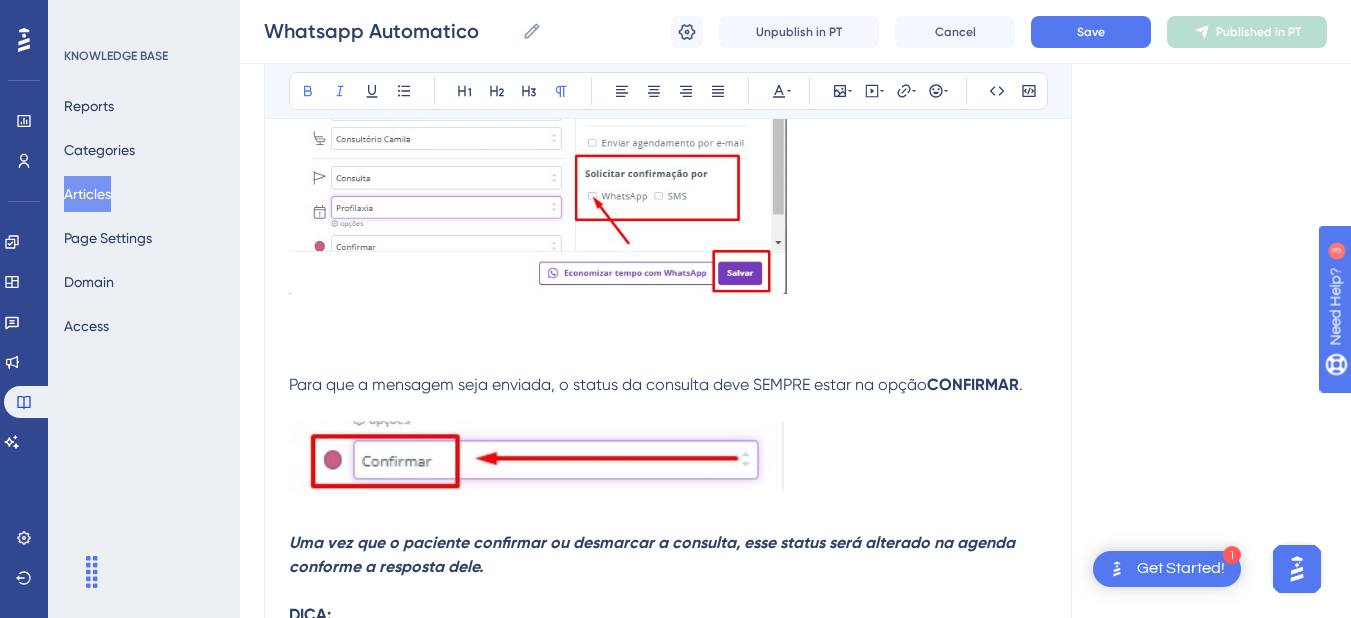 click on "Para que a mensagem seja enviada, o status da consulta deve SEMPRE estar na opção" at bounding box center (608, 384) 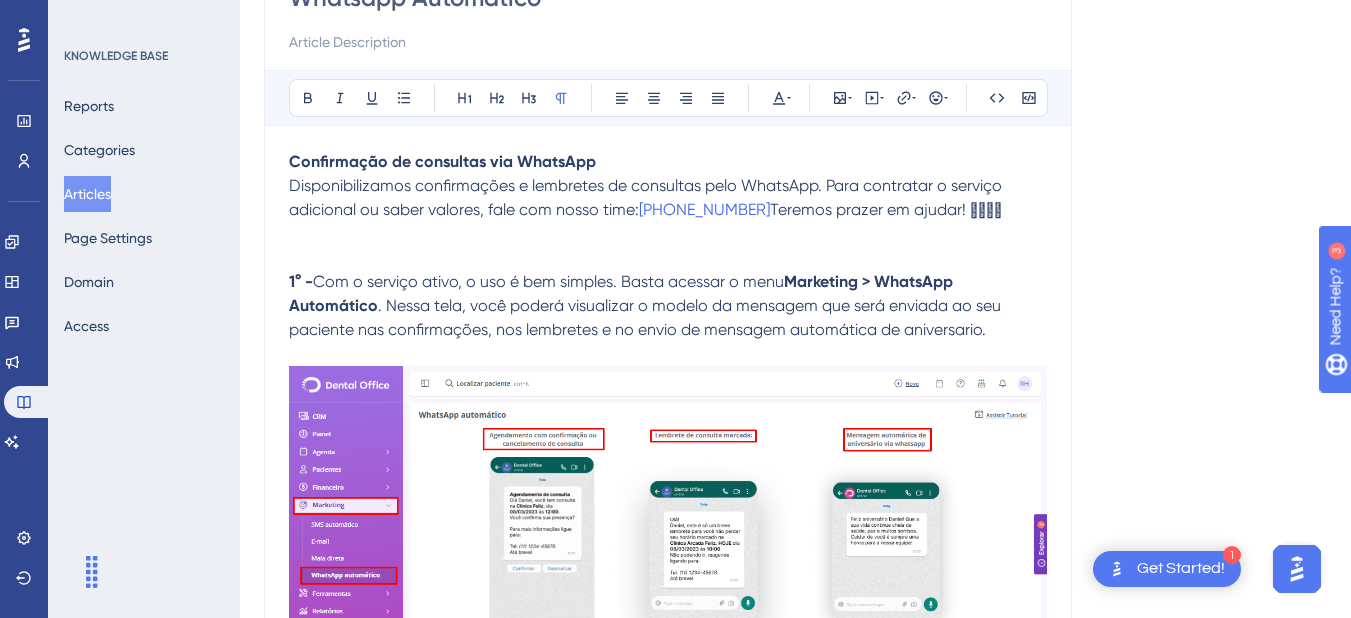 scroll, scrollTop: 0, scrollLeft: 0, axis: both 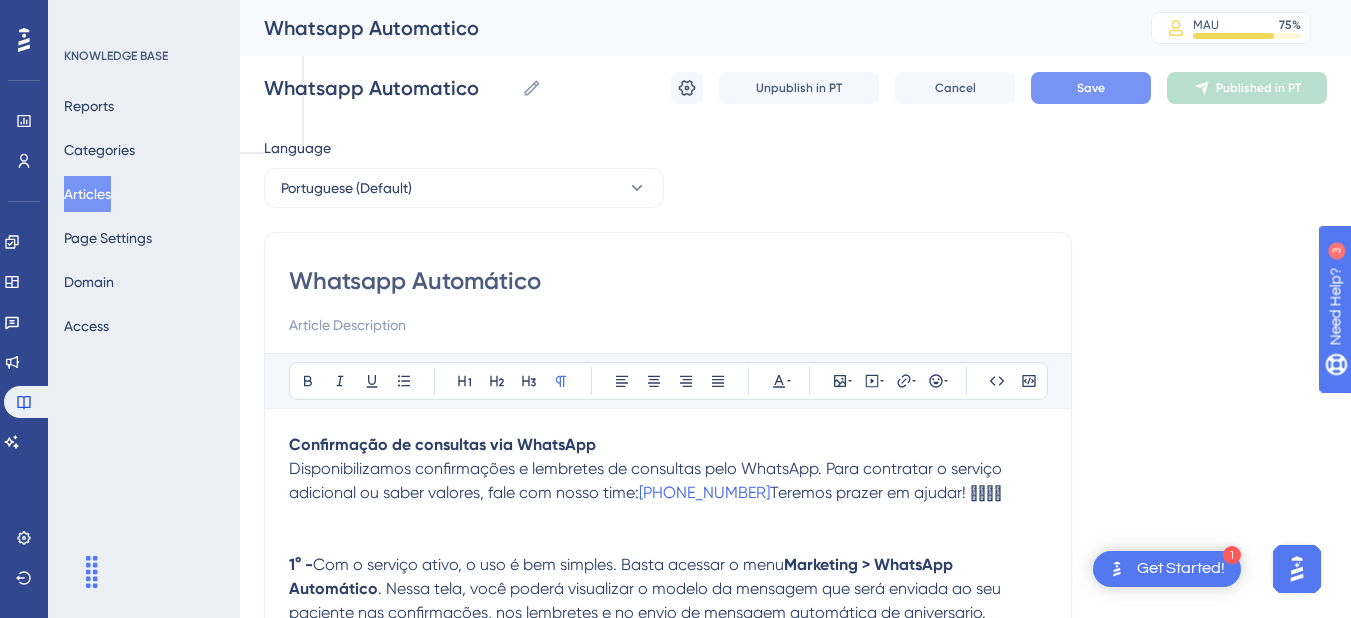 click on "Save" at bounding box center (1091, 88) 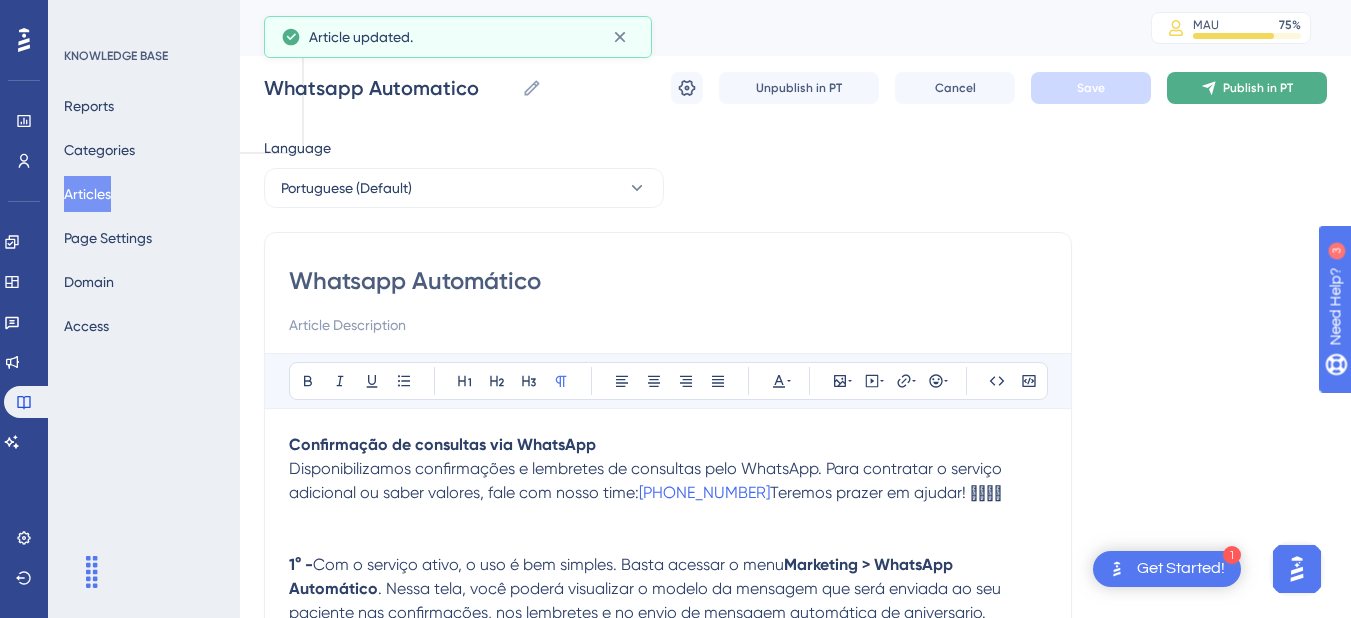 click on "Publish in PT" at bounding box center [1247, 88] 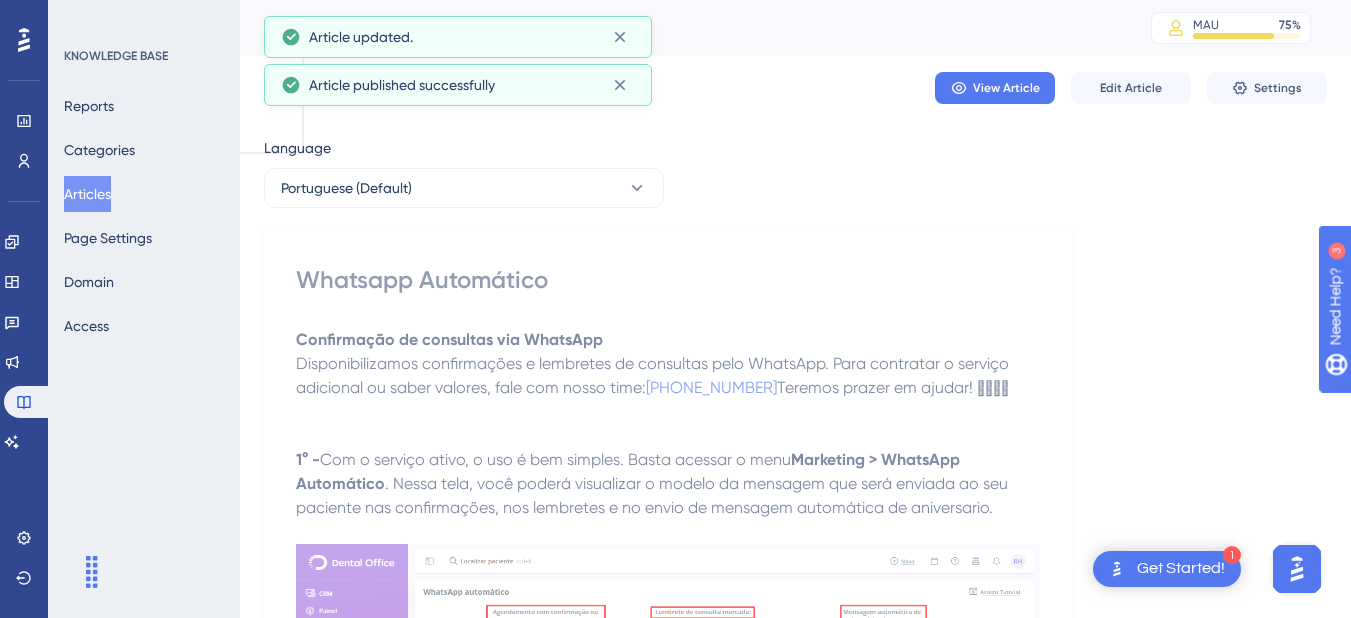 click on "View Article Edit Article Settings" at bounding box center [795, 88] 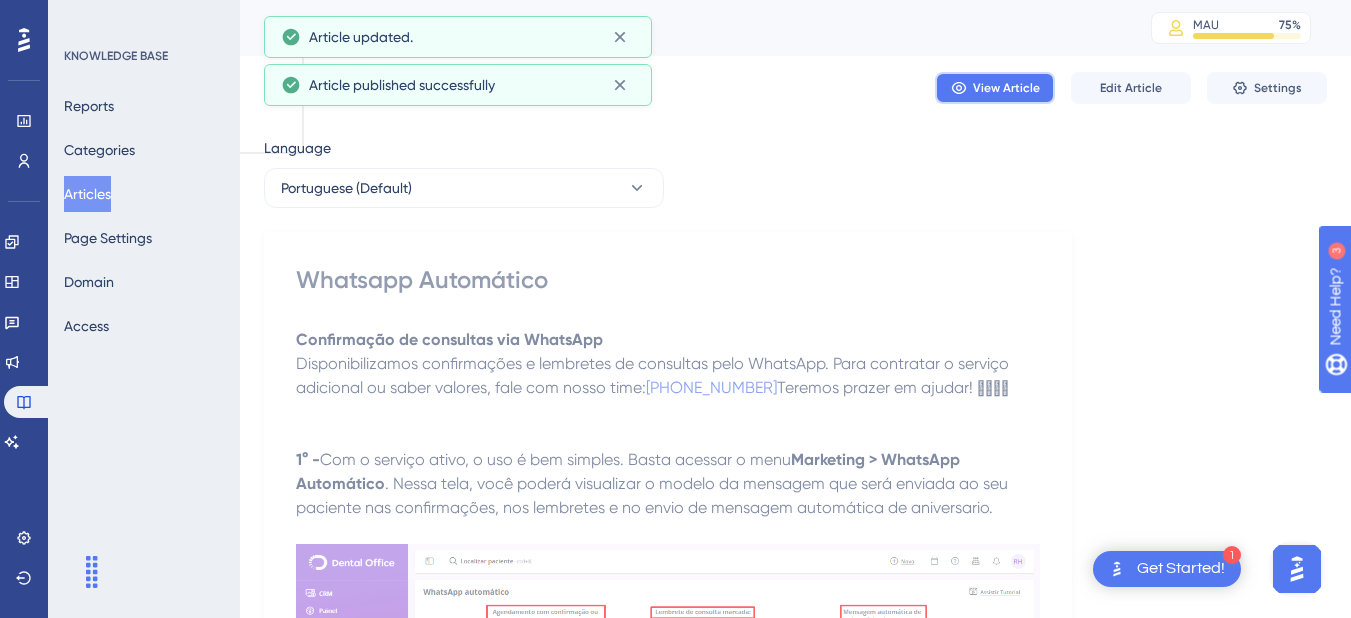 click on "View Article" at bounding box center [995, 88] 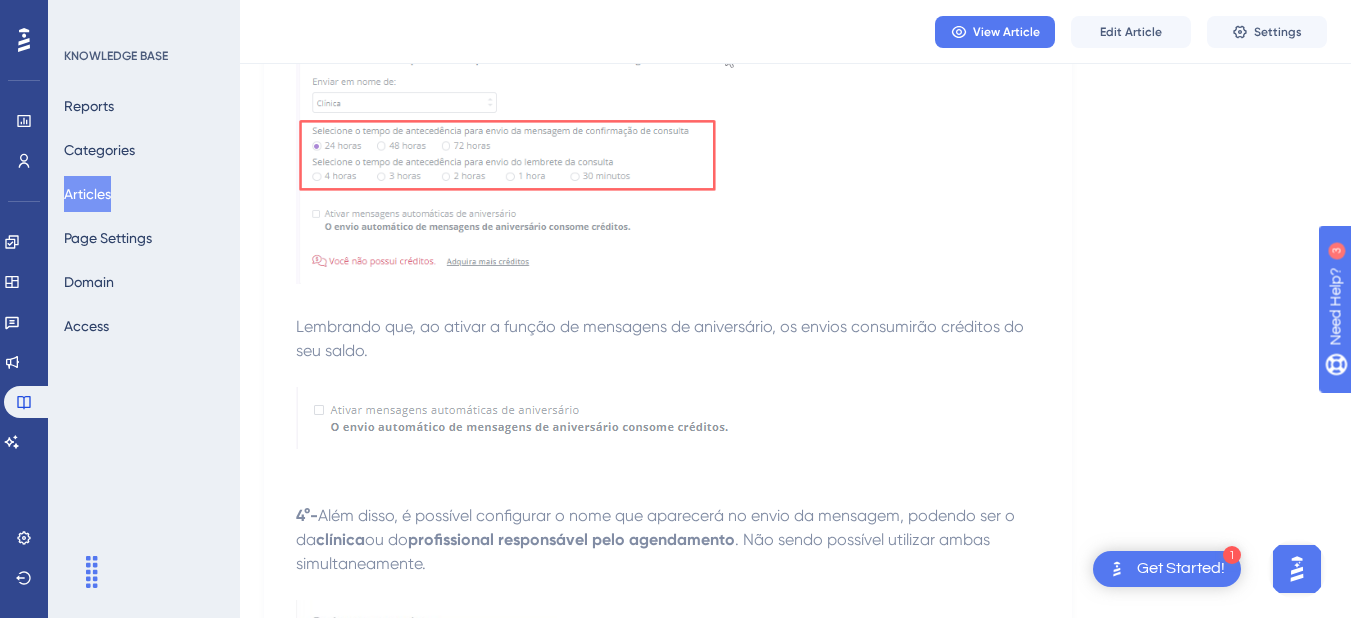 scroll, scrollTop: 2110, scrollLeft: 0, axis: vertical 